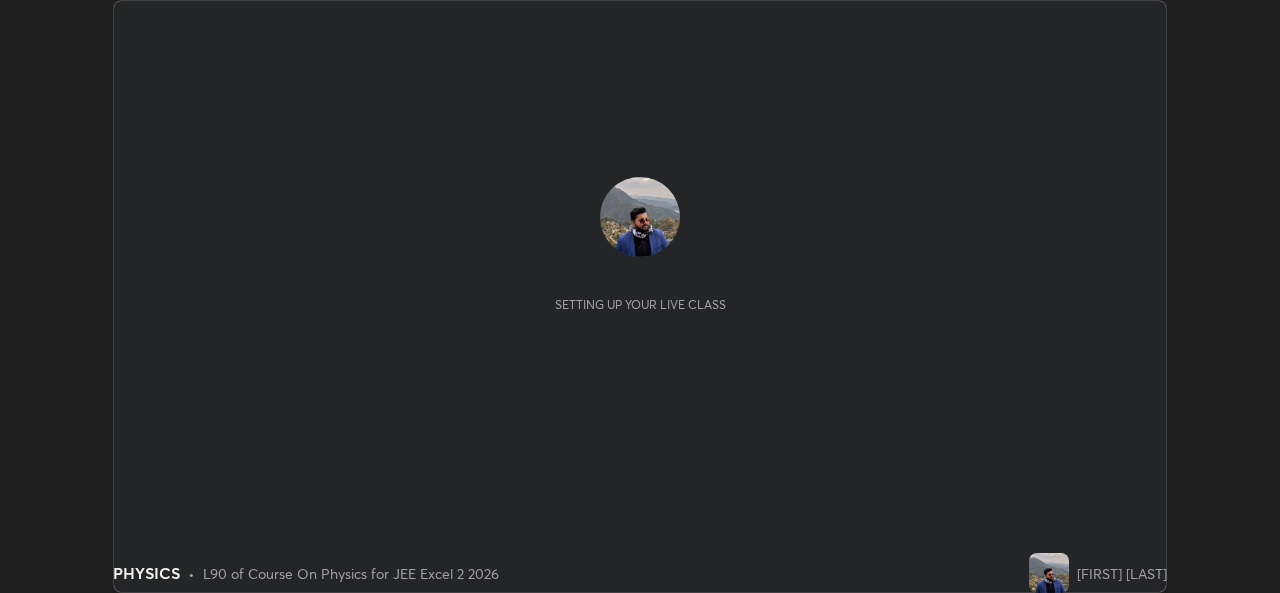 scroll, scrollTop: 0, scrollLeft: 0, axis: both 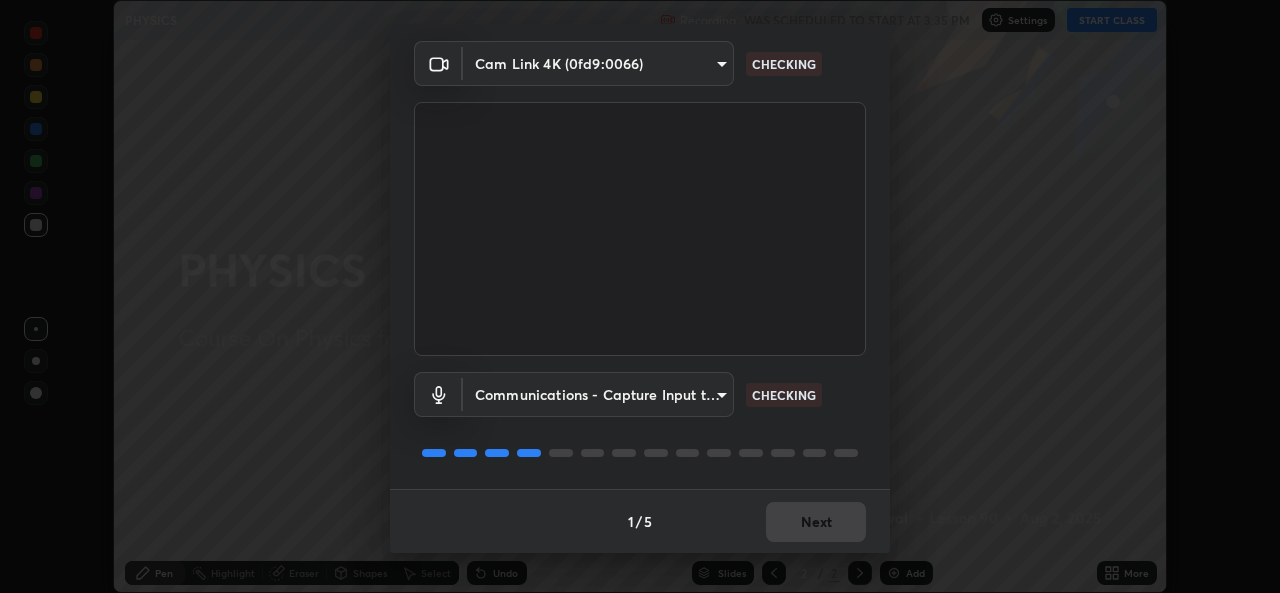 click on "1 / 5 Next" at bounding box center (640, 521) 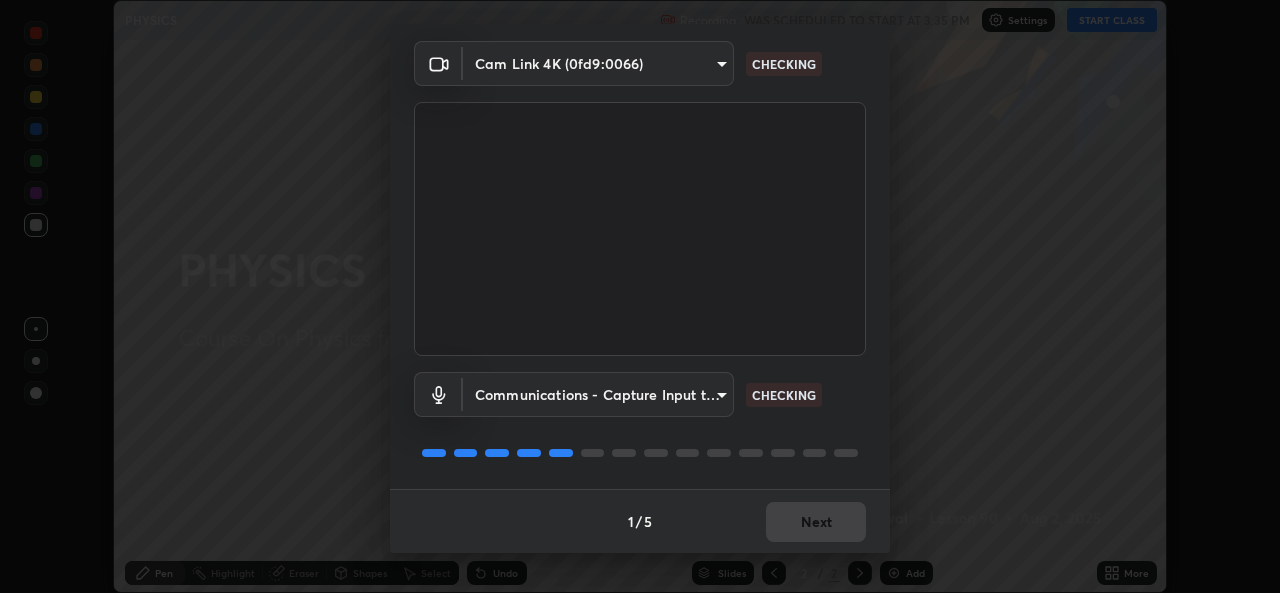 click on "1 / 5 Next" at bounding box center (640, 521) 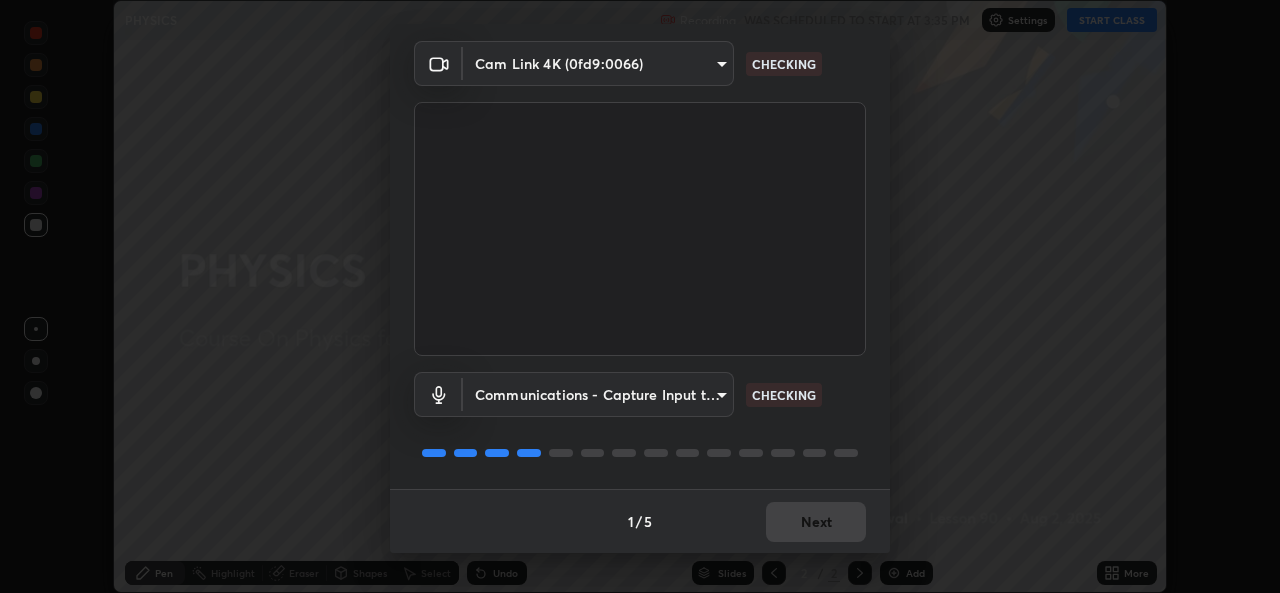 click on "1 / 5 Next" at bounding box center (640, 521) 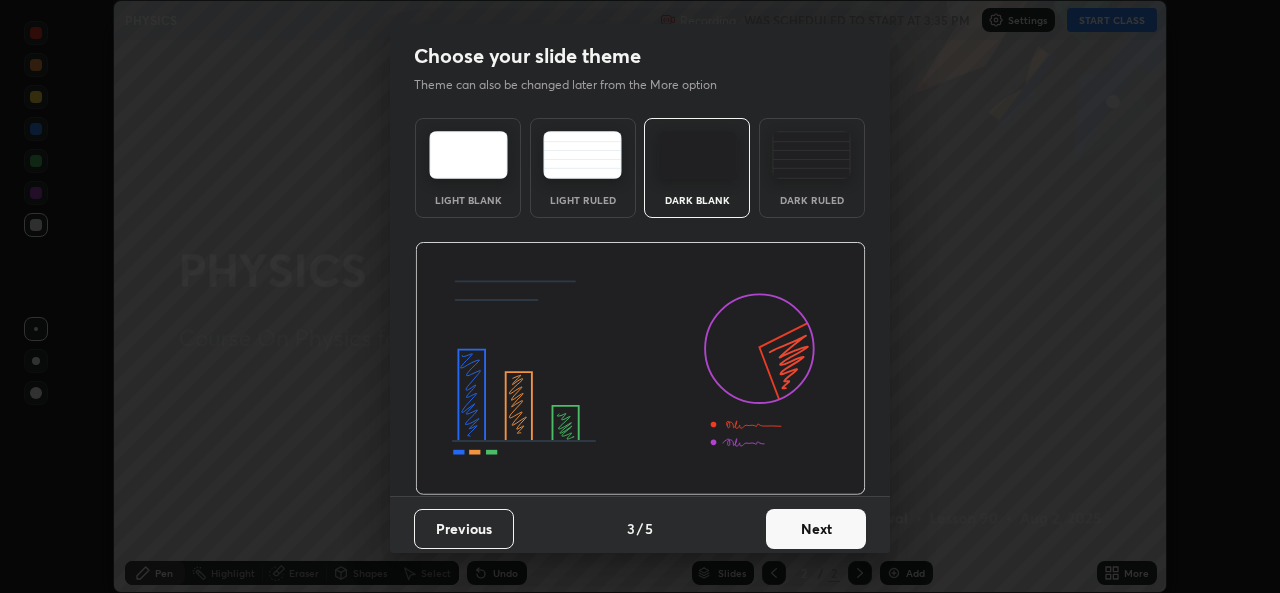 click on "Next" at bounding box center (816, 529) 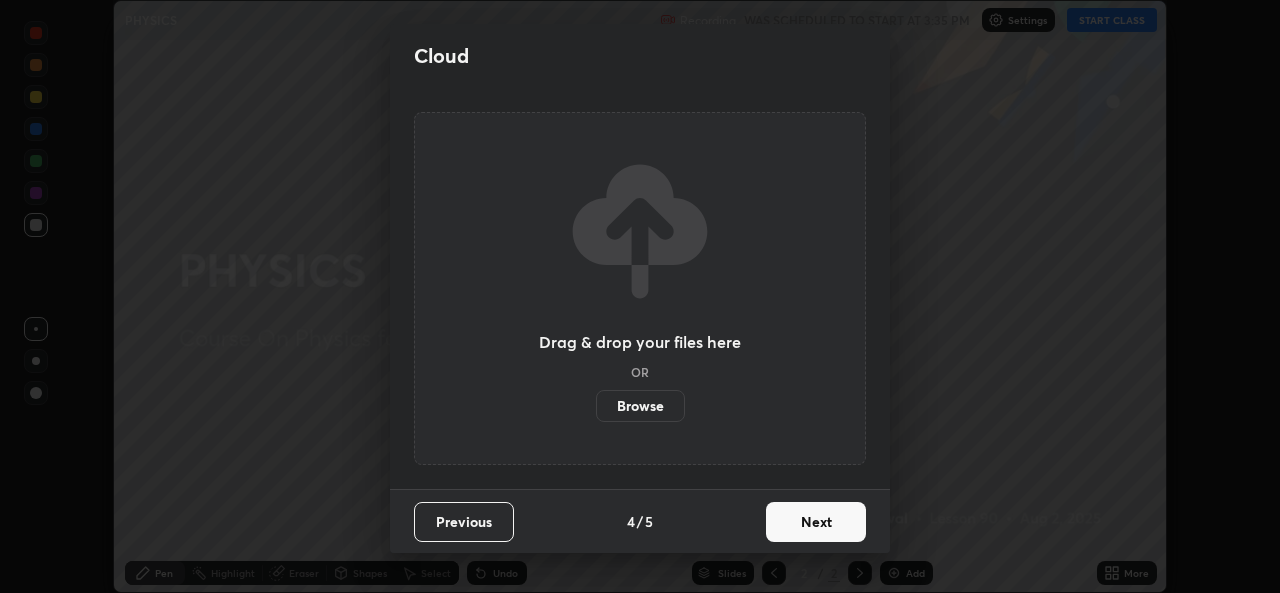 click on "Next" at bounding box center (816, 522) 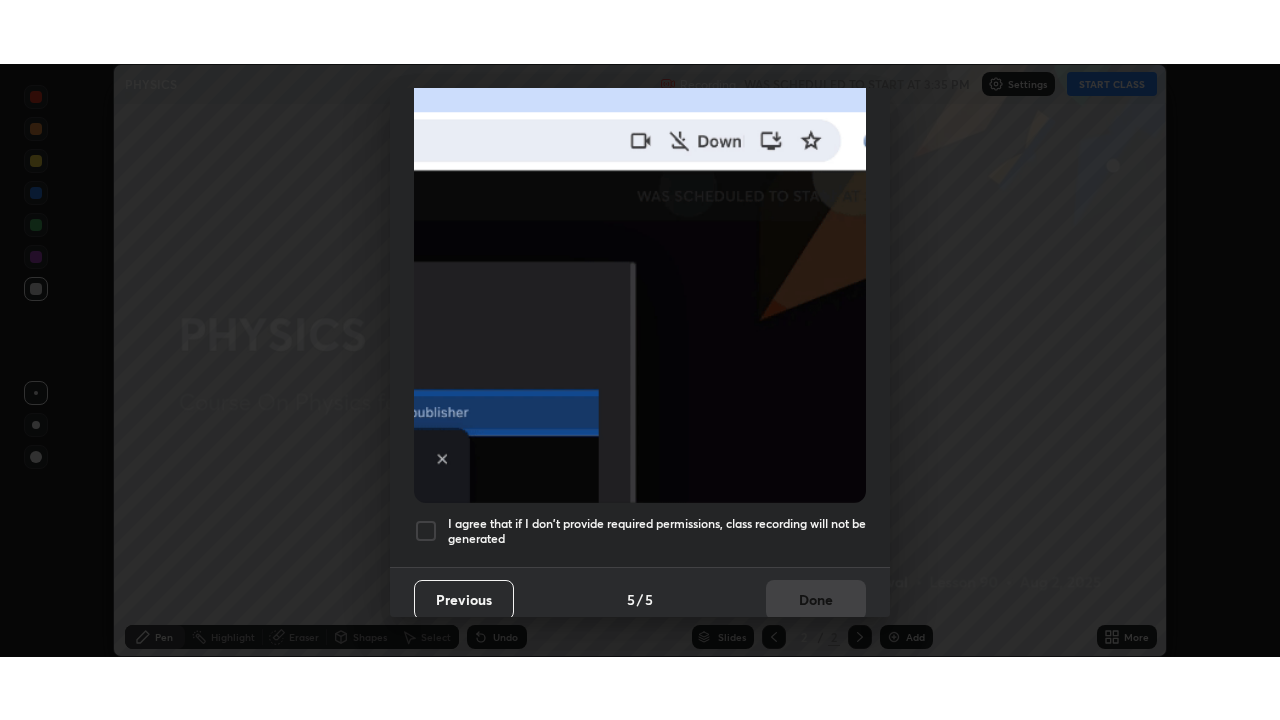 scroll, scrollTop: 471, scrollLeft: 0, axis: vertical 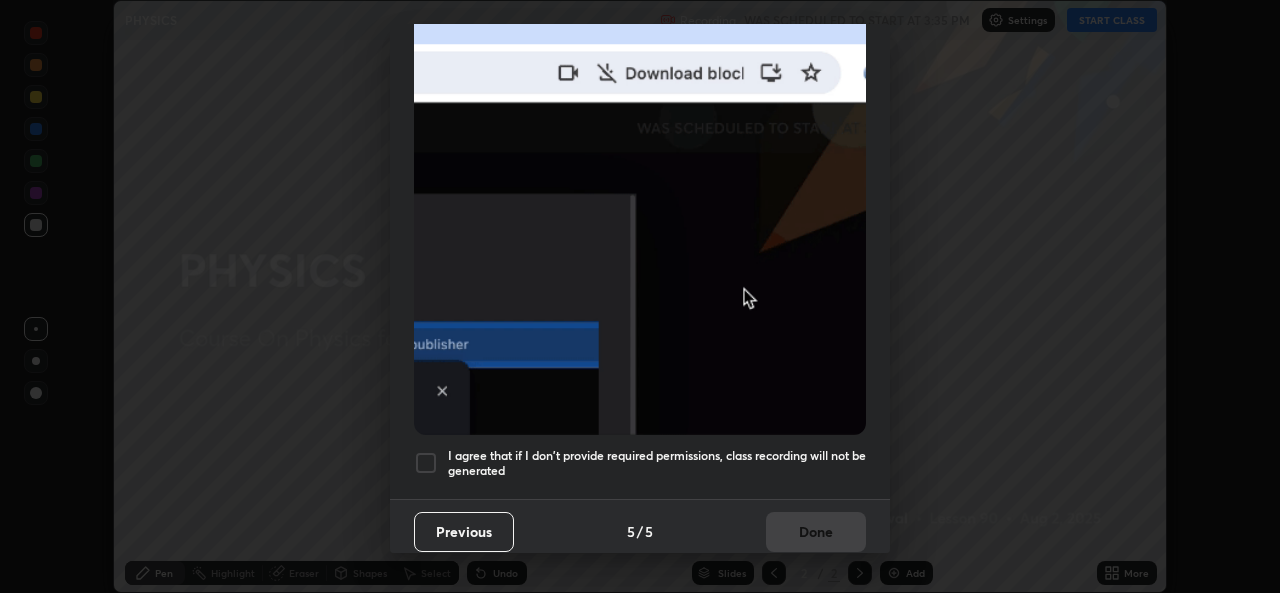 click at bounding box center [426, 463] 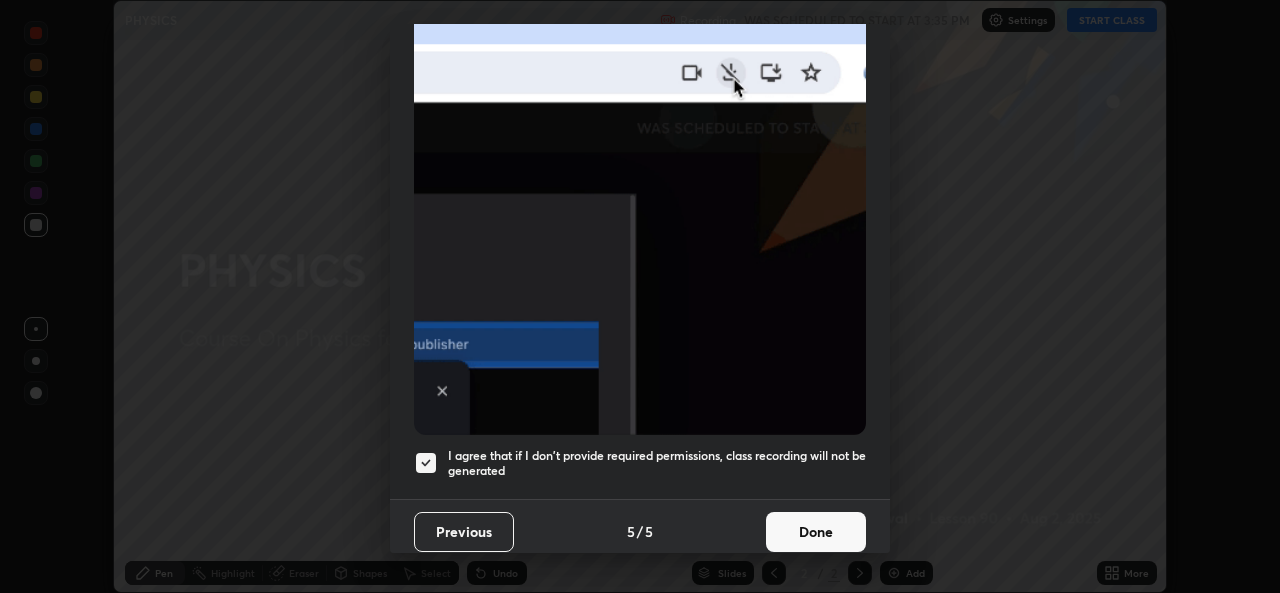 click on "Done" at bounding box center [816, 532] 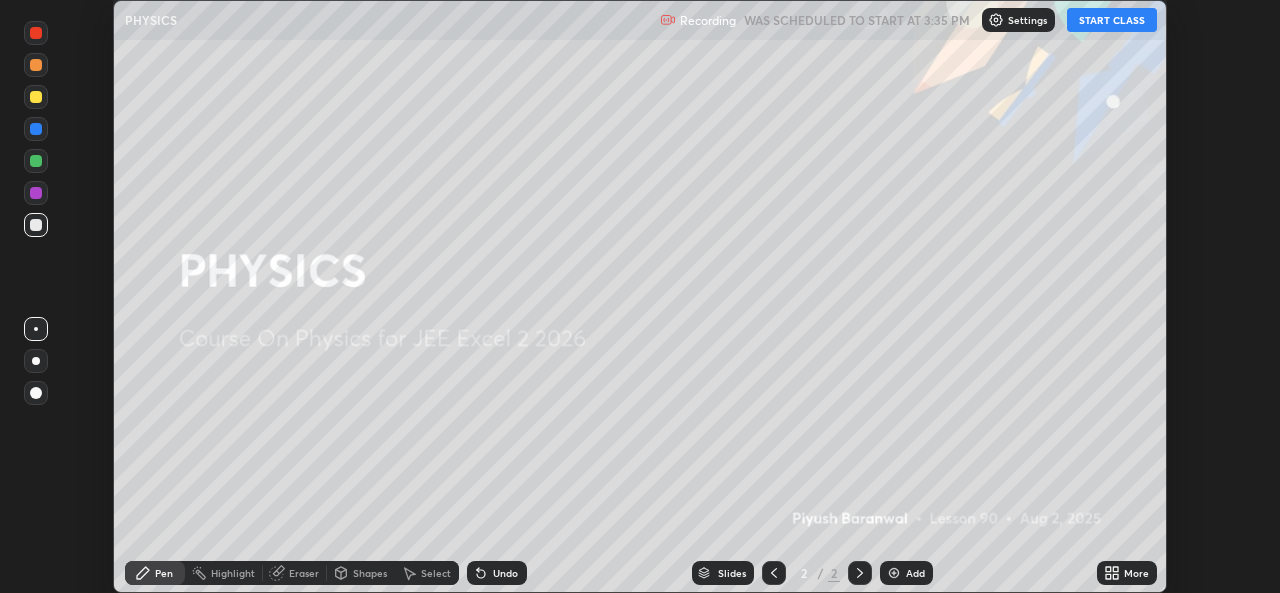 click on "START CLASS" at bounding box center (1112, 20) 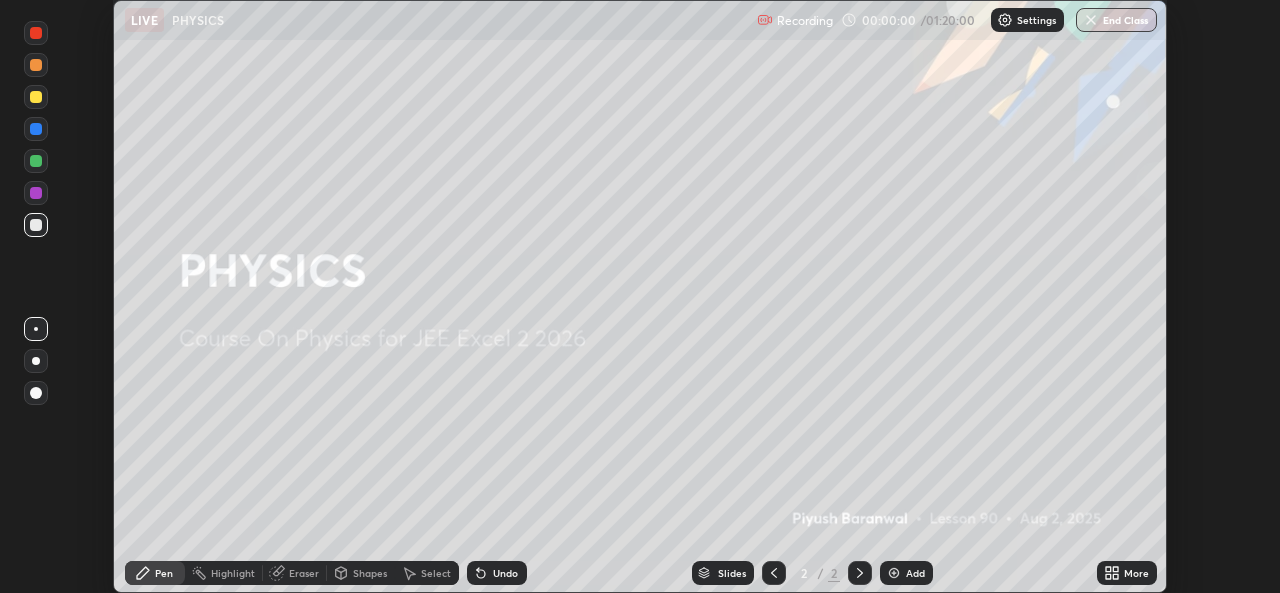 click on "More" at bounding box center (1127, 573) 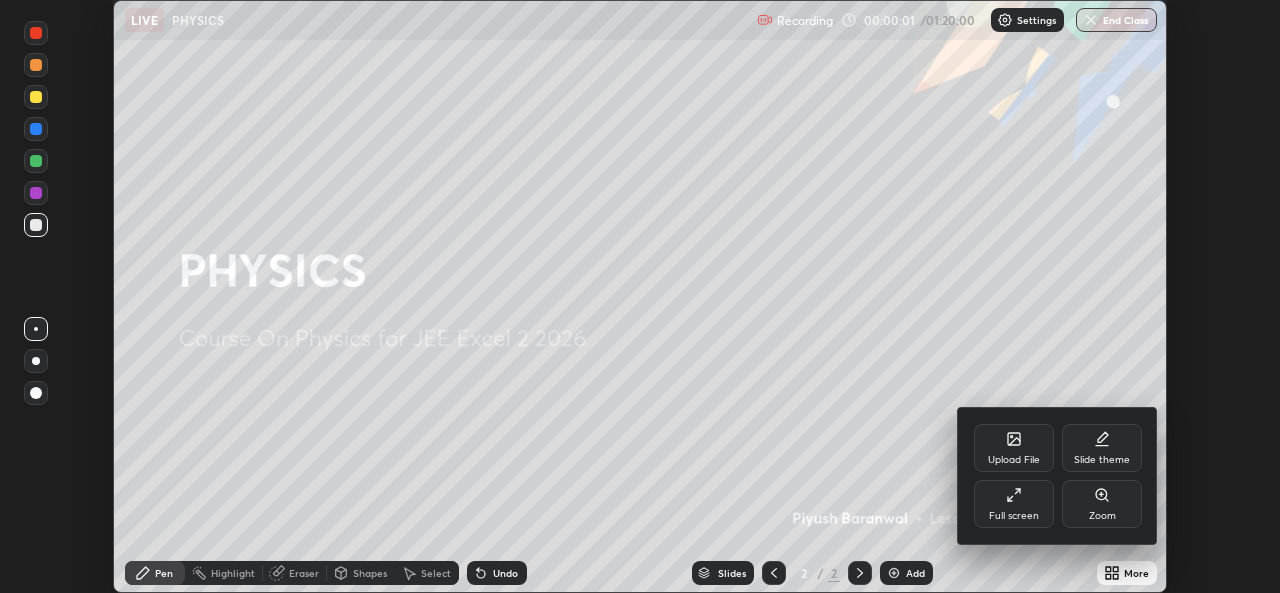 click on "Full screen" at bounding box center (1014, 504) 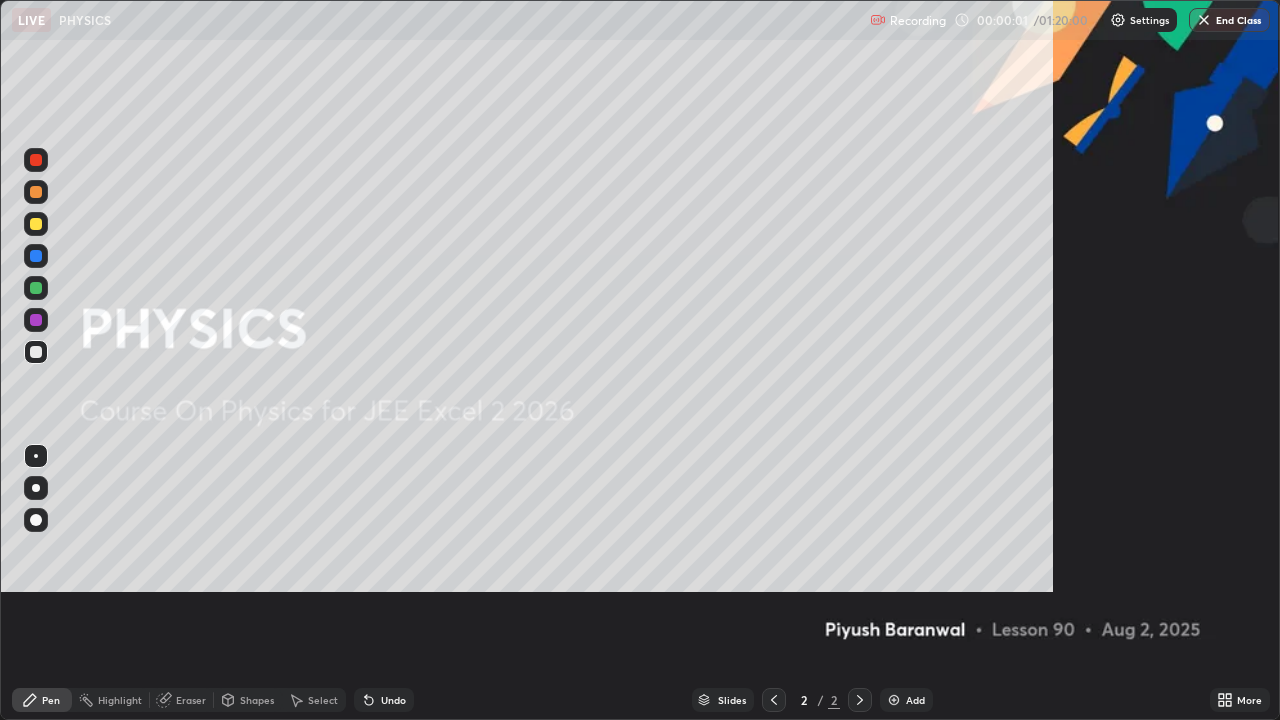scroll, scrollTop: 99280, scrollLeft: 98720, axis: both 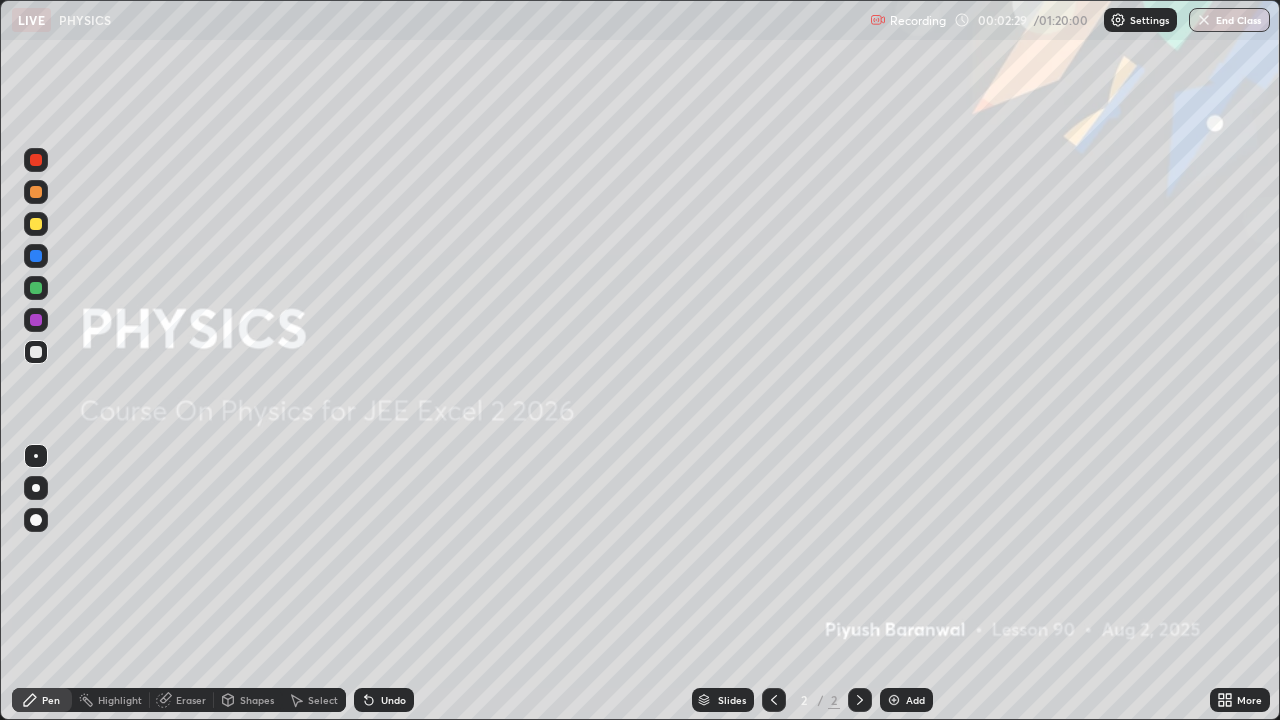 click at bounding box center [894, 700] 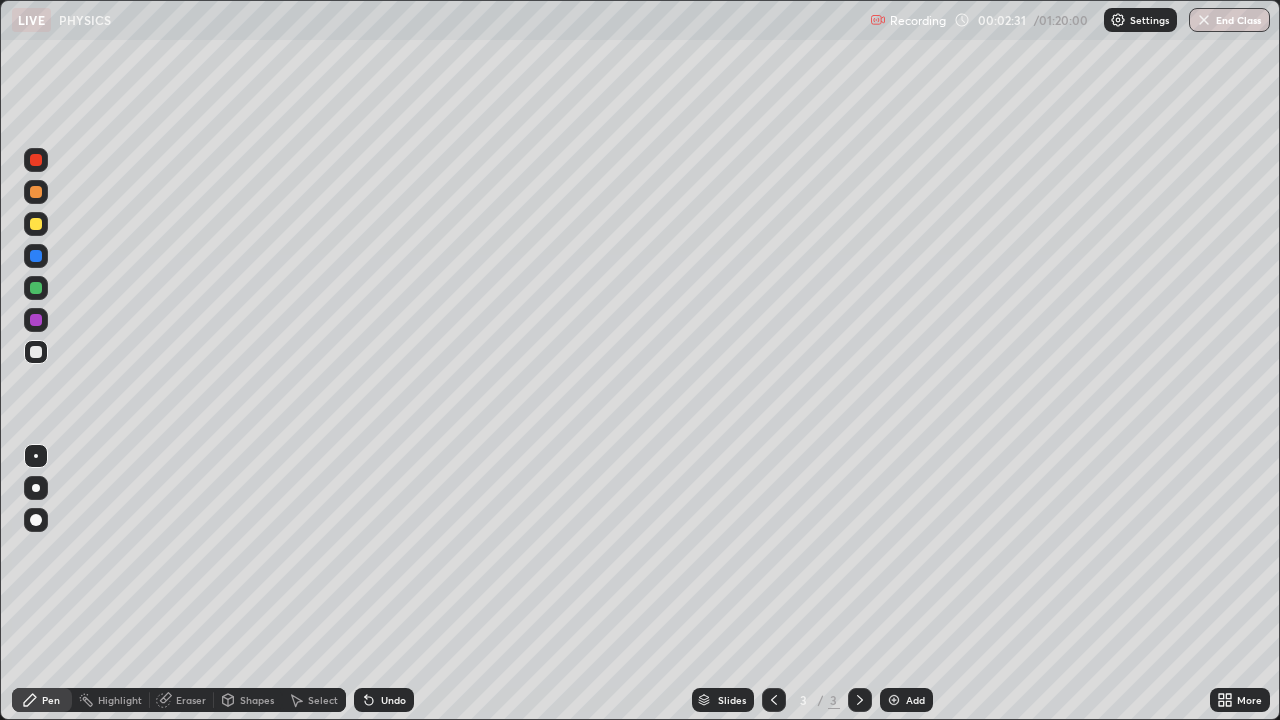 click on "Shapes" at bounding box center (248, 700) 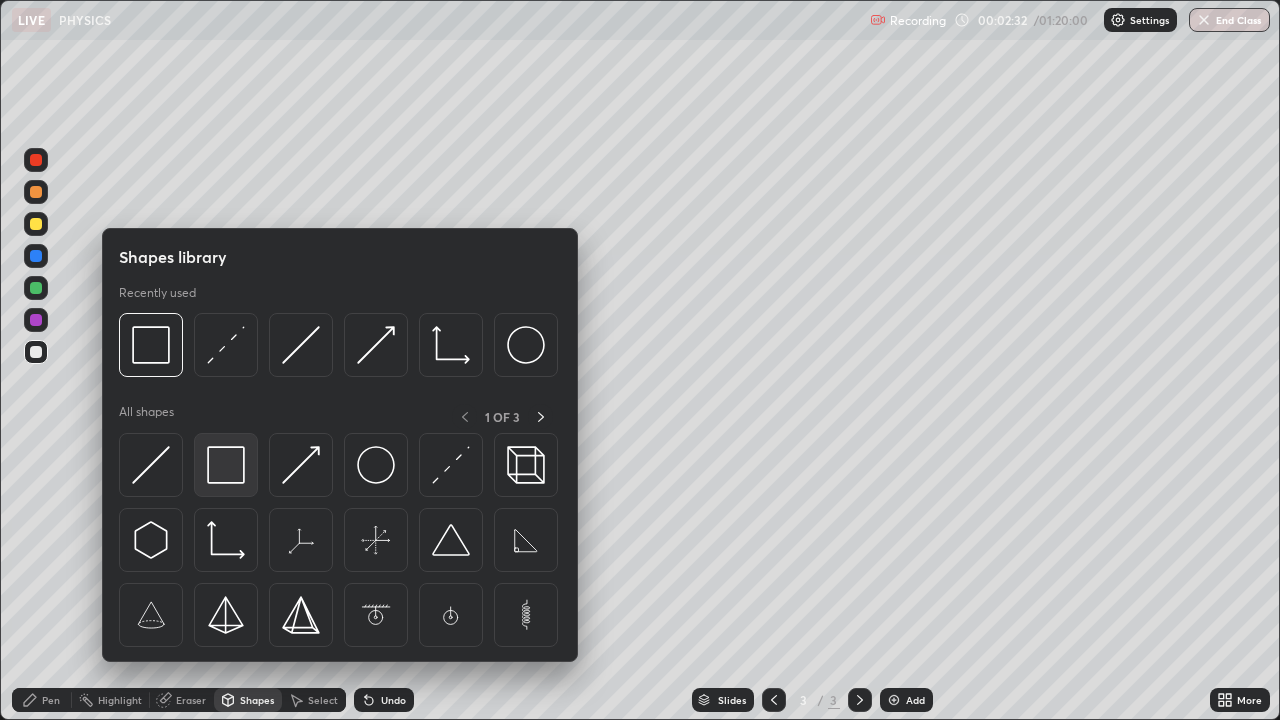 click at bounding box center [226, 465] 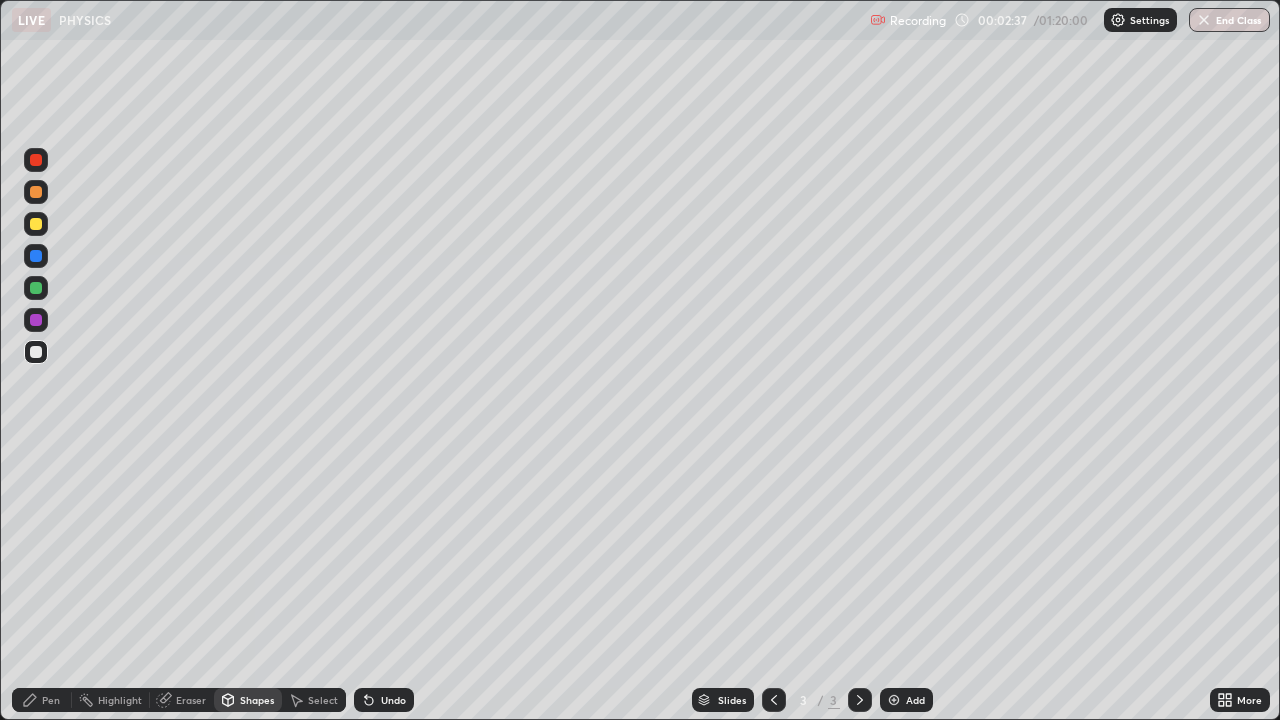 click at bounding box center [36, 256] 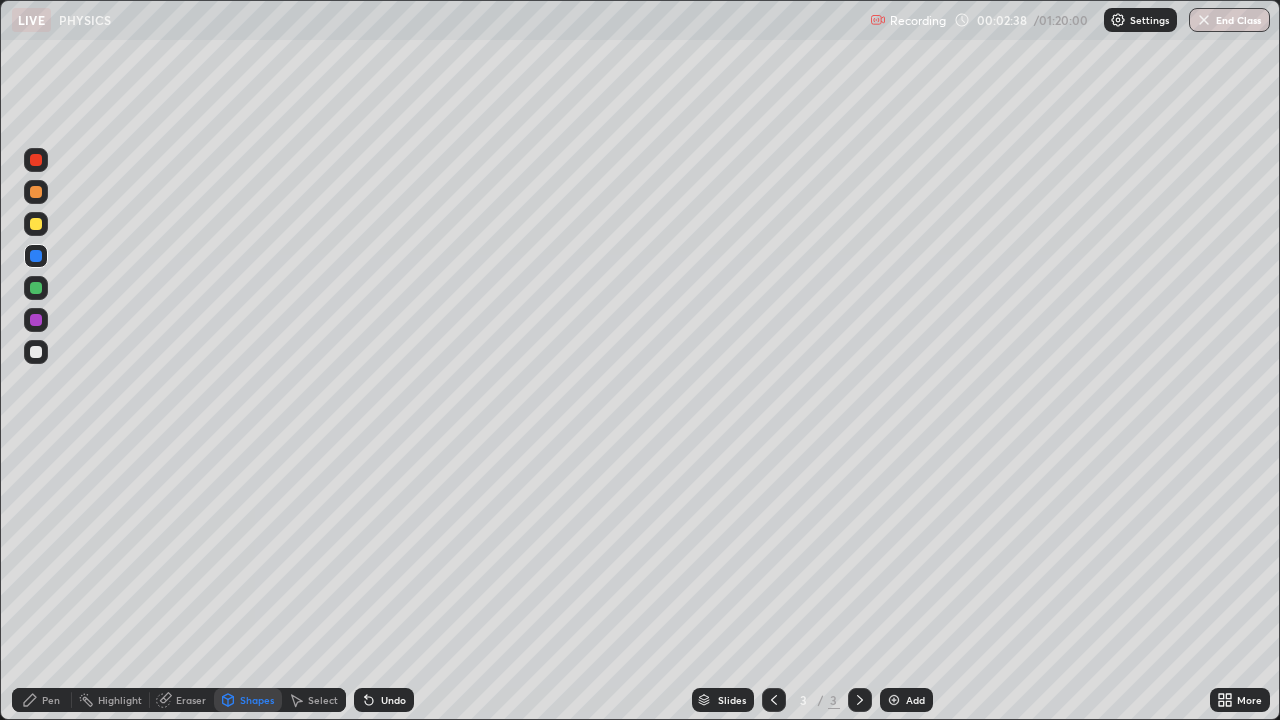 click at bounding box center (36, 352) 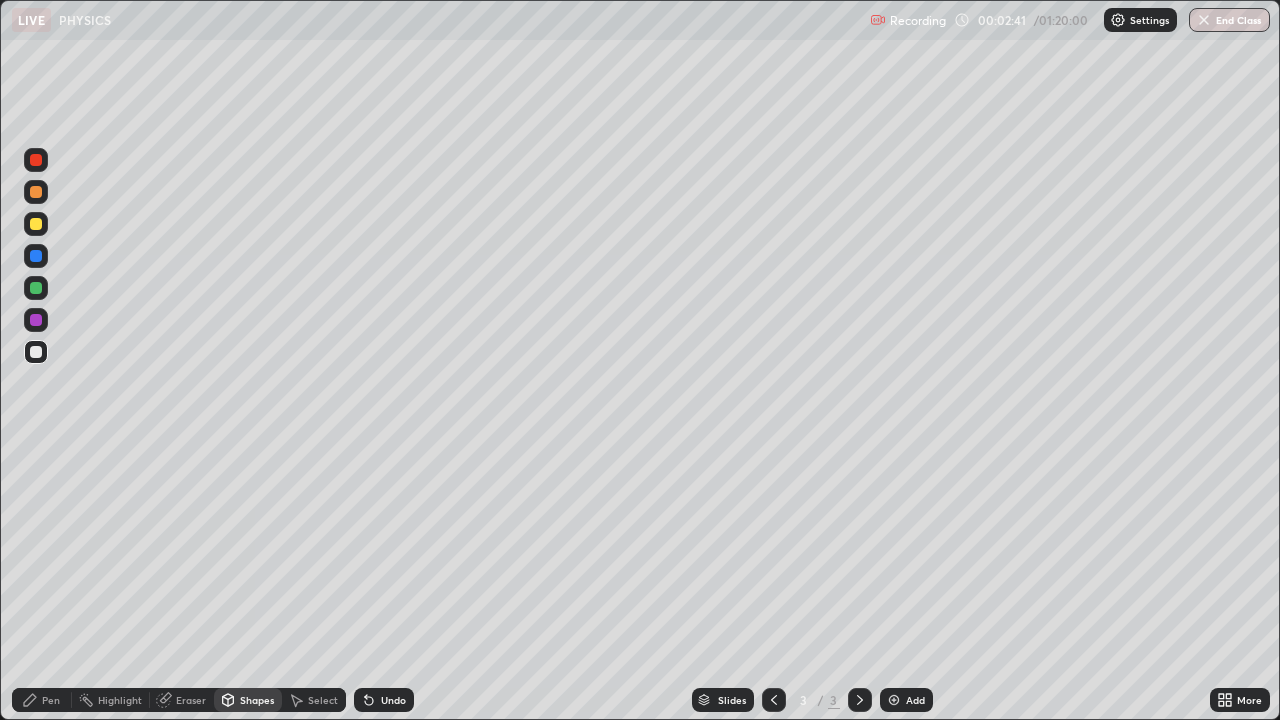 click on "Undo" at bounding box center (384, 700) 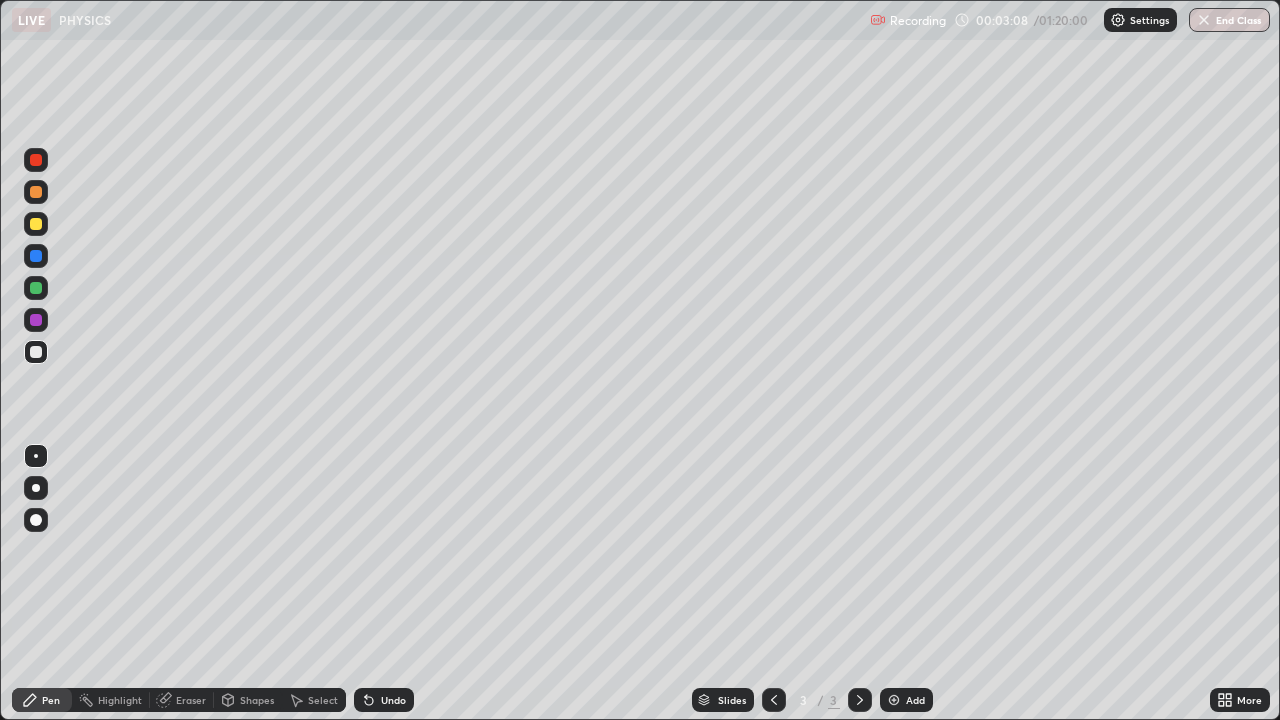 click at bounding box center [36, 224] 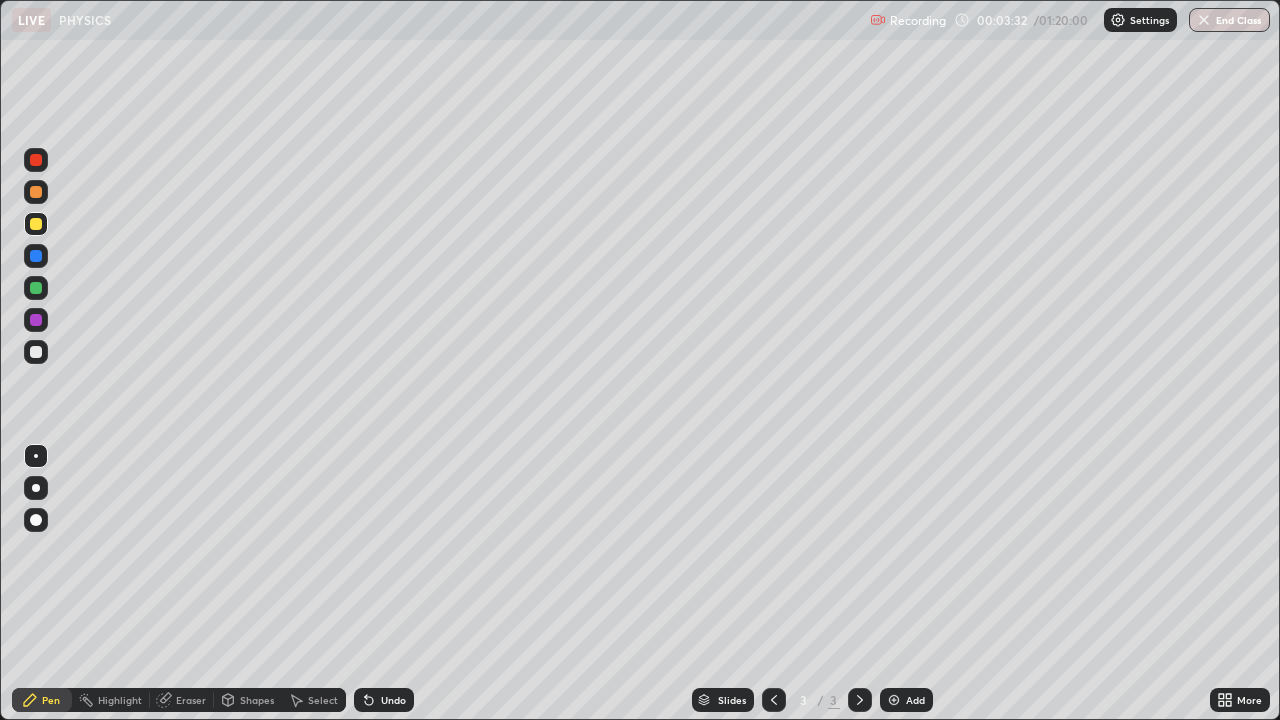 click at bounding box center (36, 256) 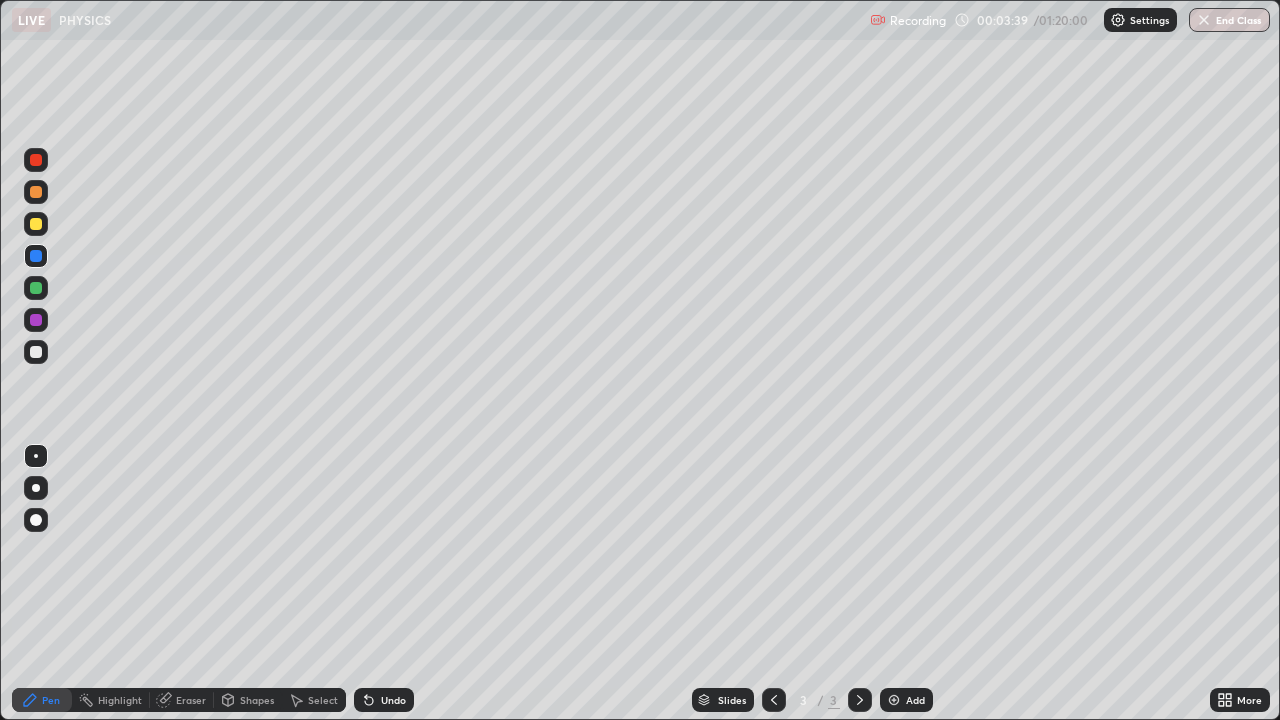 click on "Select" at bounding box center [314, 700] 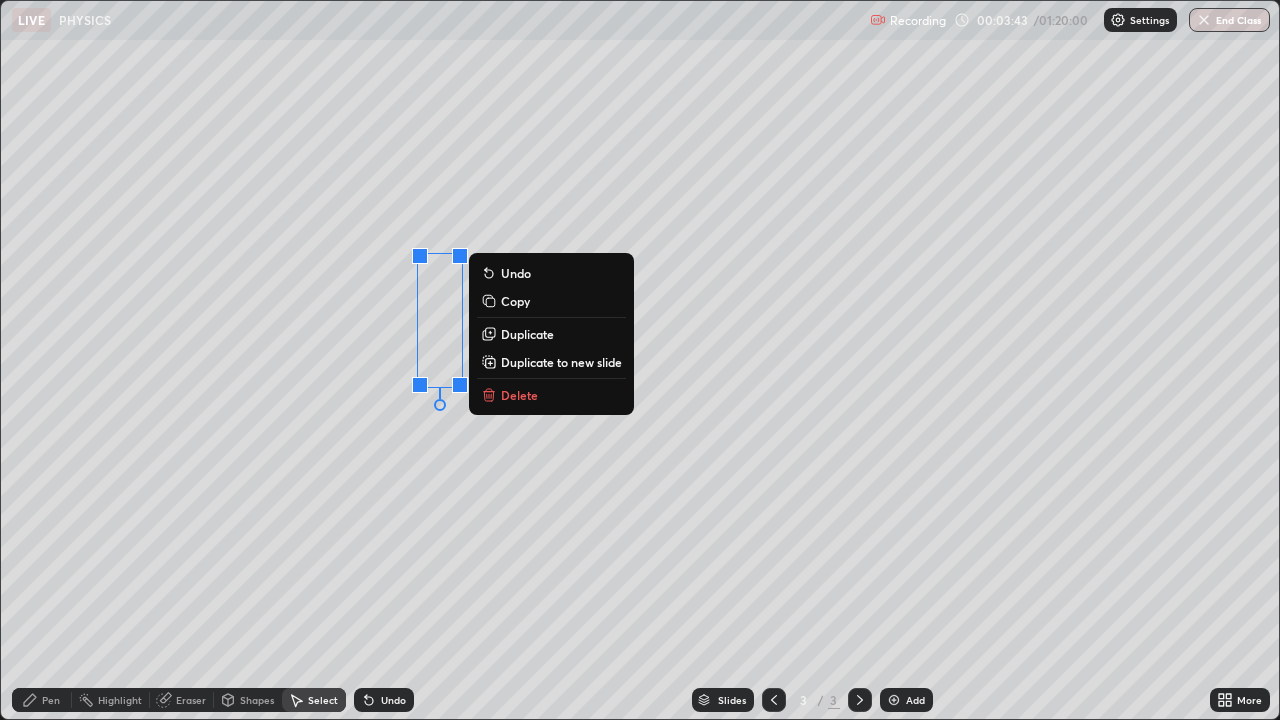click on "Duplicate" at bounding box center (527, 334) 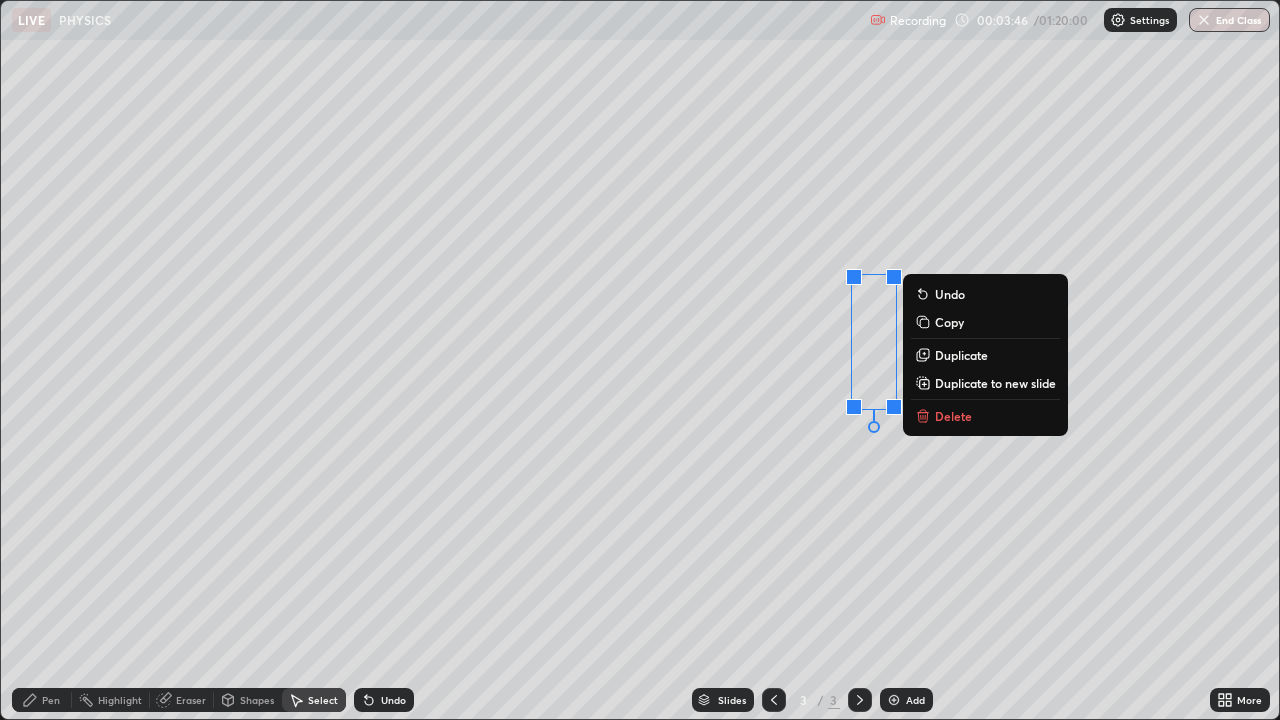 click on "0 ° Undo Copy Duplicate Duplicate to new slide Delete" at bounding box center [640, 360] 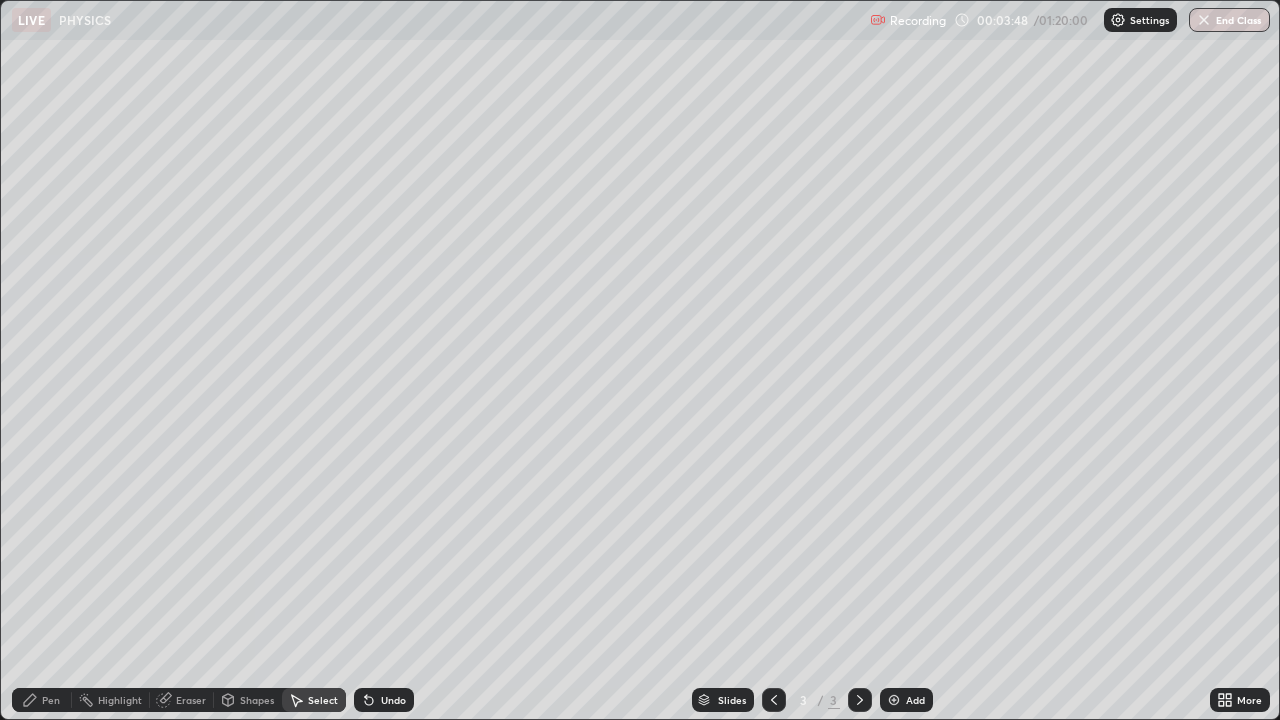 click 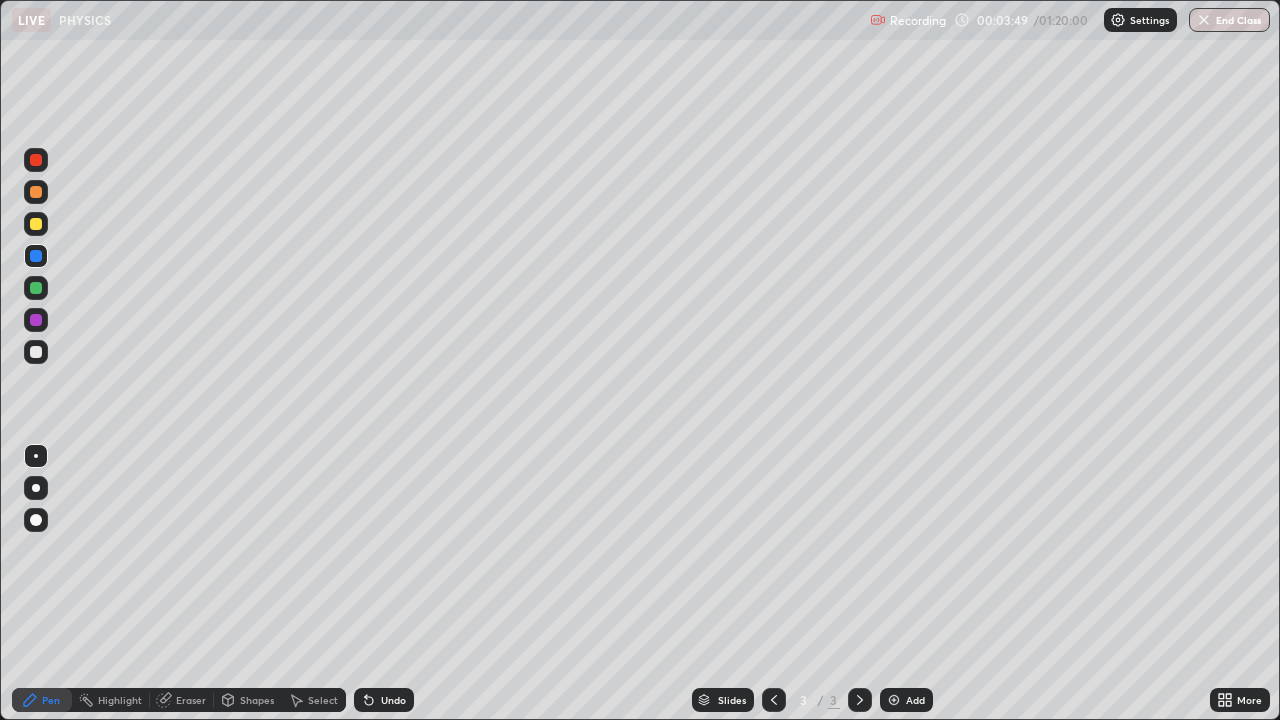 click at bounding box center (36, 352) 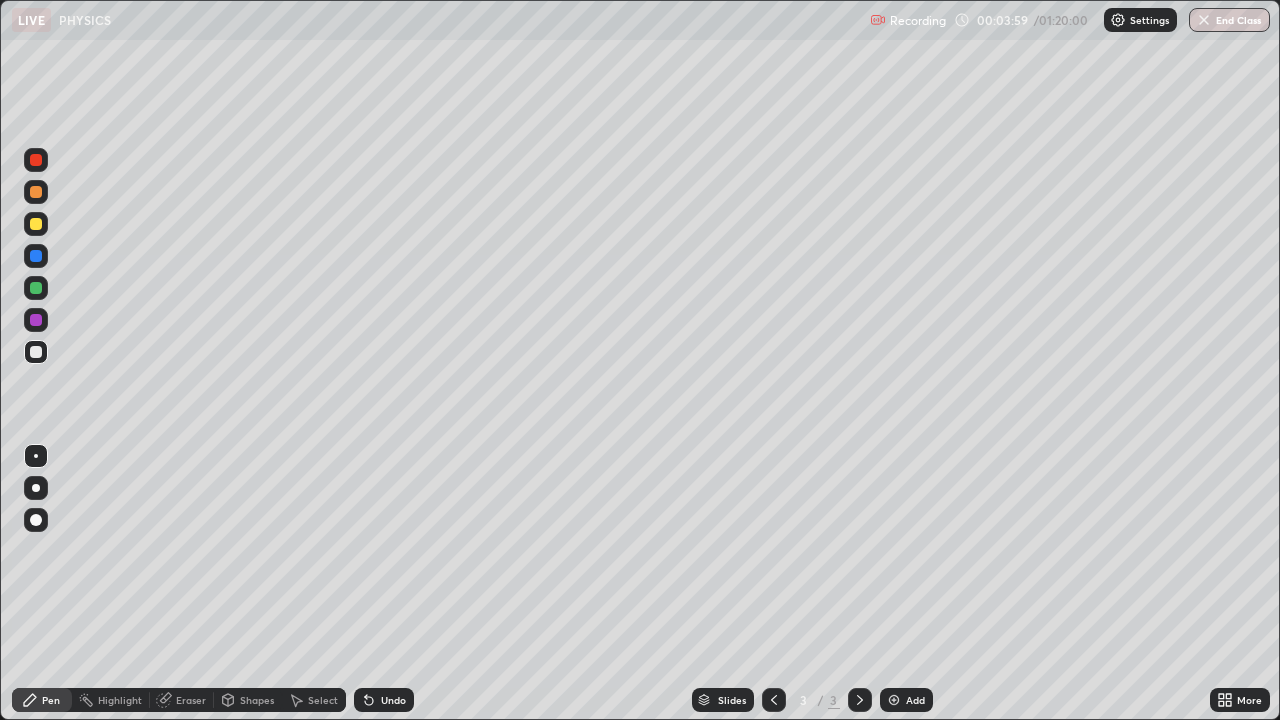 click on "Select" at bounding box center [314, 700] 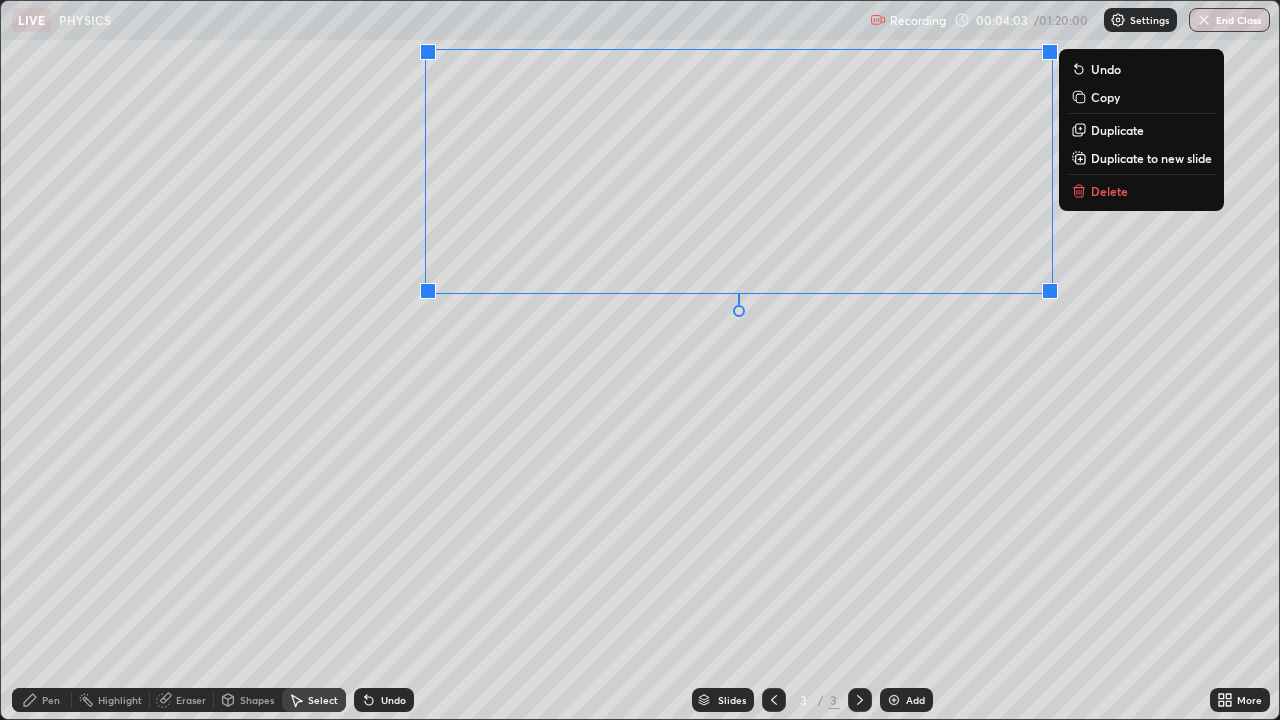 click on "0 ° Undo Copy Duplicate Duplicate to new slide Delete" at bounding box center [640, 360] 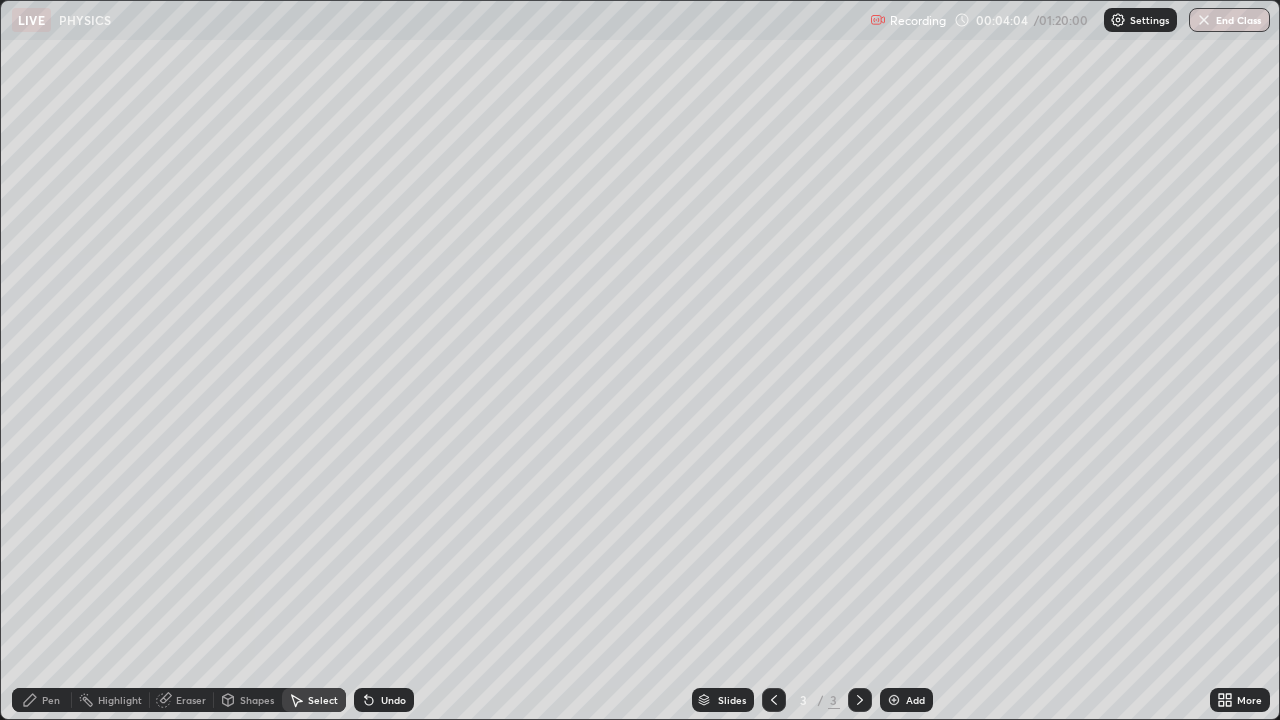 click on "Pen" at bounding box center [51, 700] 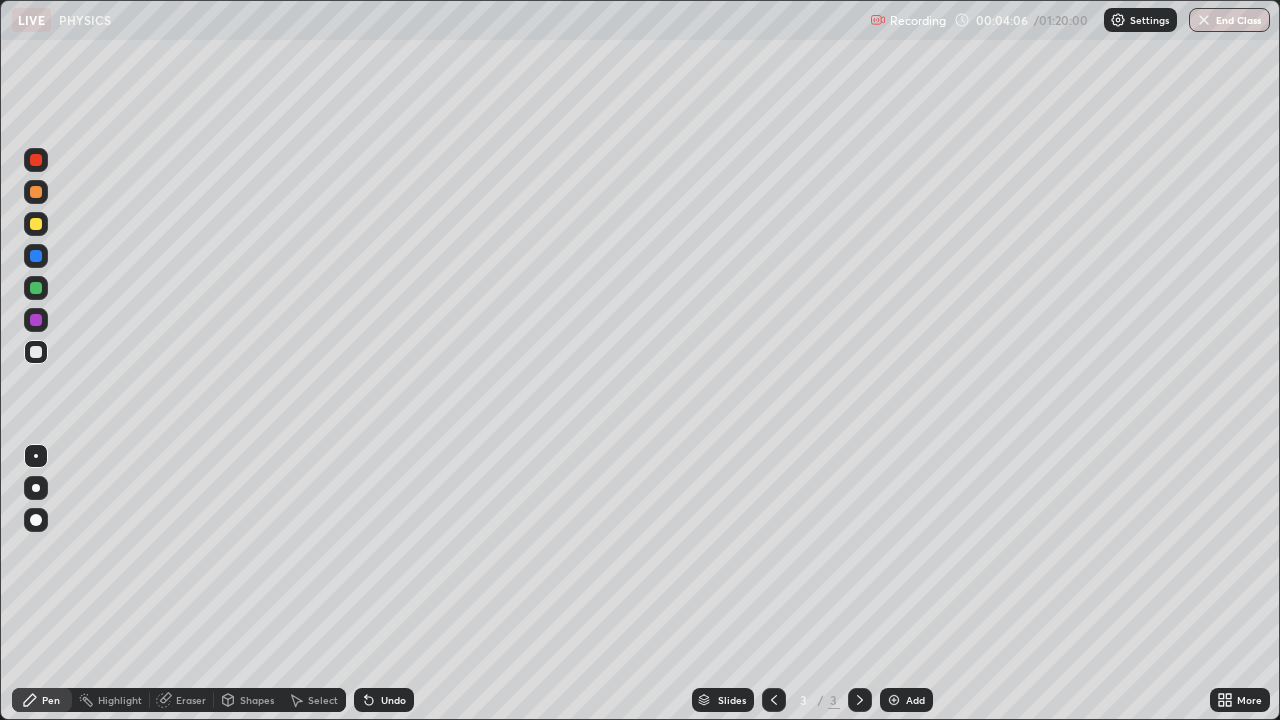 click at bounding box center [36, 224] 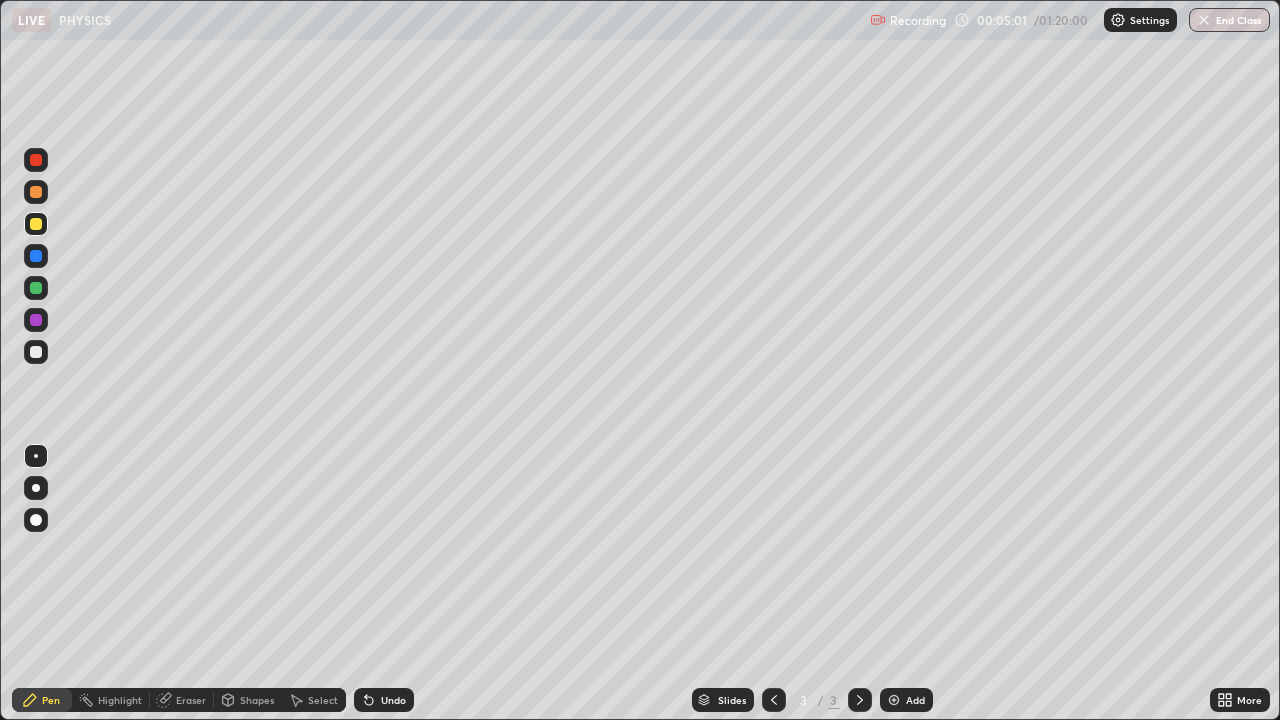 click at bounding box center [36, 352] 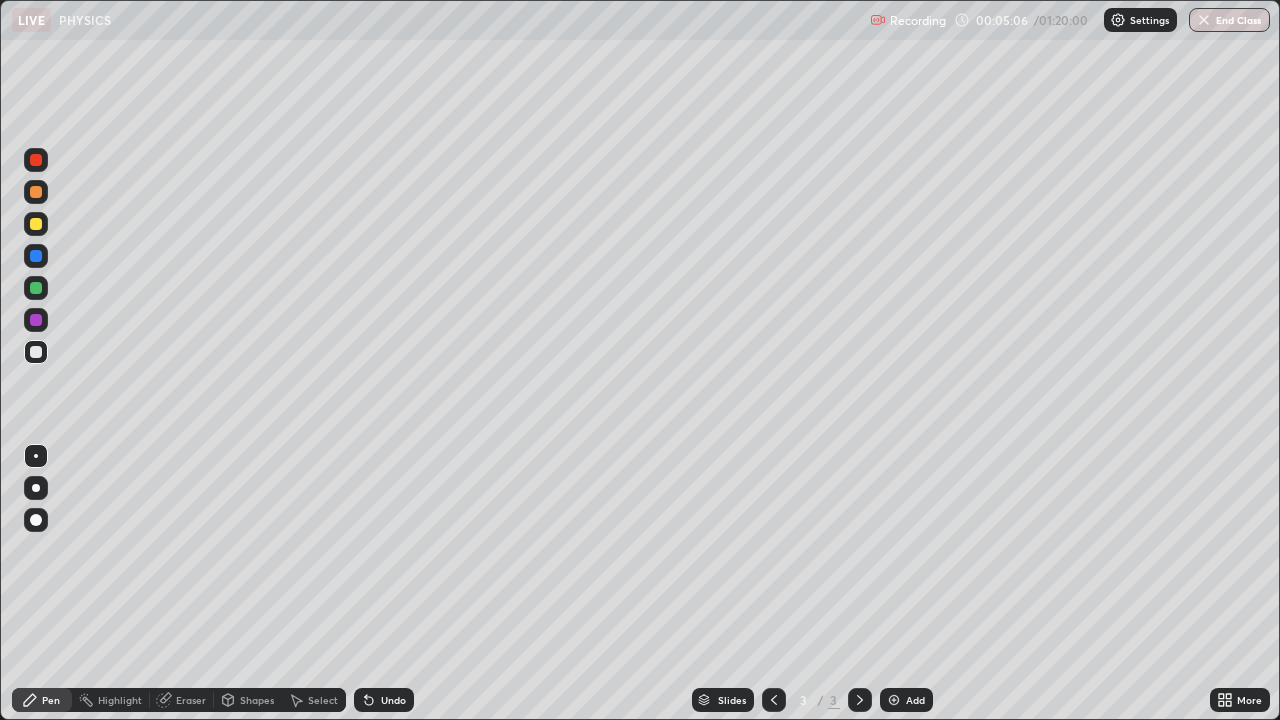 click on "Eraser" at bounding box center (191, 700) 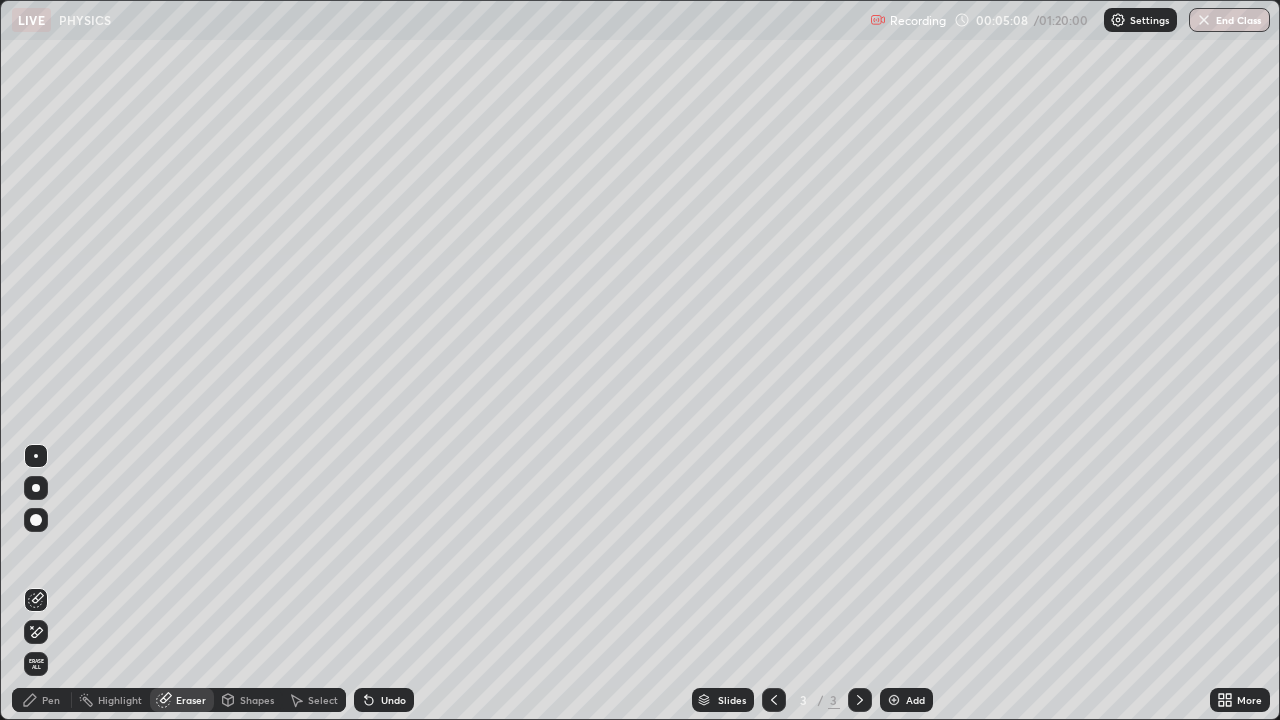 click on "Pen" at bounding box center (51, 700) 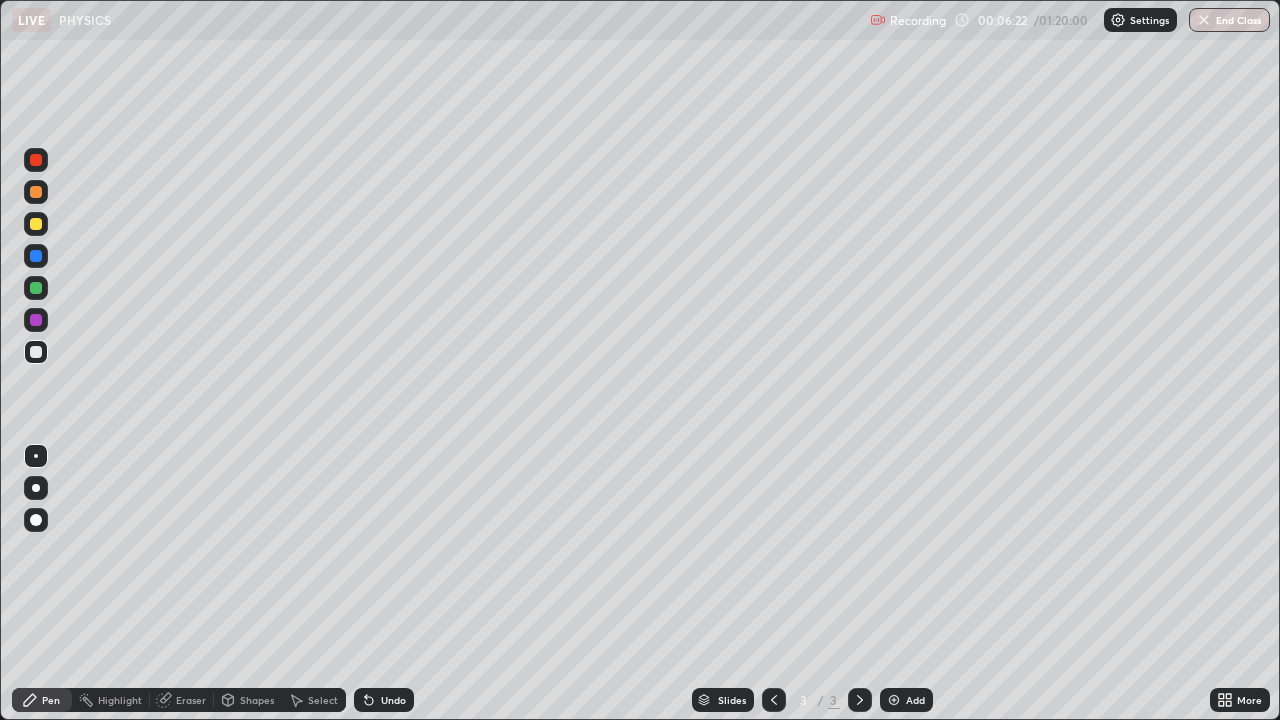 click on "Select" at bounding box center (323, 700) 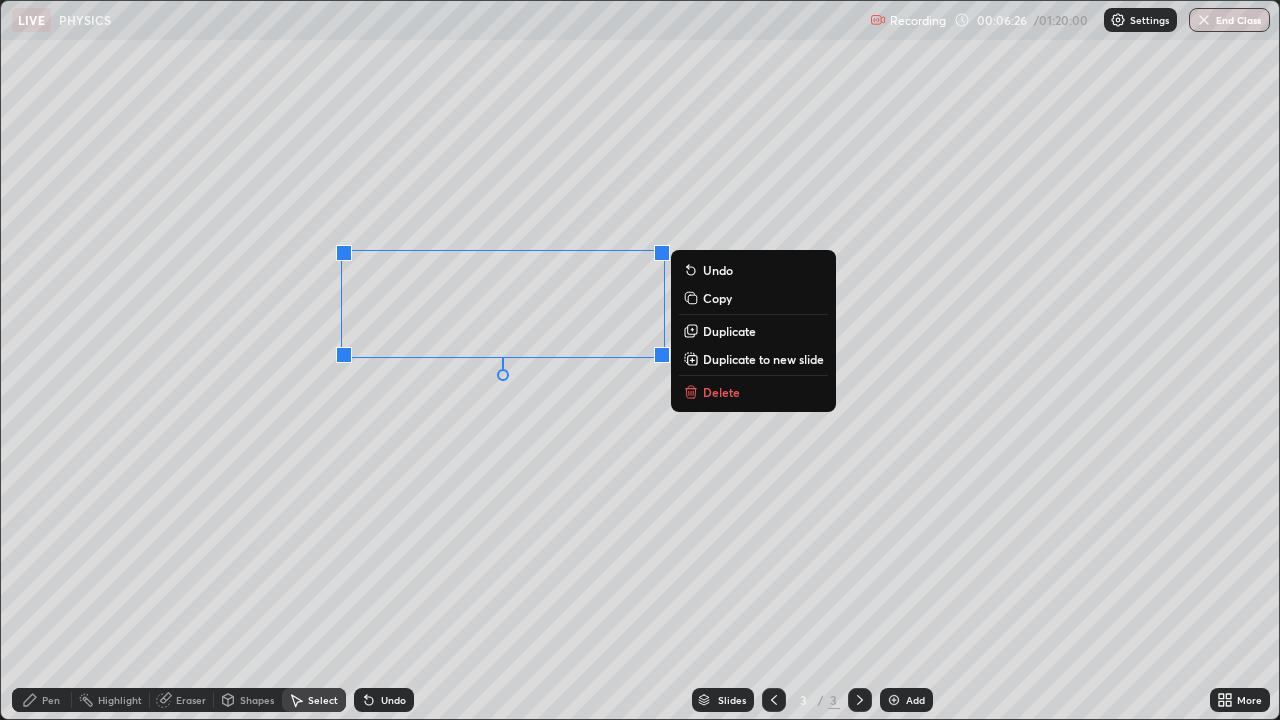 click on "0 ° Undo Copy Duplicate Duplicate to new slide Delete" at bounding box center (640, 360) 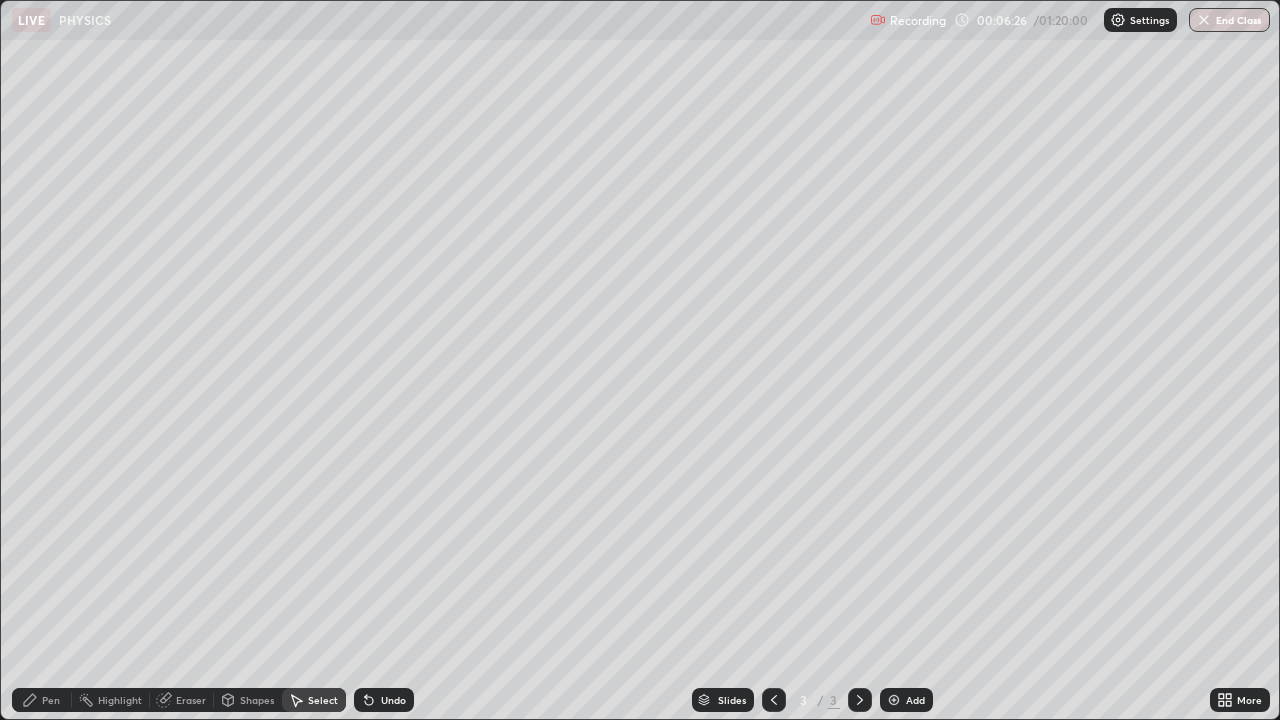 click on "Pen" at bounding box center (51, 700) 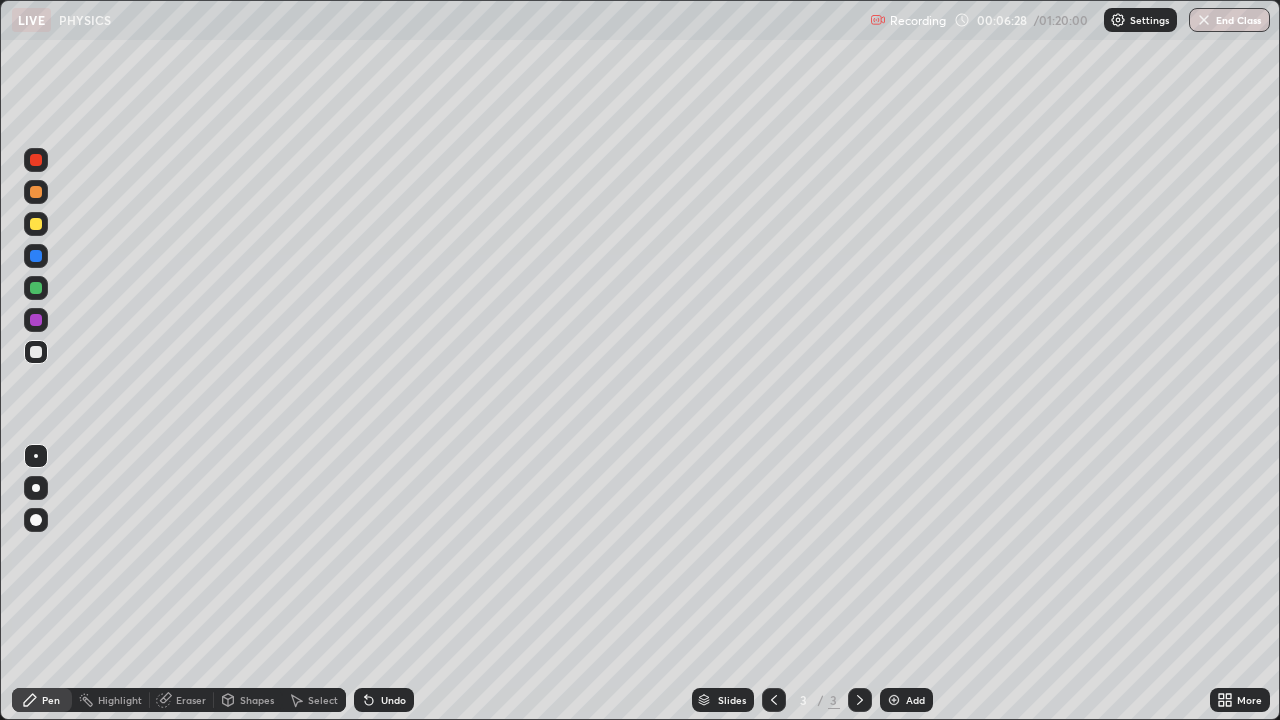 click at bounding box center [36, 224] 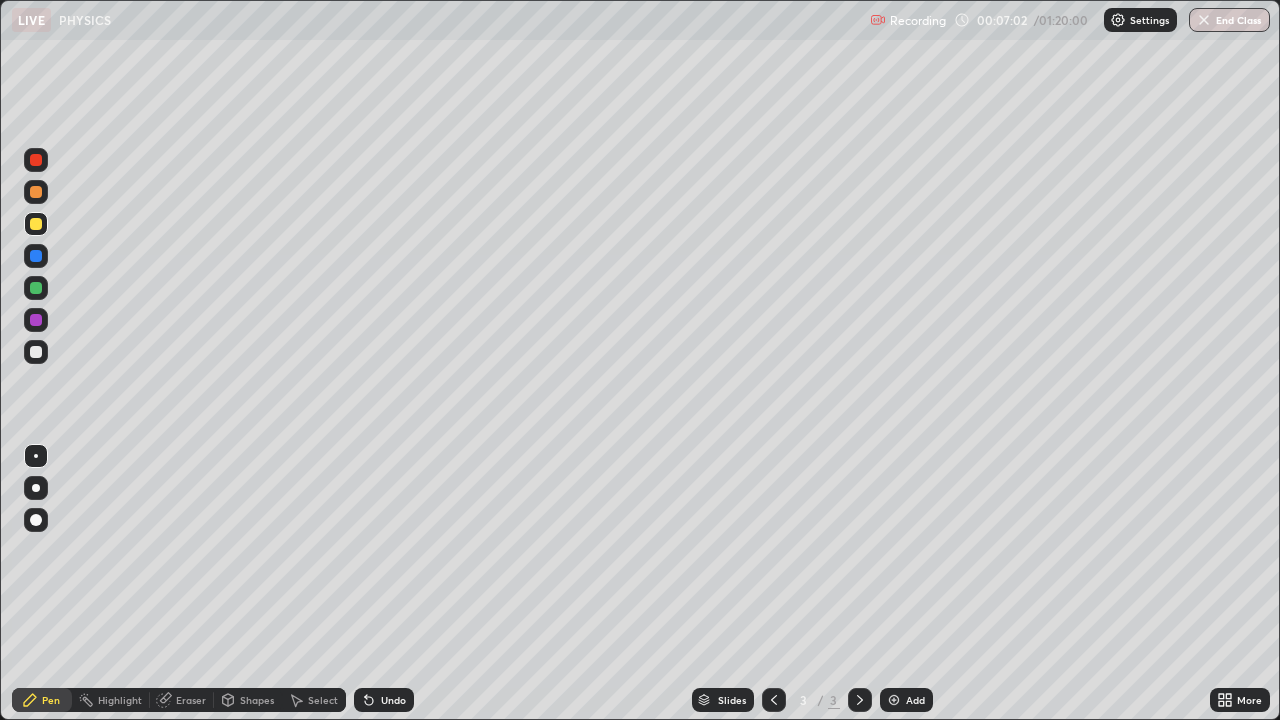 click at bounding box center [894, 700] 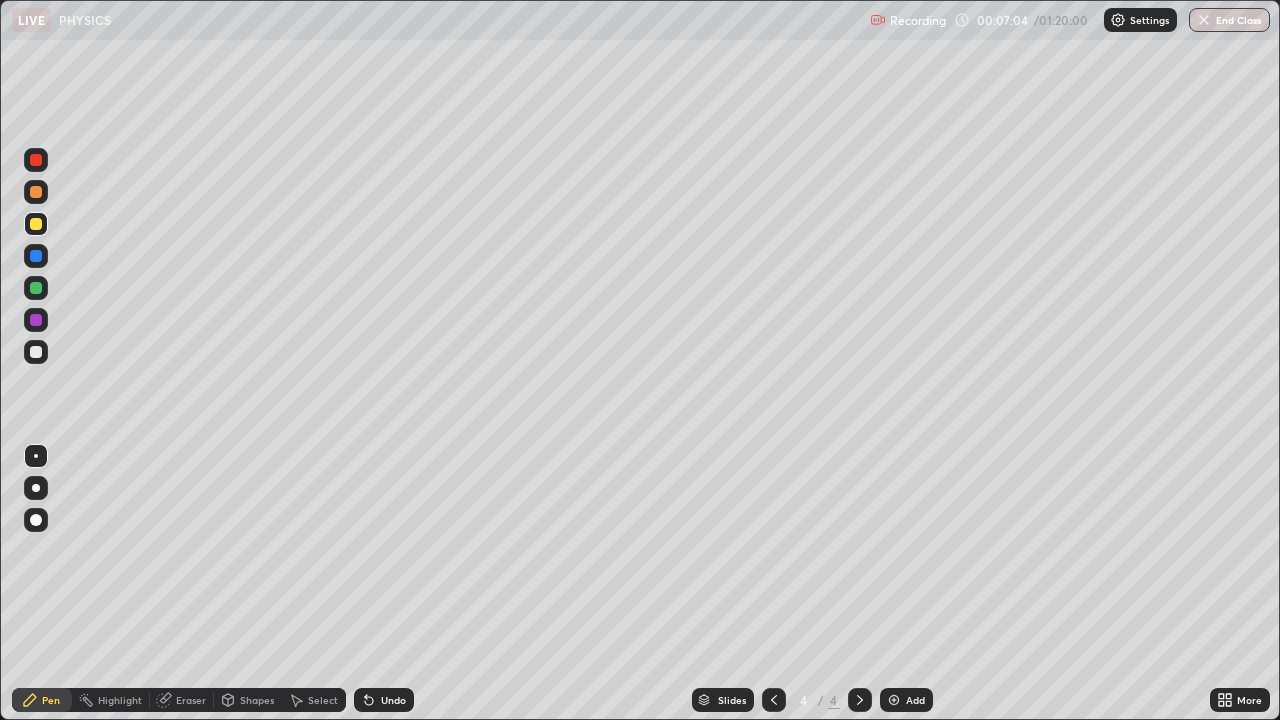 click at bounding box center [36, 352] 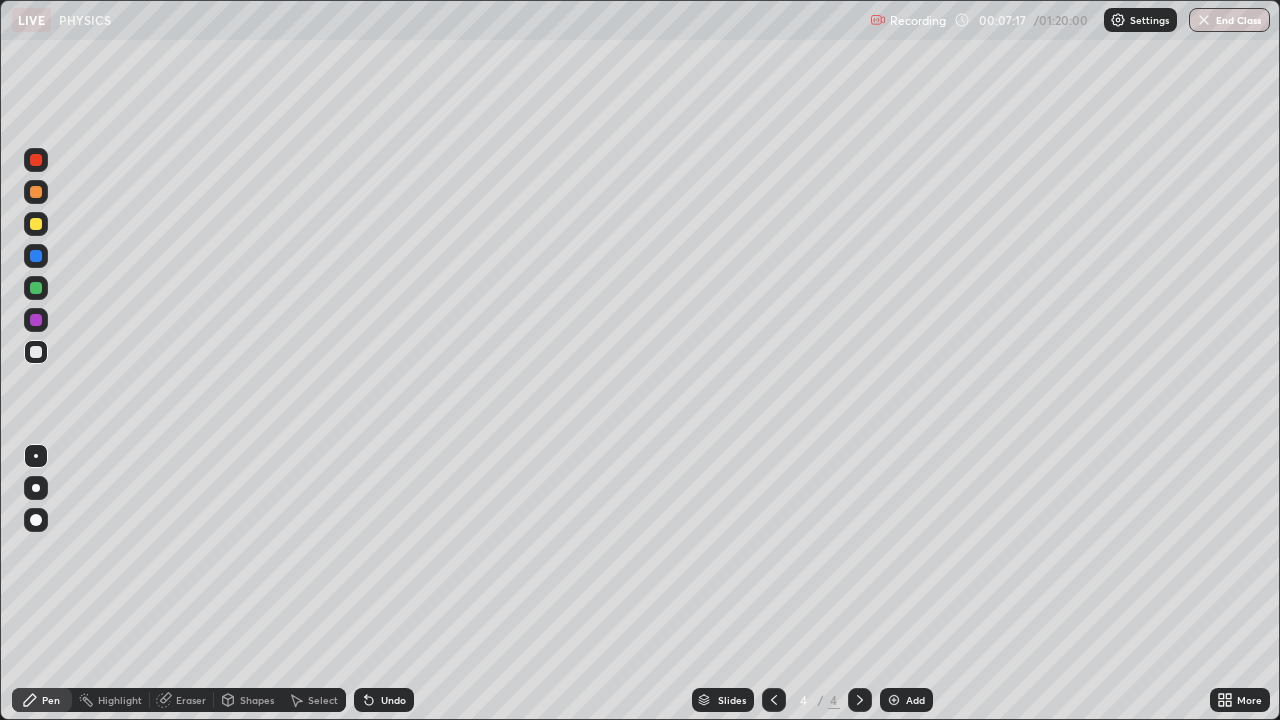 click 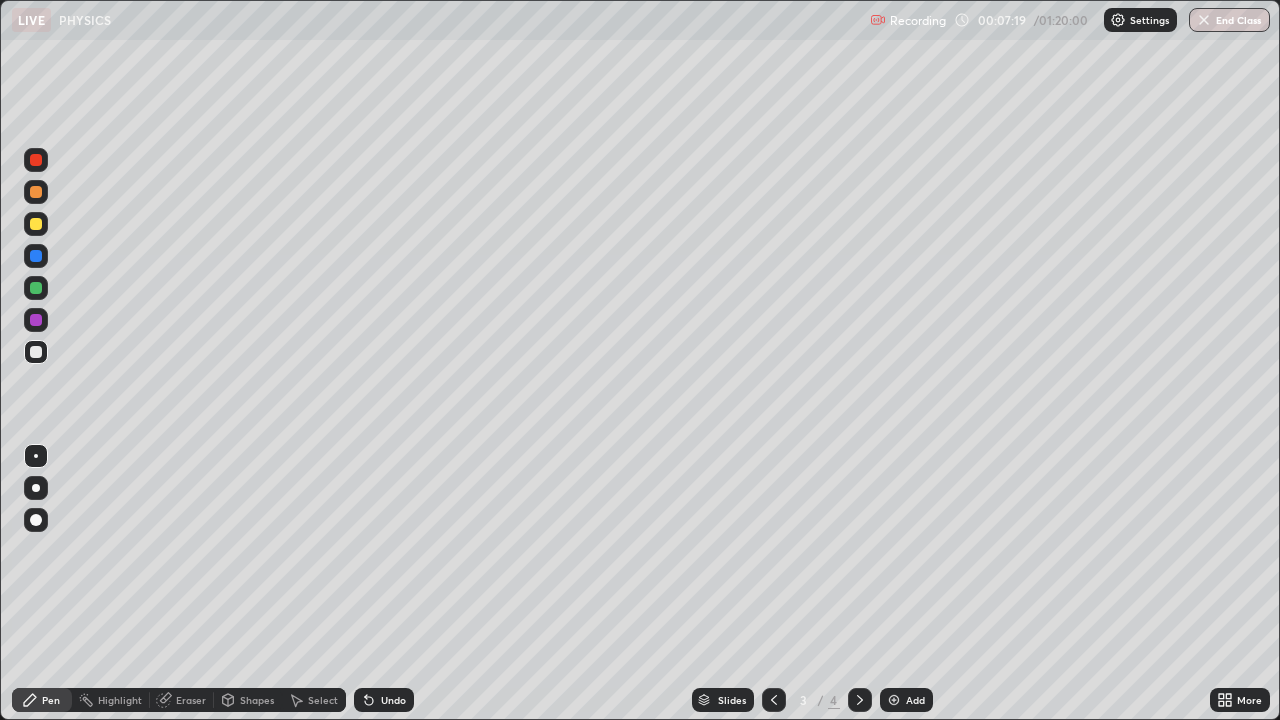 click on "Eraser" at bounding box center [191, 700] 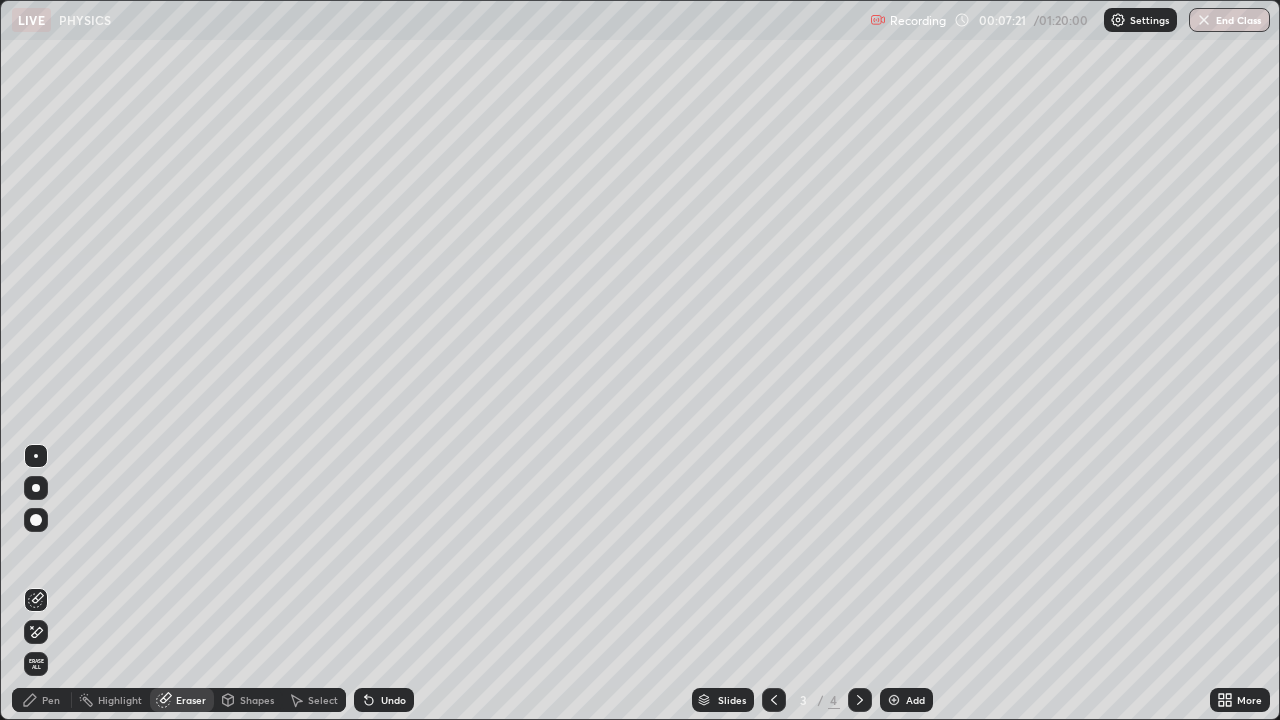 click on "Pen" at bounding box center [51, 700] 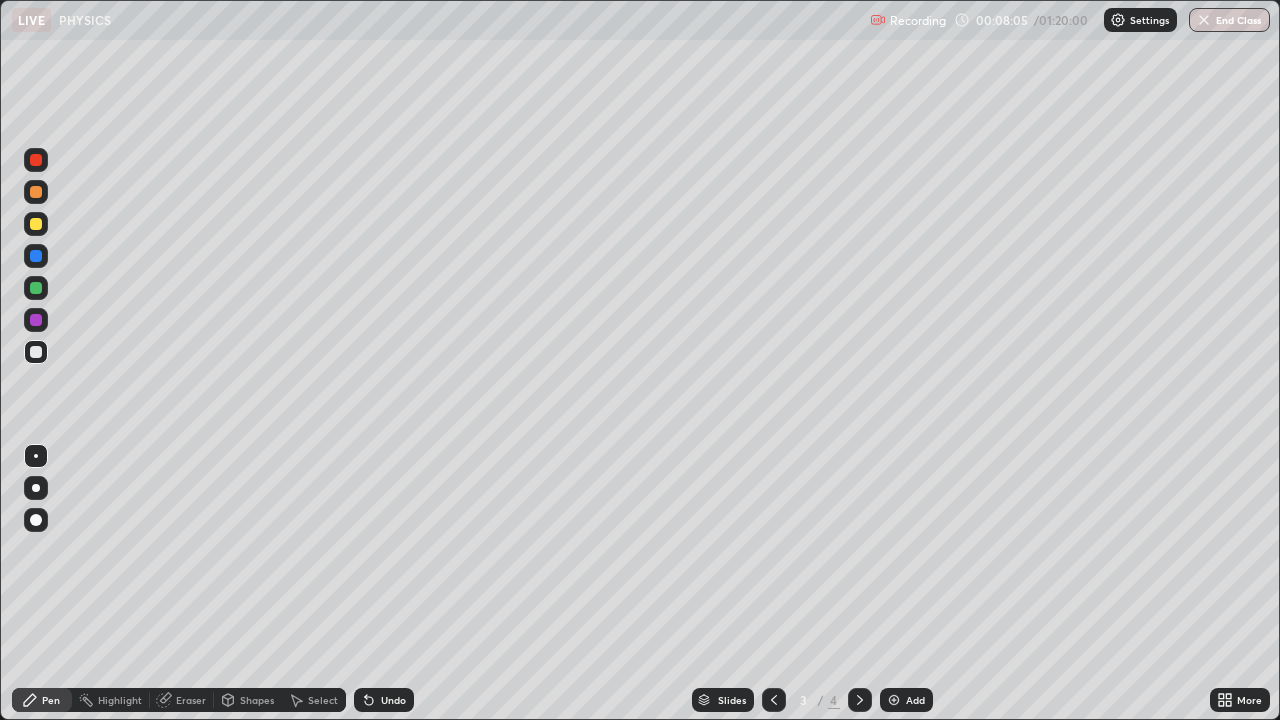 click on "Select" at bounding box center [323, 700] 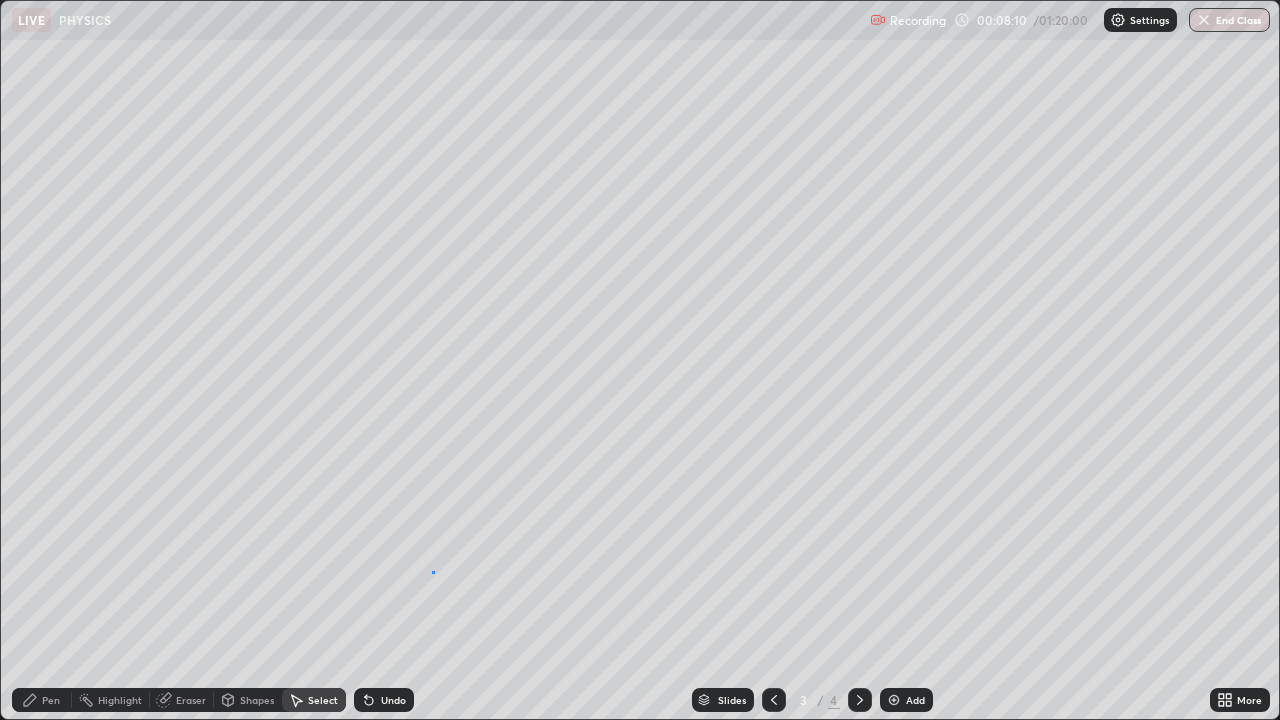 click on "0 ° Undo Copy Duplicate Duplicate to new slide Delete" at bounding box center (640, 360) 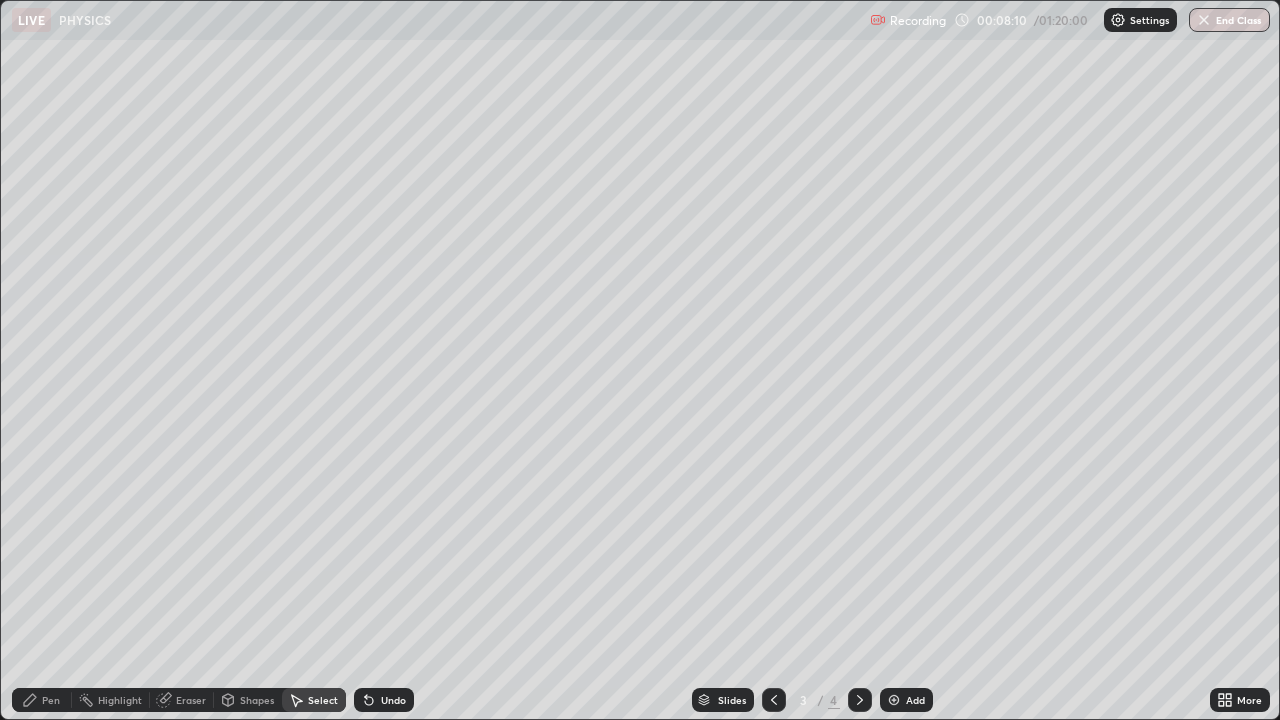 click on "Pen" at bounding box center [42, 700] 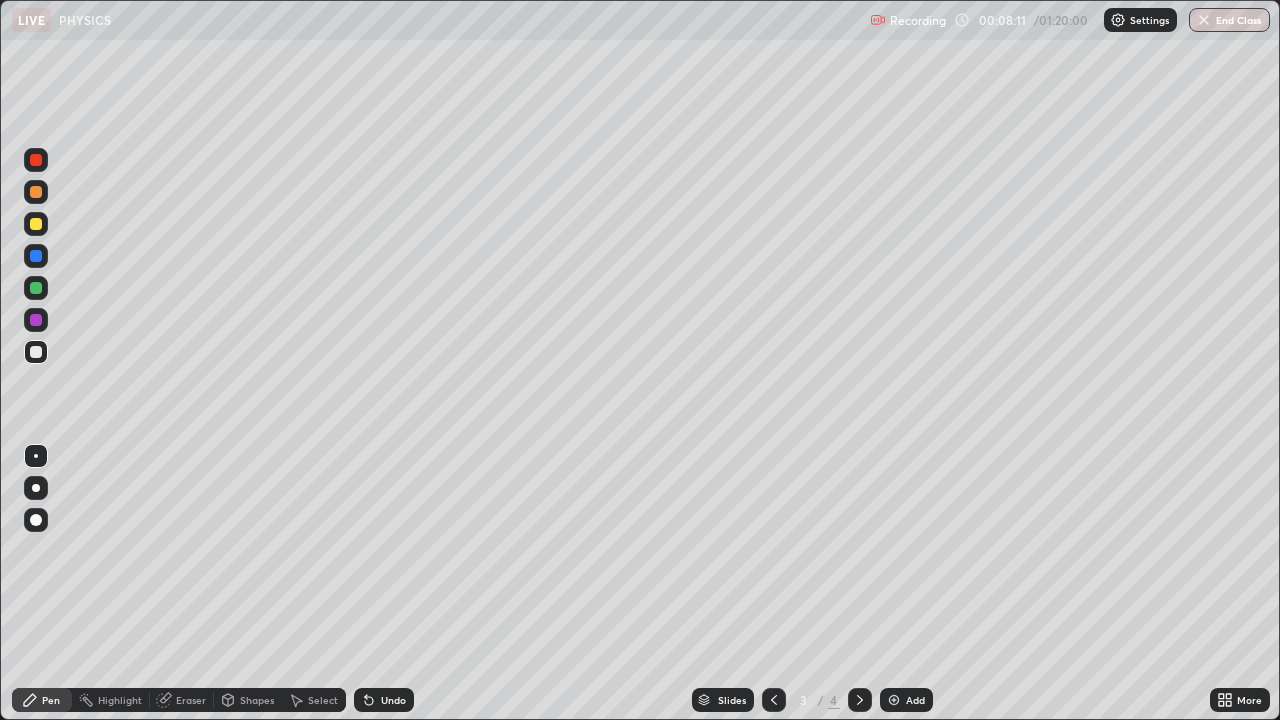 click at bounding box center [36, 224] 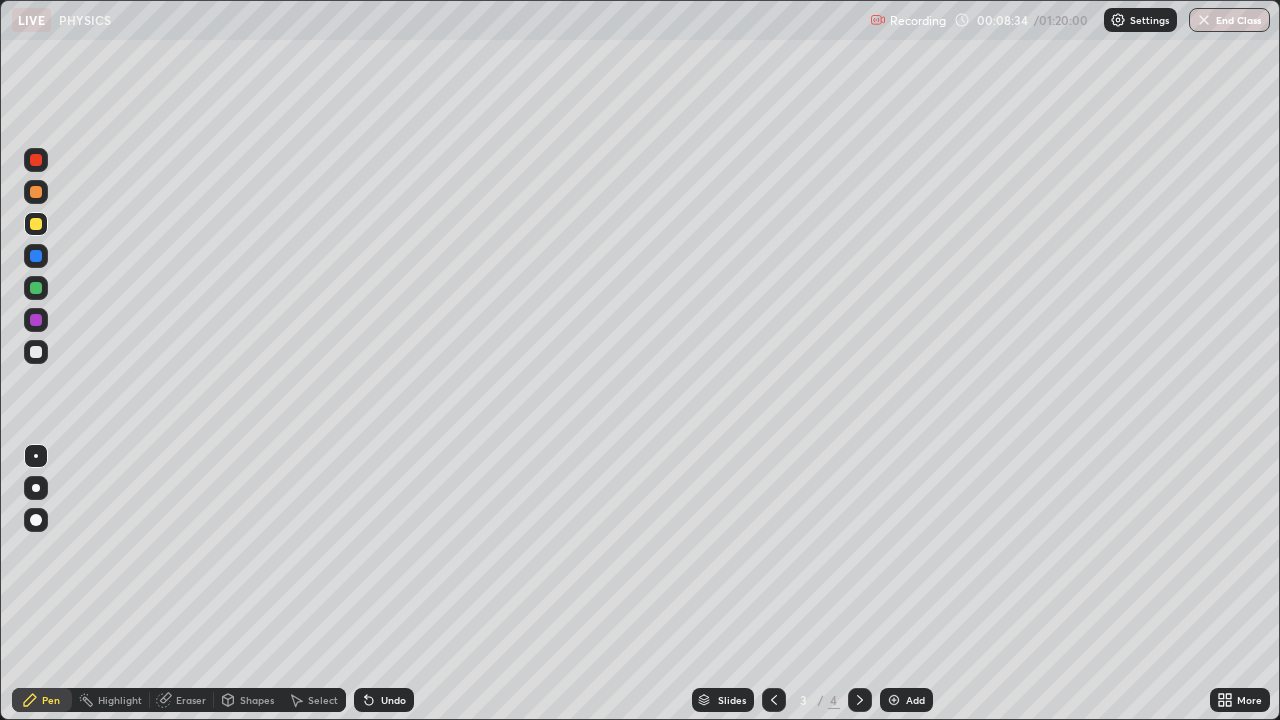 click on "Undo" at bounding box center (393, 700) 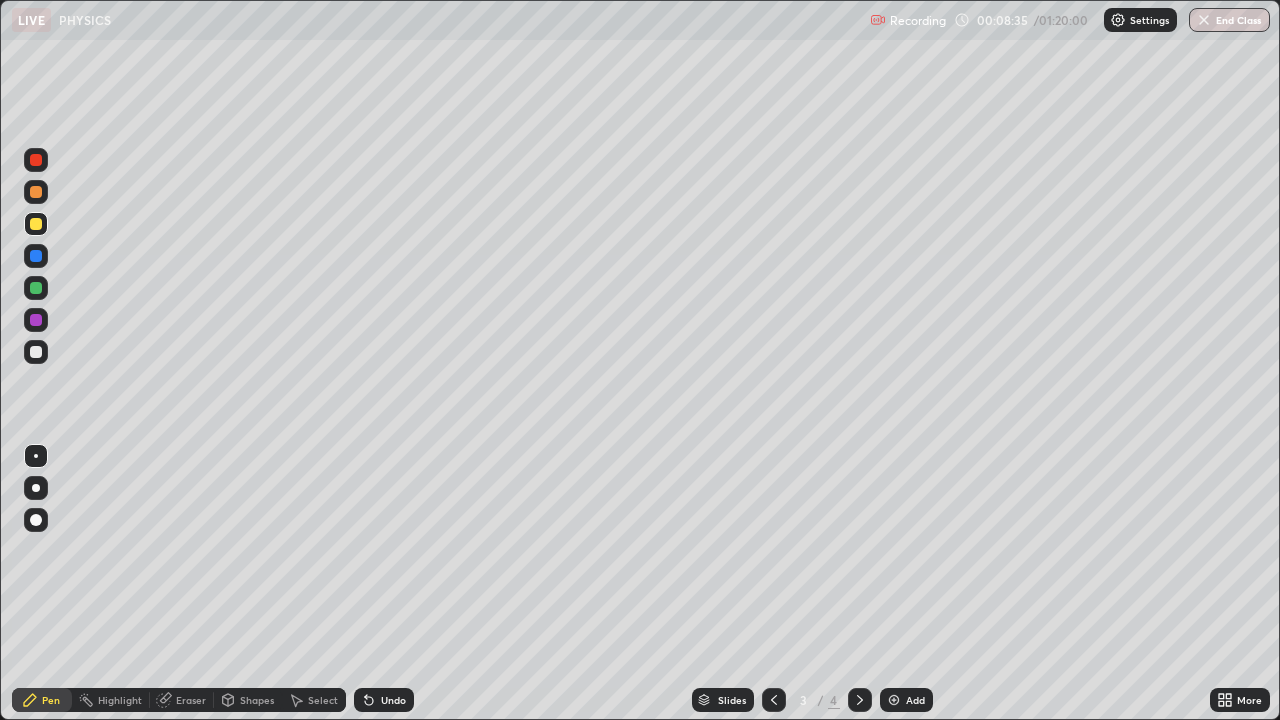 click on "Undo" at bounding box center (393, 700) 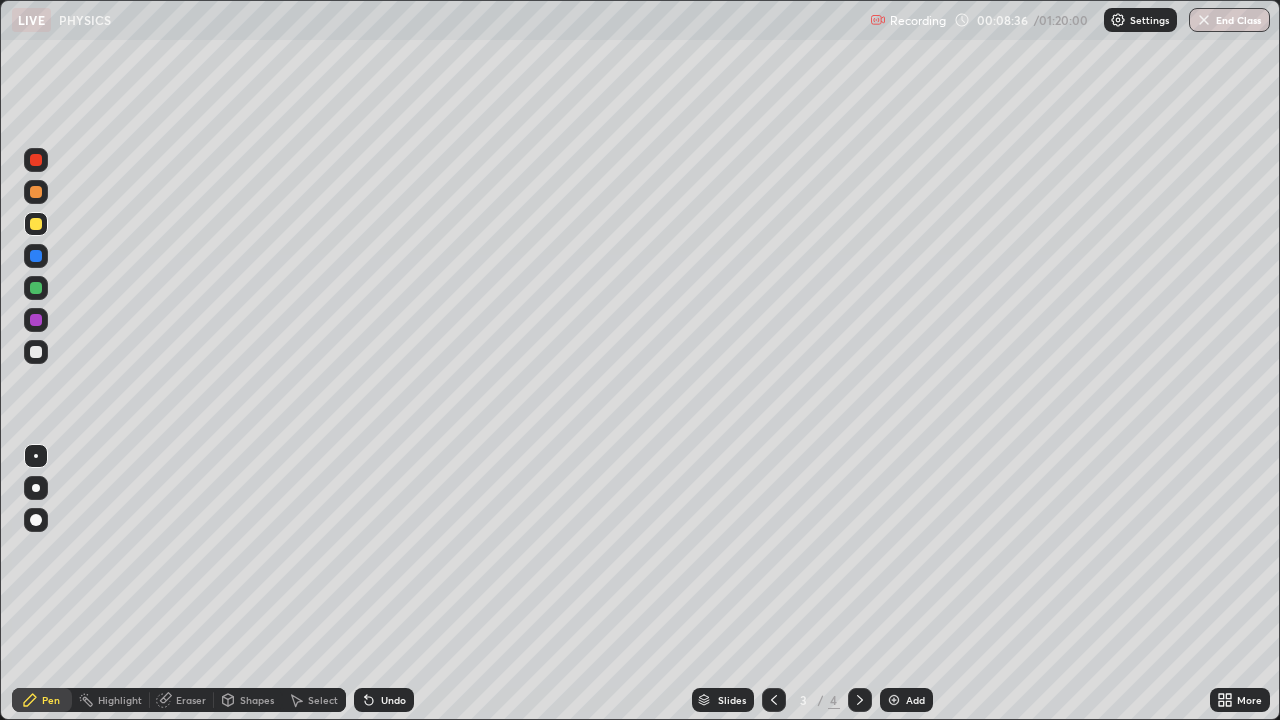 click on "Select" at bounding box center (323, 700) 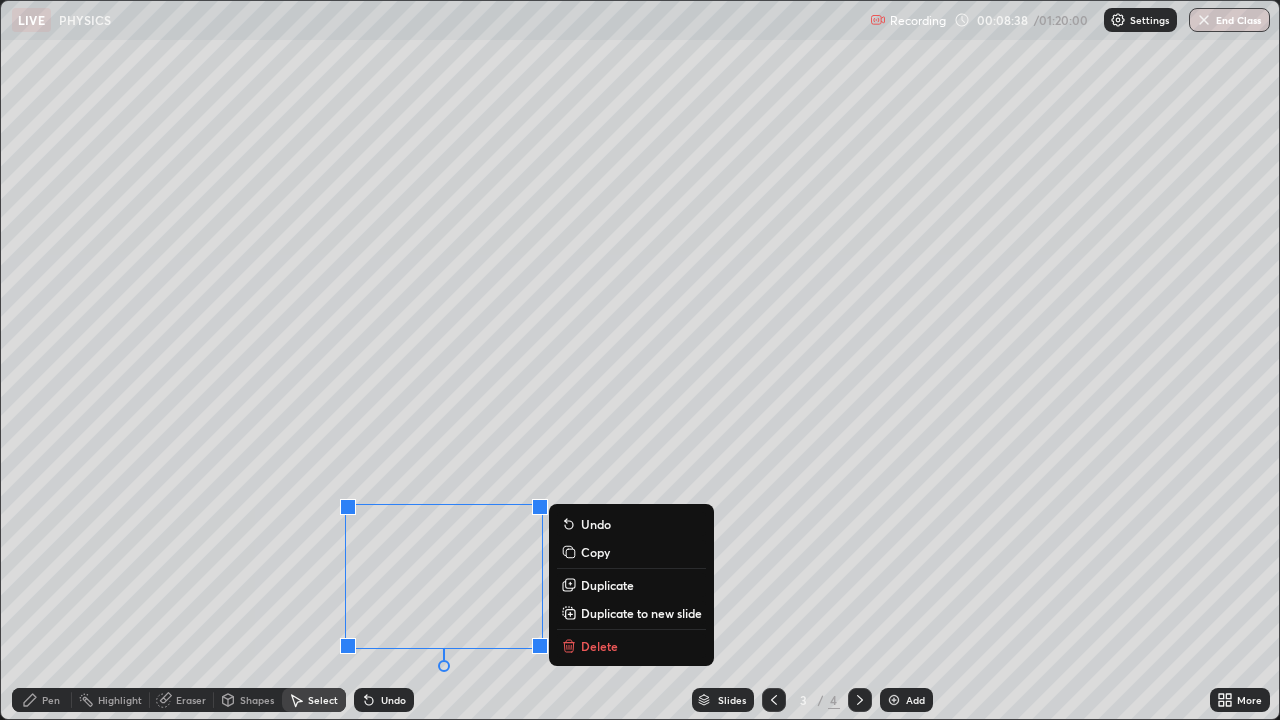click on "Delete" at bounding box center [599, 646] 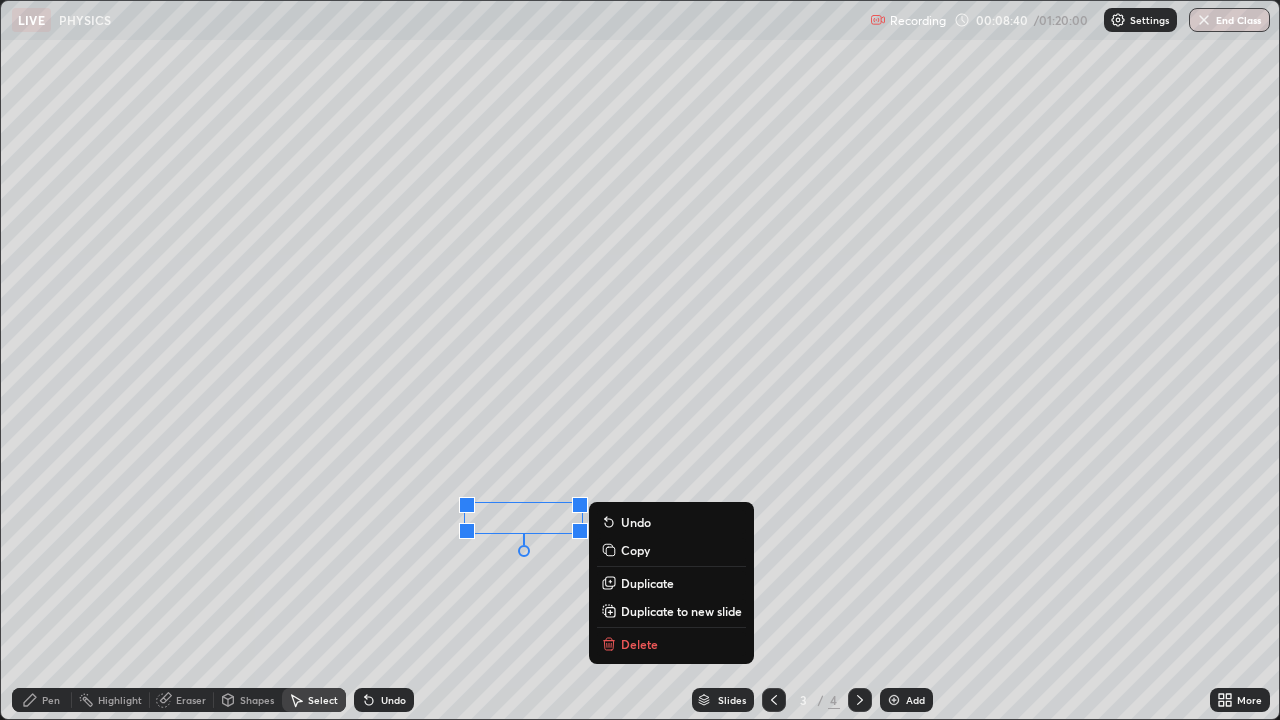 click on "Delete" at bounding box center (639, 644) 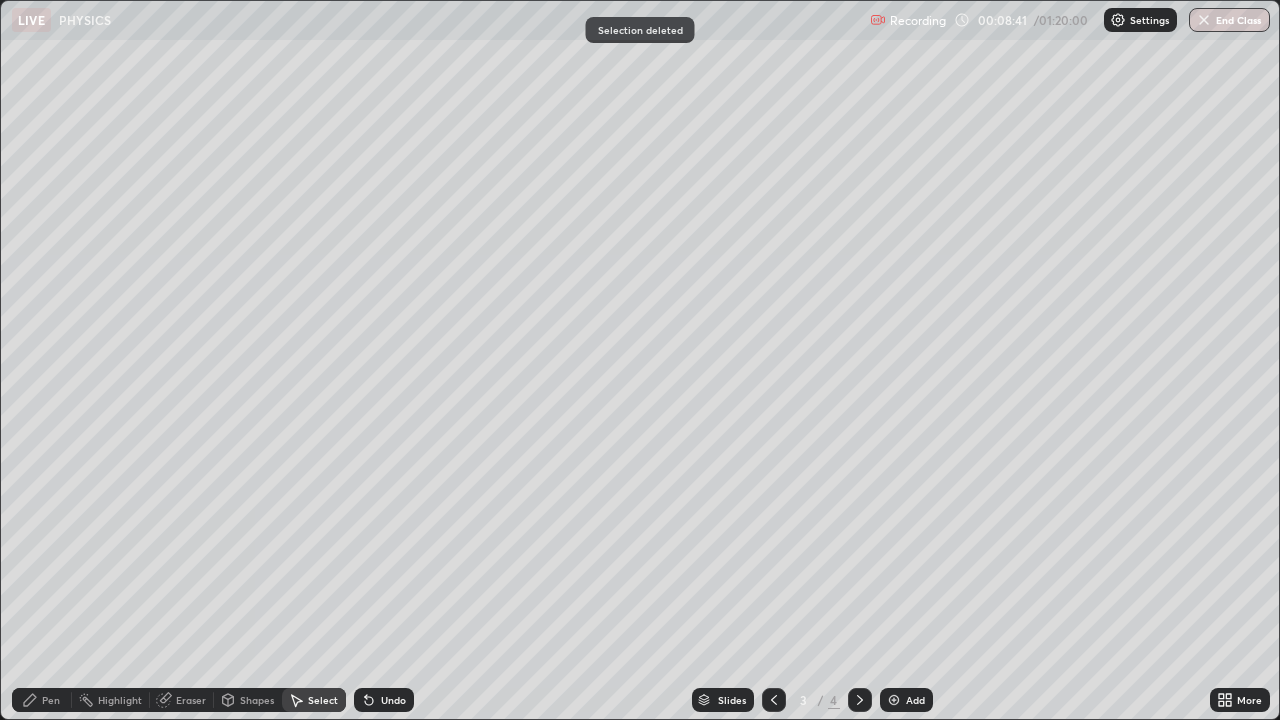 click on "Pen" at bounding box center (51, 700) 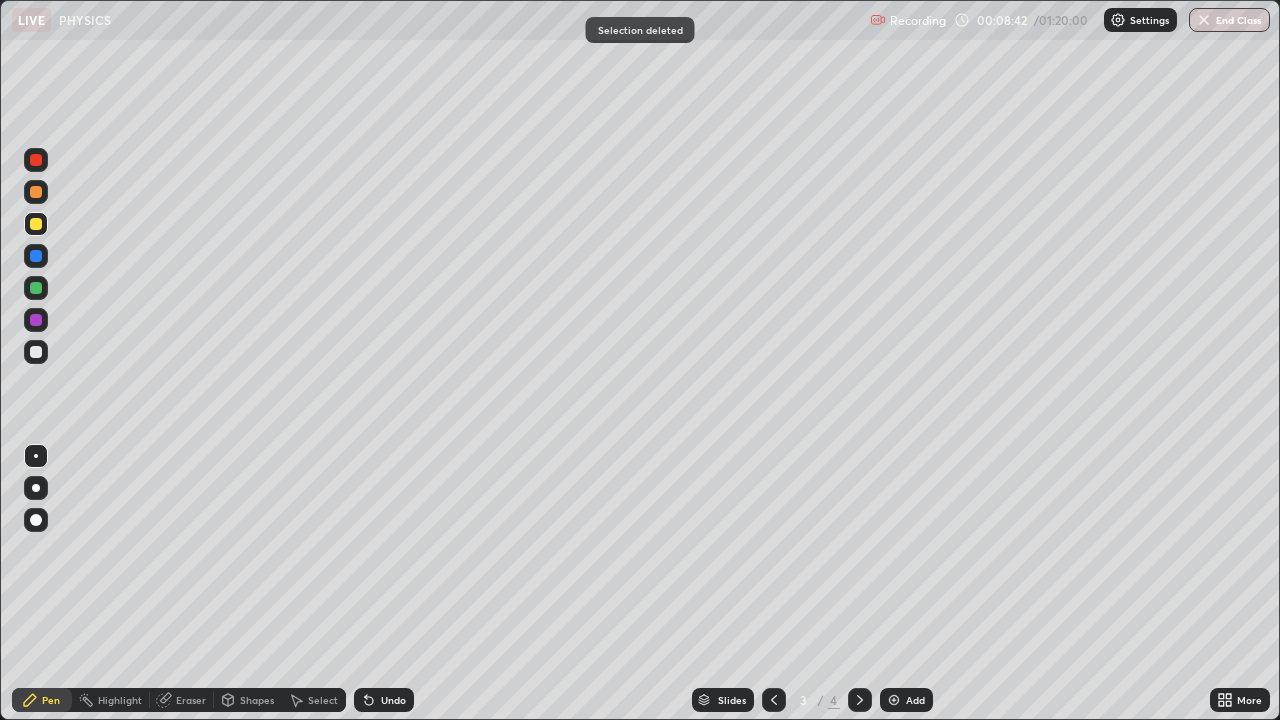 click at bounding box center (36, 352) 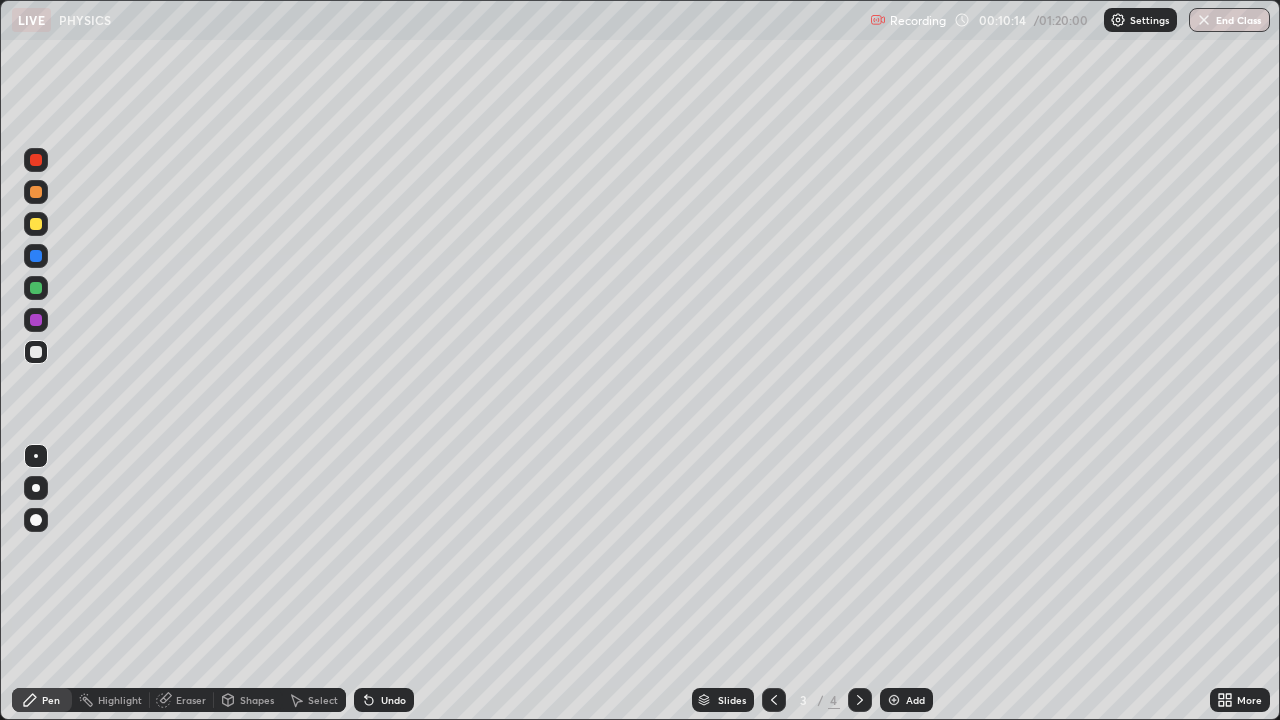 click at bounding box center [860, 700] 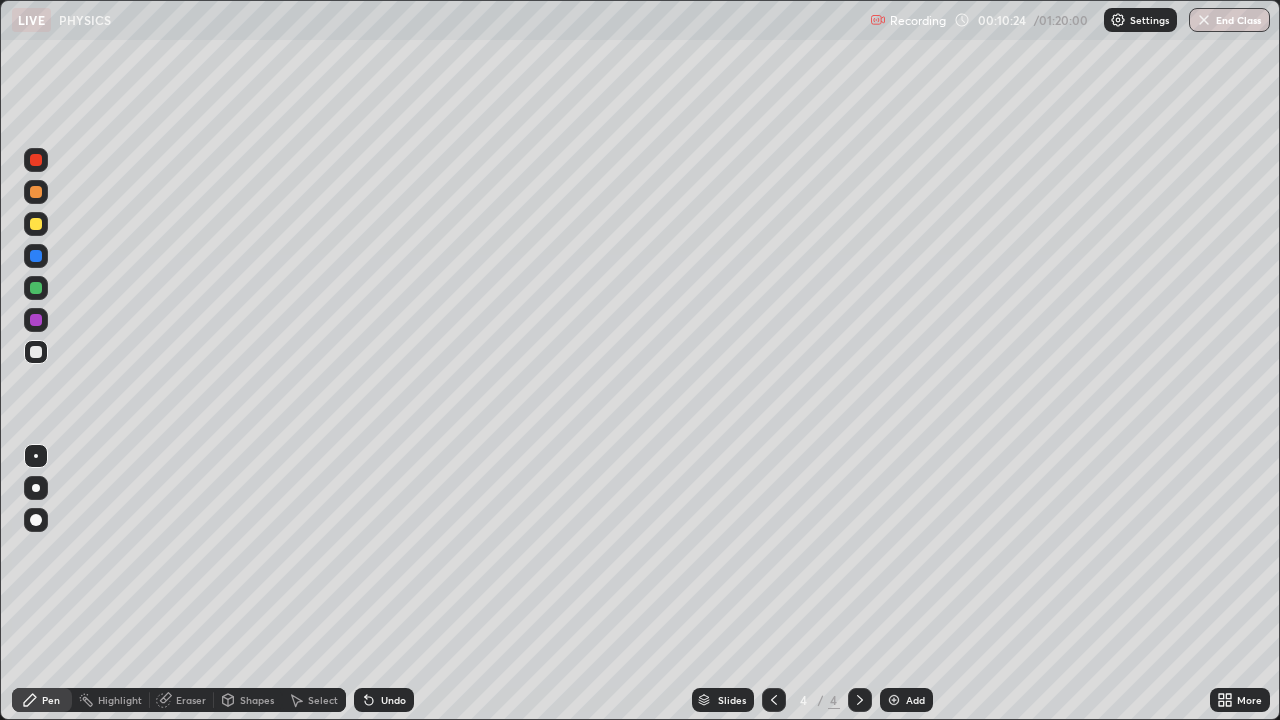 click on "Undo" at bounding box center [384, 700] 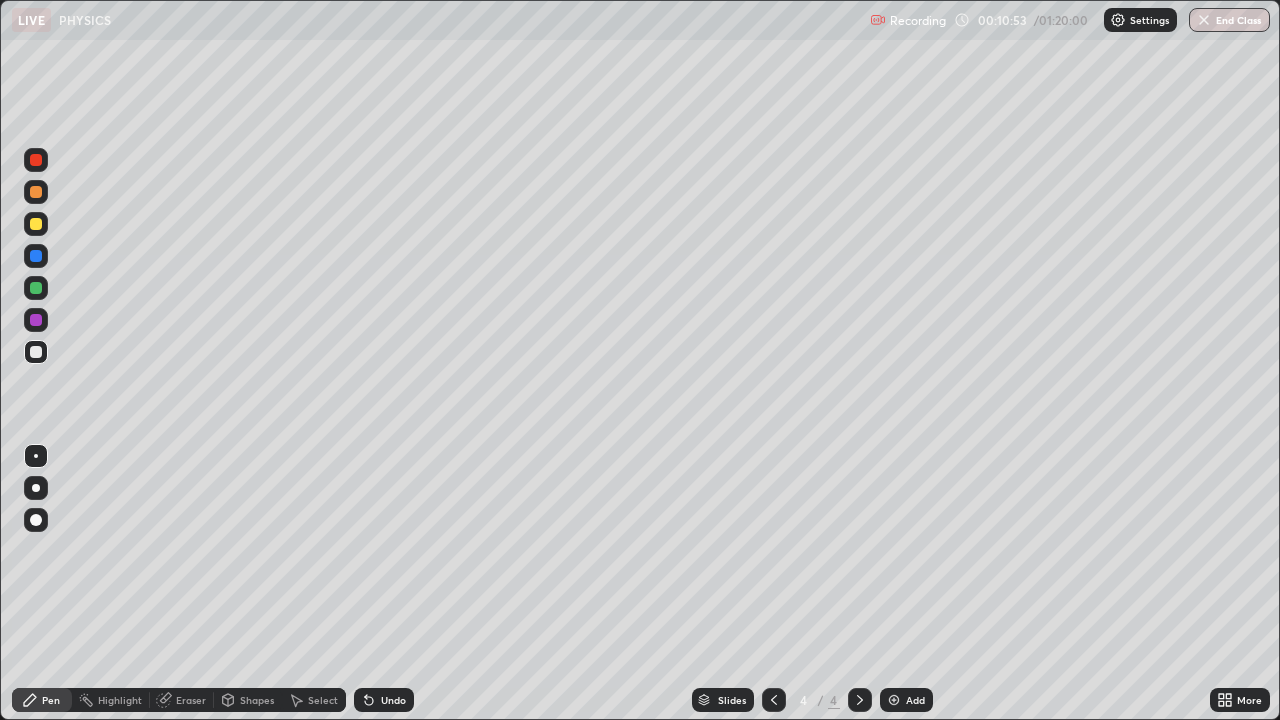 click 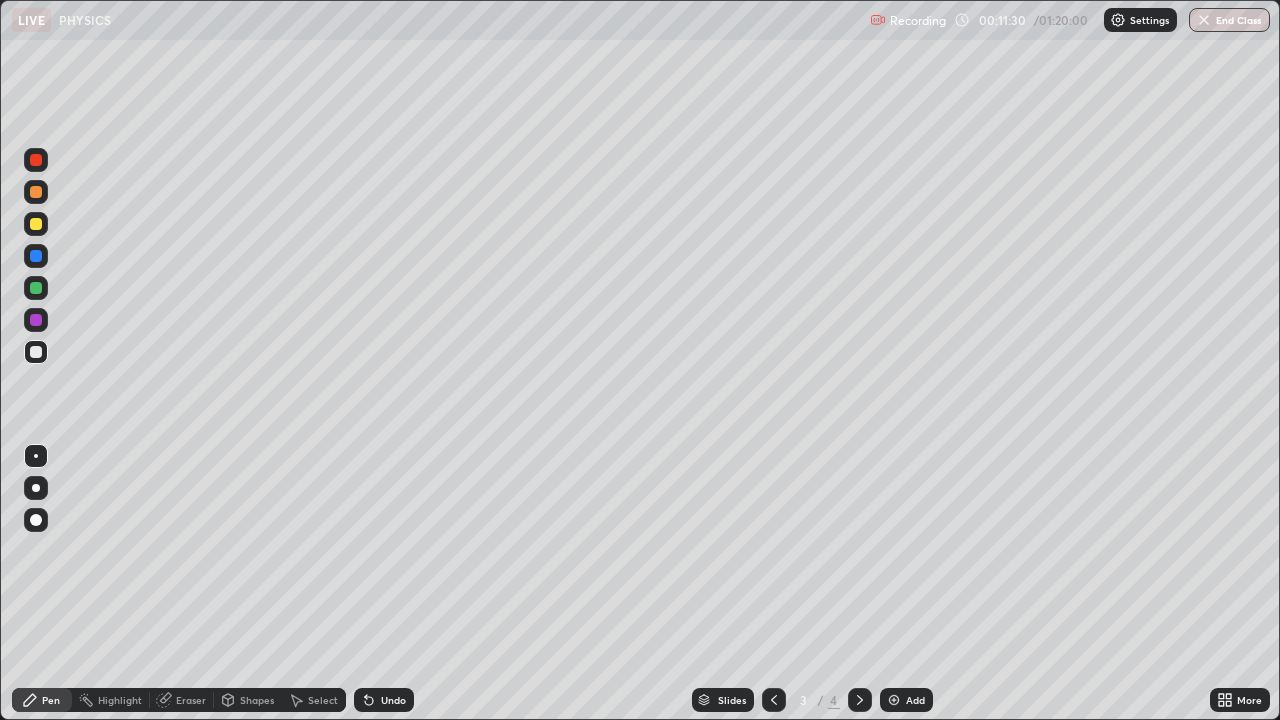 click at bounding box center (36, 224) 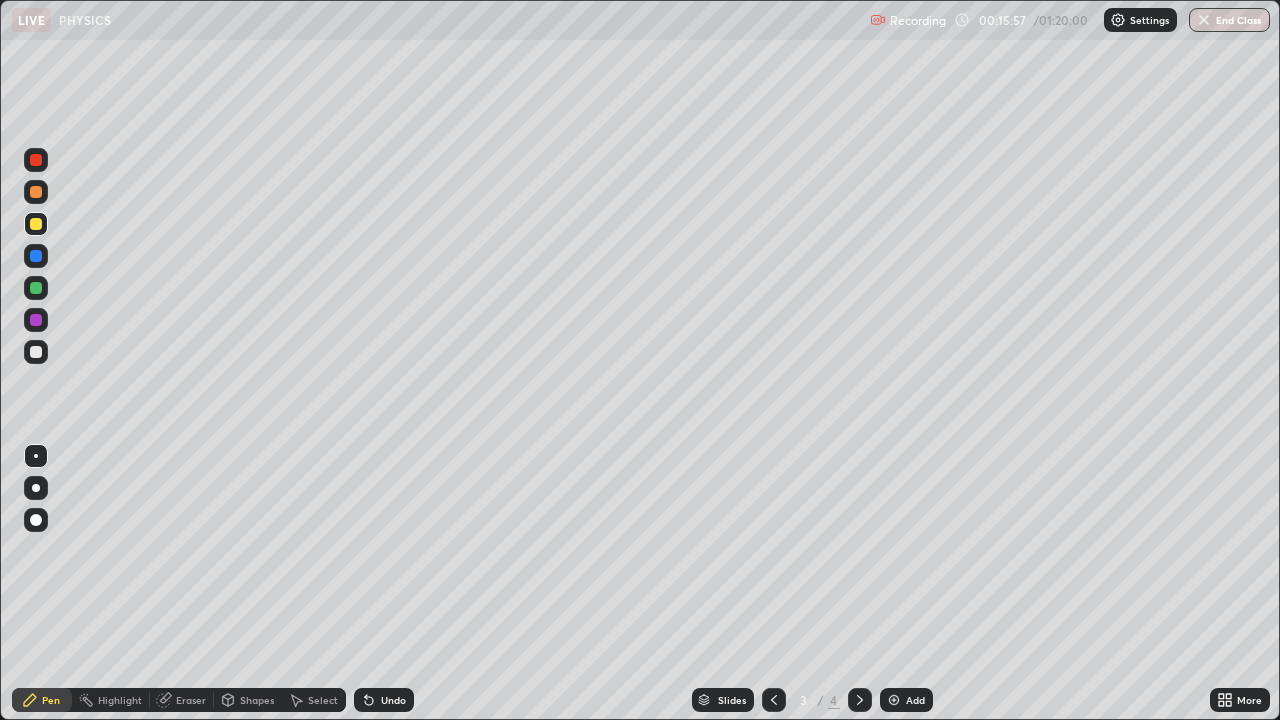 click on "Add" at bounding box center (915, 700) 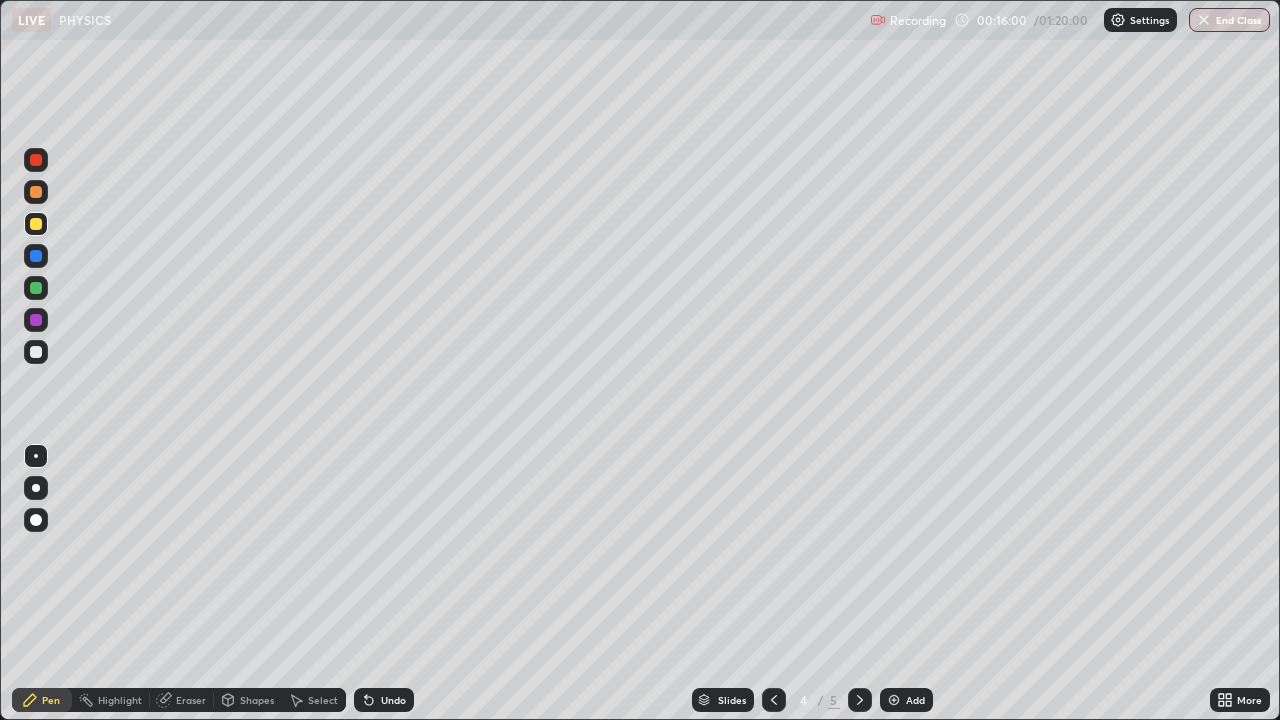 click on "Shapes" at bounding box center [248, 700] 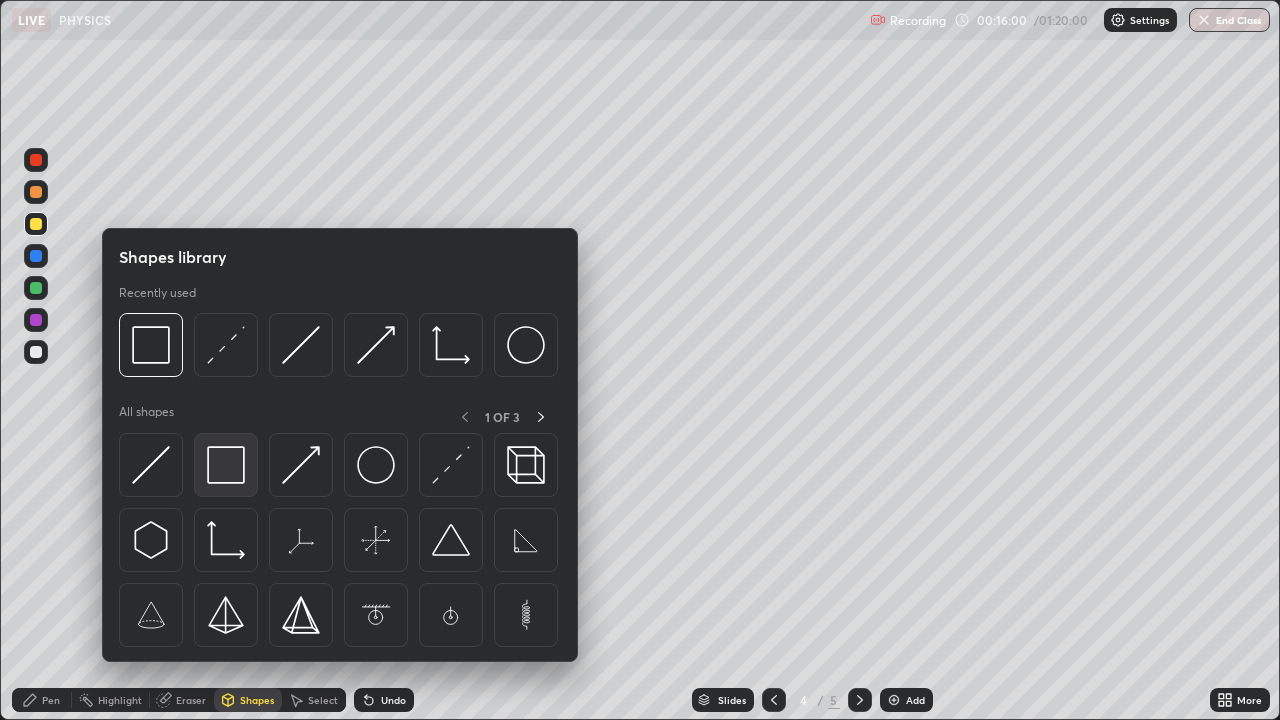 click at bounding box center (226, 465) 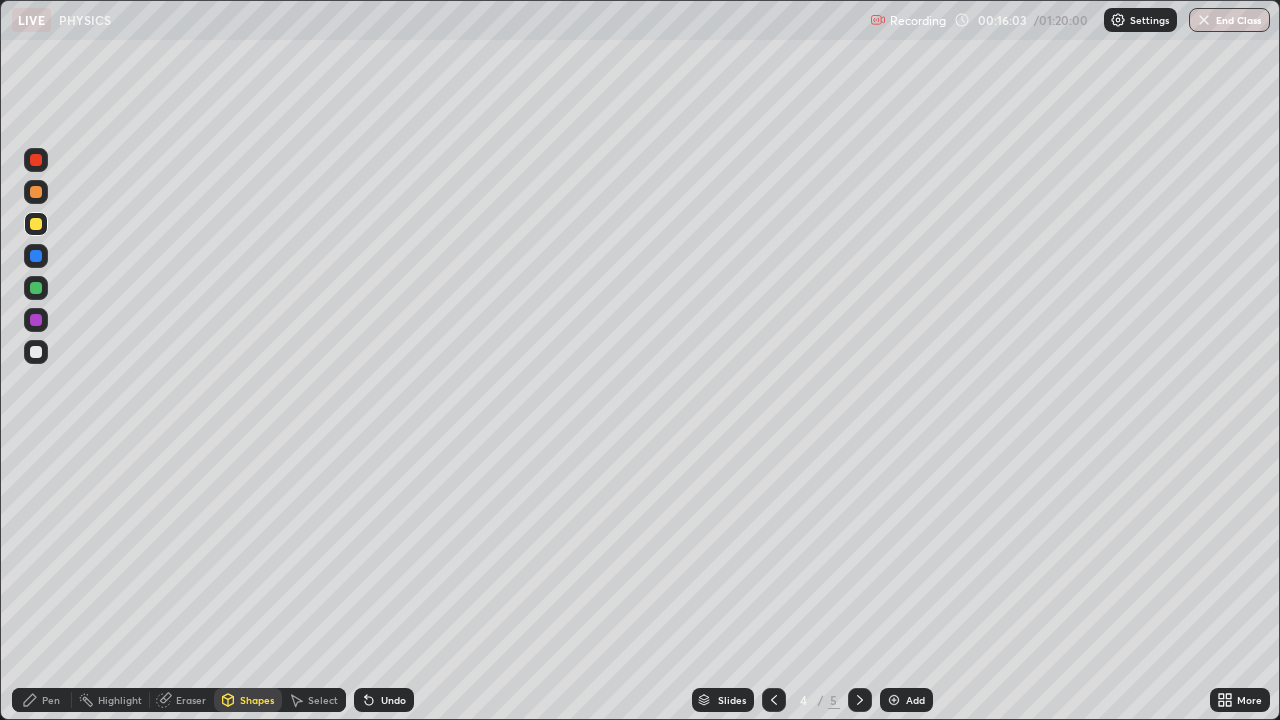 click on "Pen" at bounding box center (51, 700) 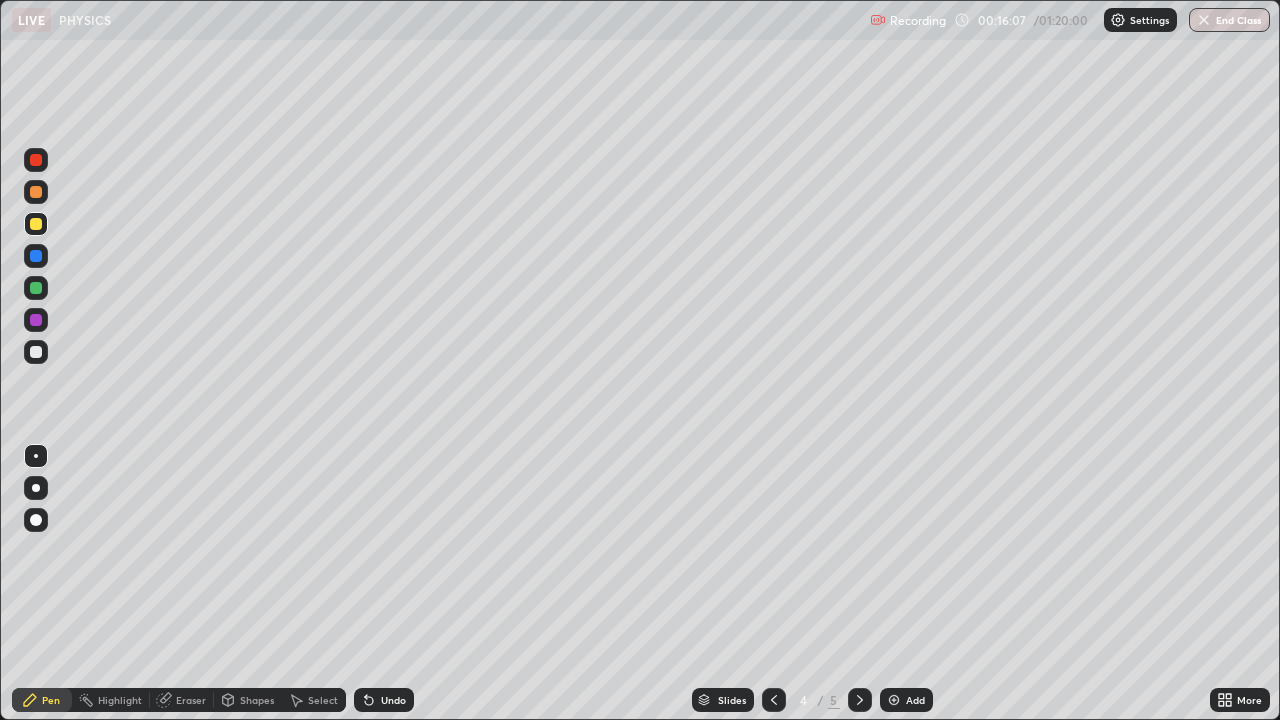 click on "Undo" at bounding box center [384, 700] 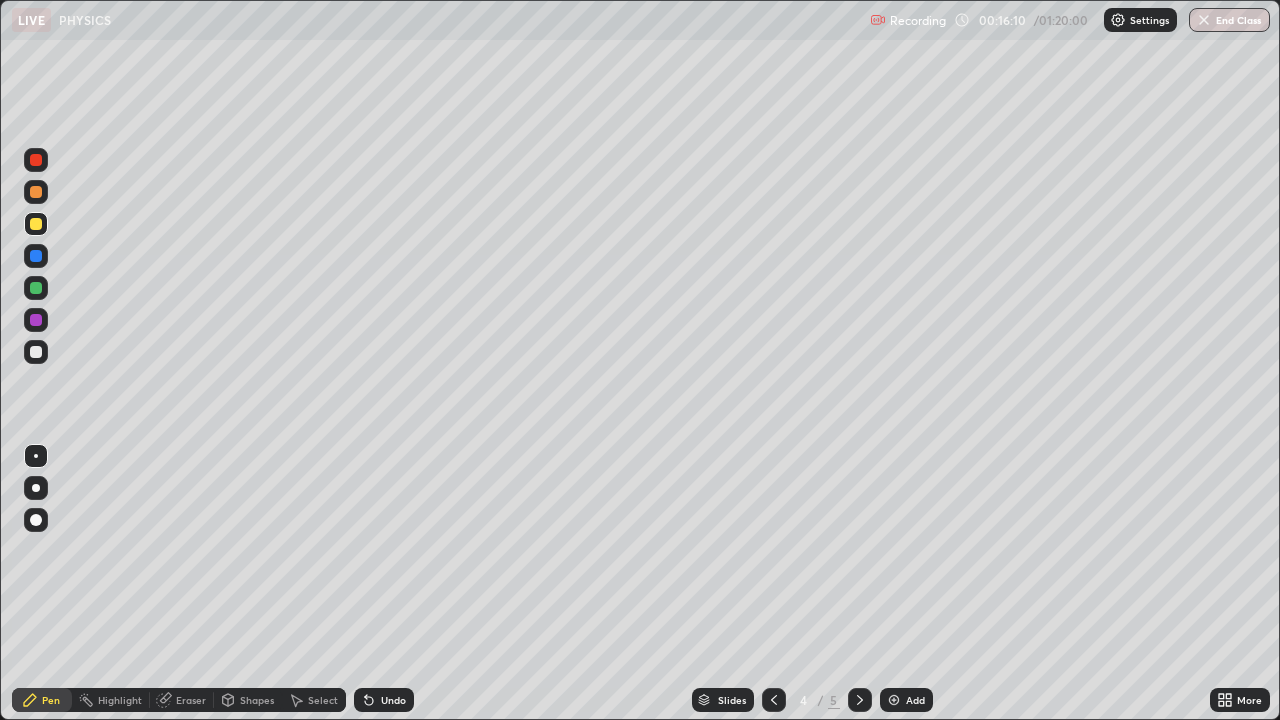 click on "Undo" at bounding box center (393, 700) 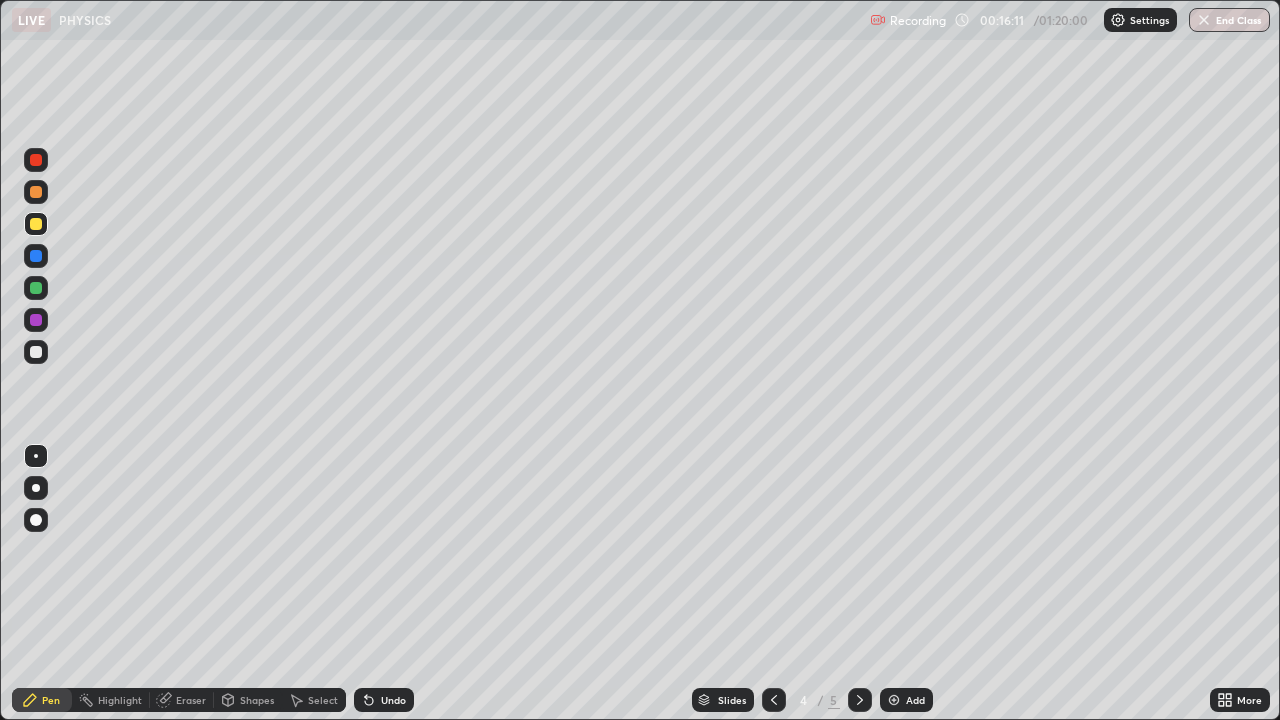 click on "Undo" at bounding box center [384, 700] 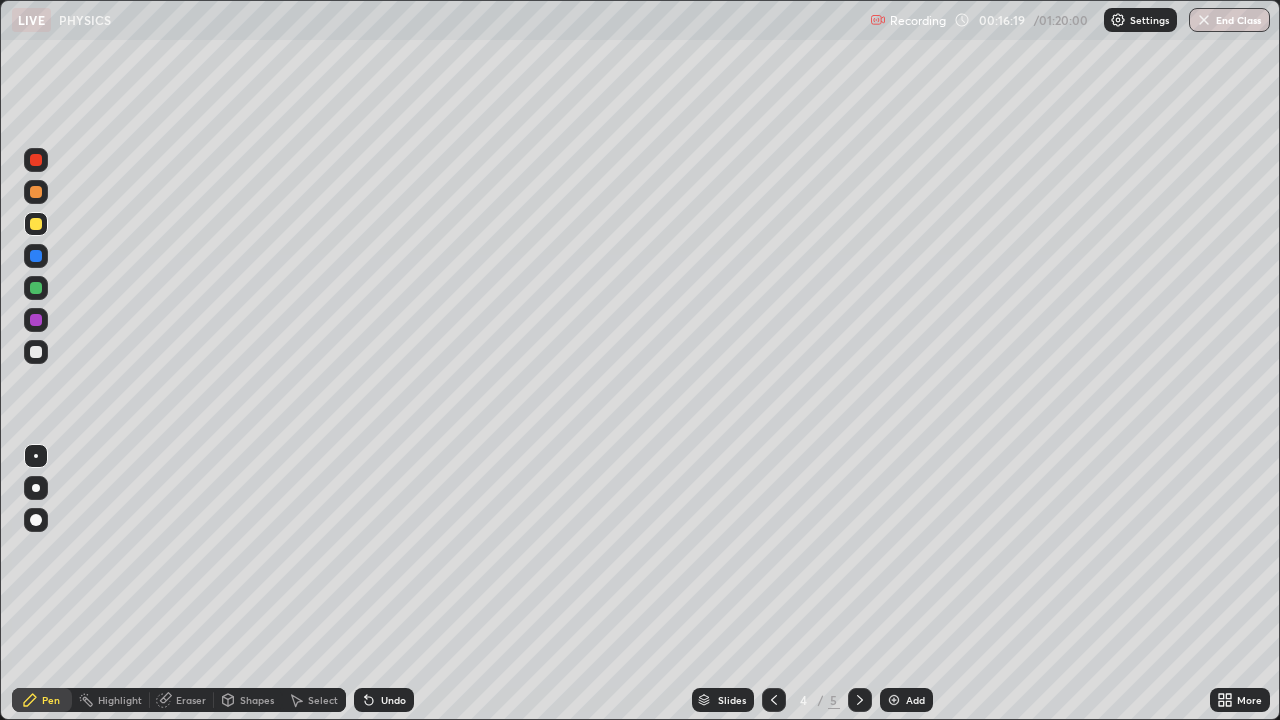 click on "Select" at bounding box center [323, 700] 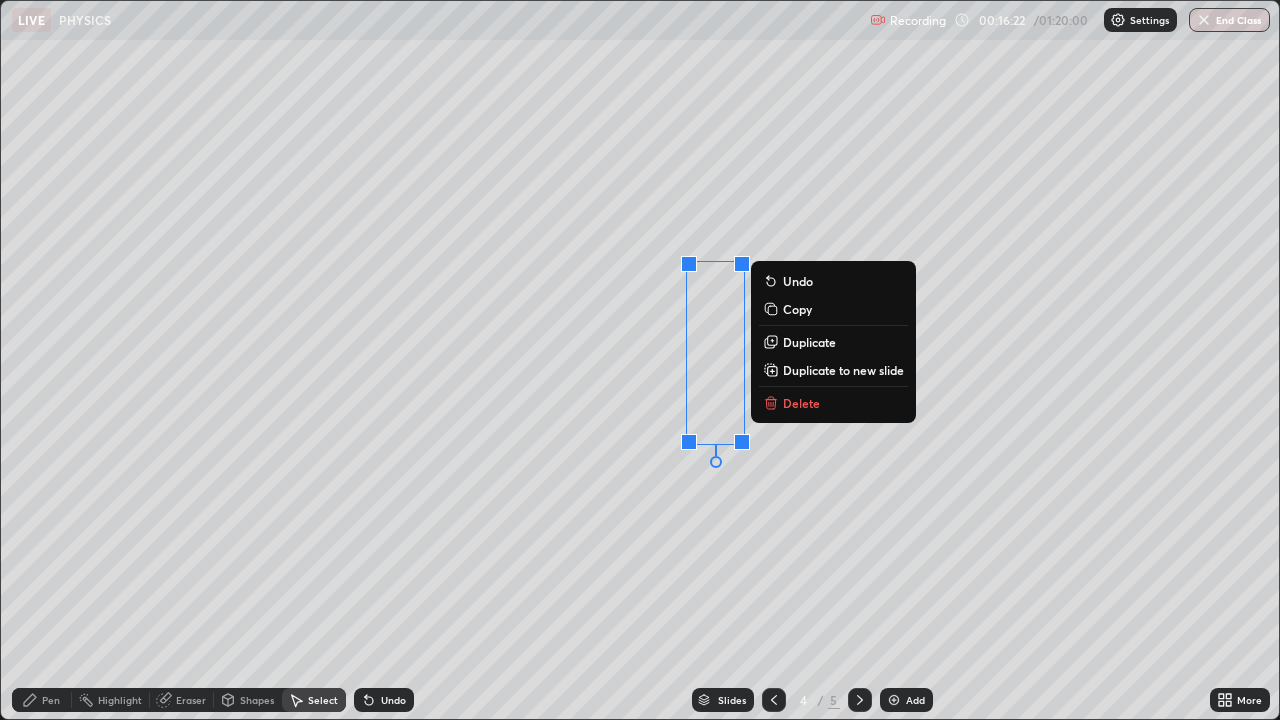 click on "0 ° Undo Copy Duplicate Duplicate to new slide Delete" at bounding box center [640, 360] 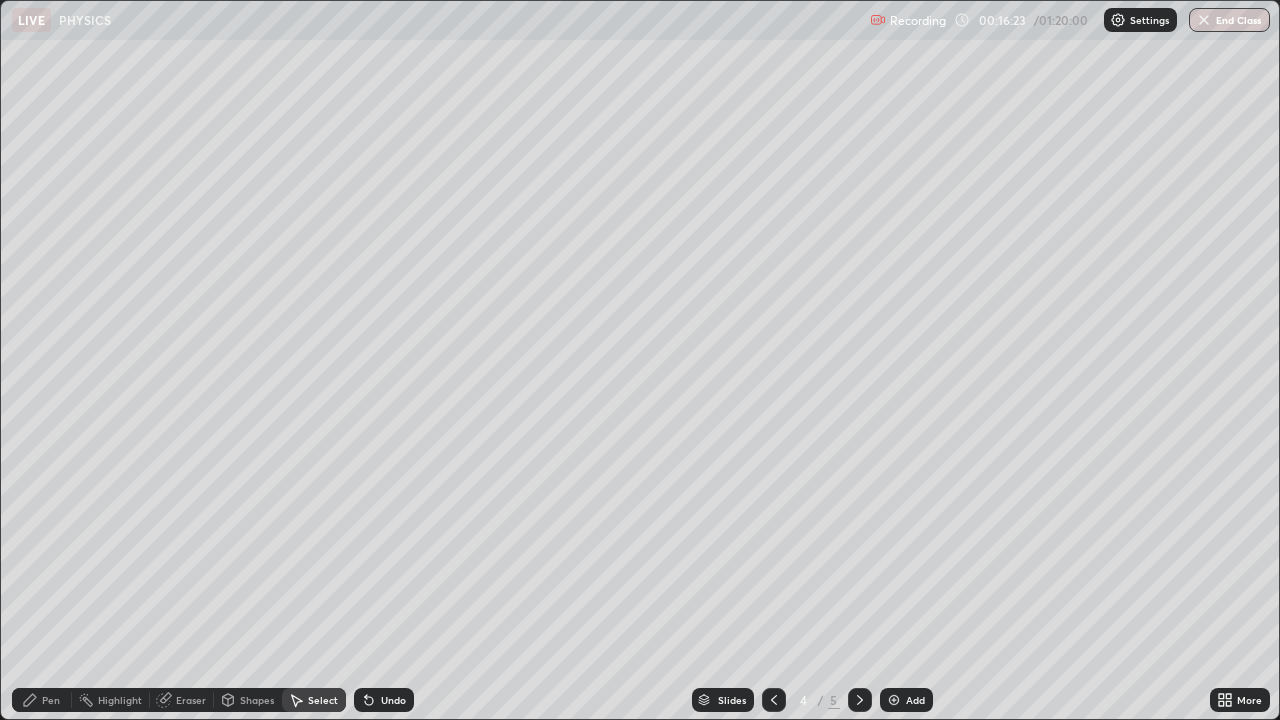 click on "Pen" at bounding box center [42, 700] 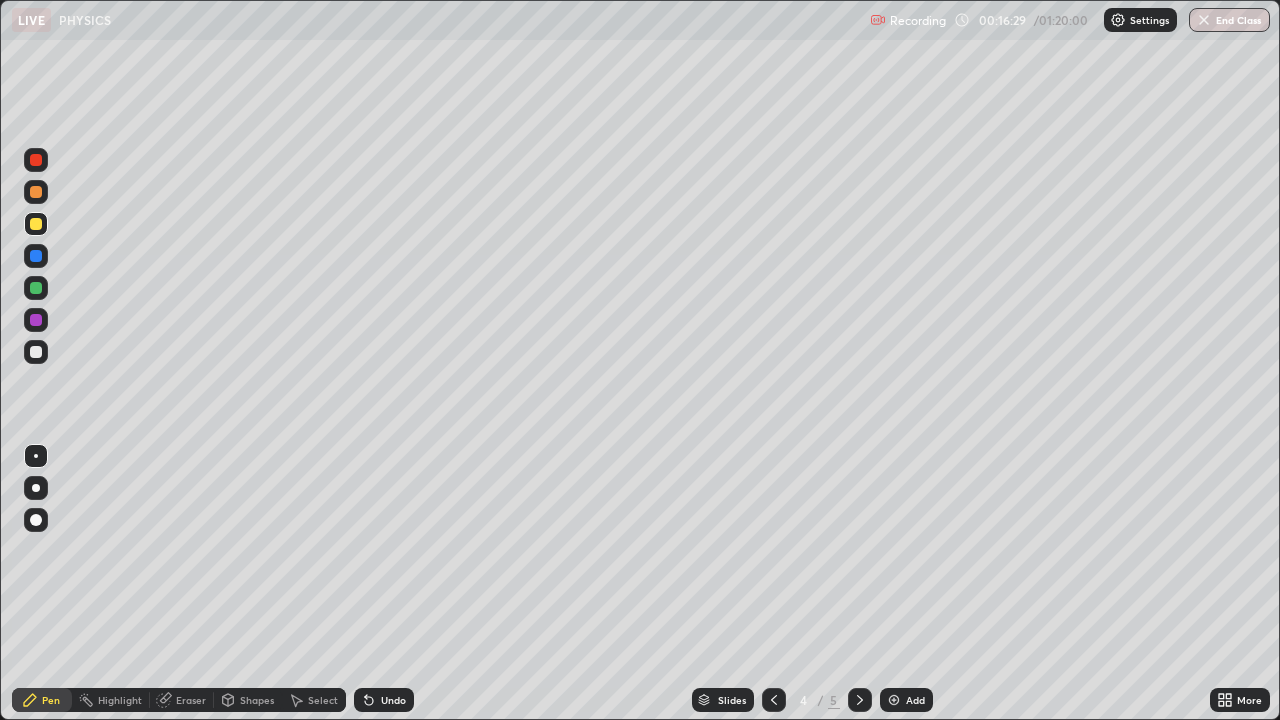 click at bounding box center [36, 352] 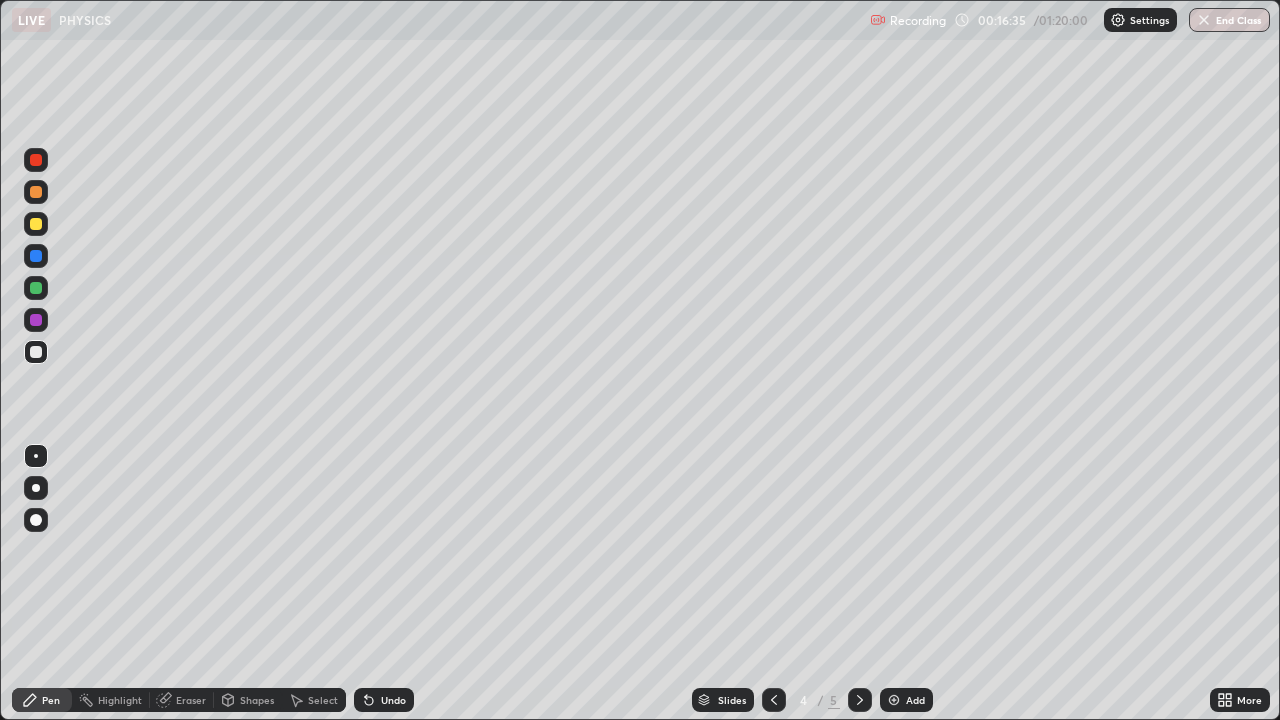 click 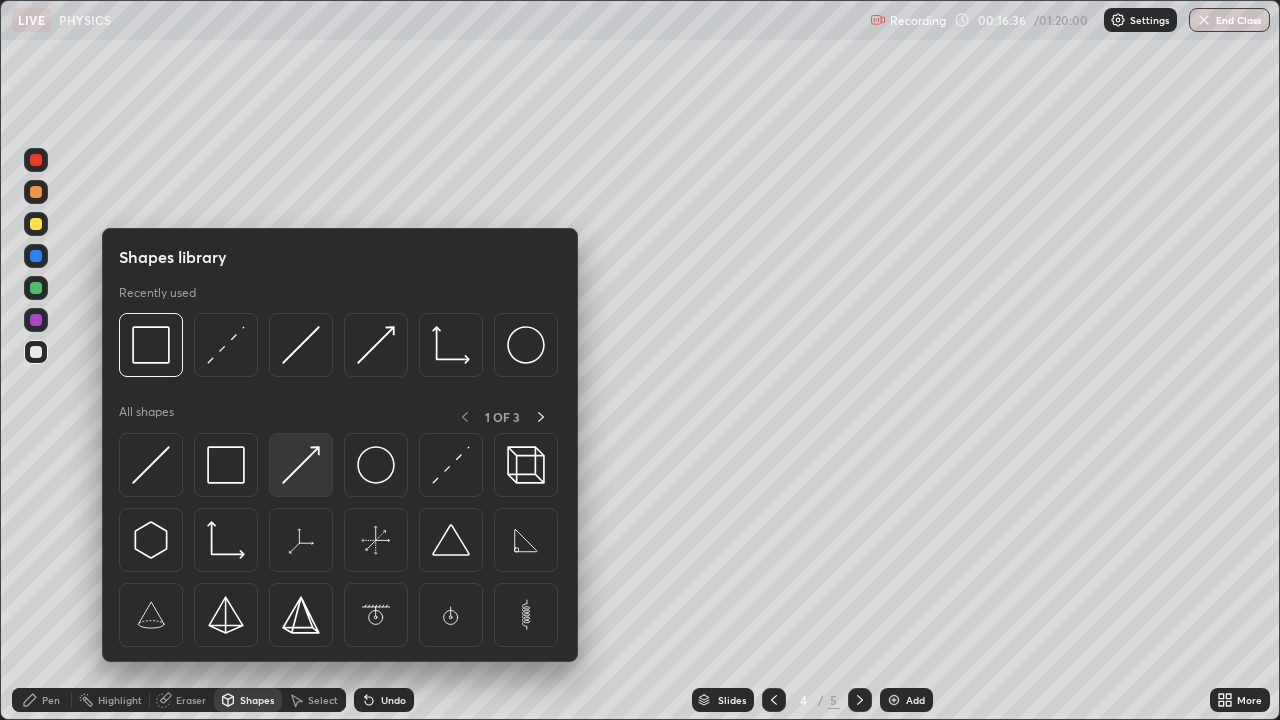 click at bounding box center [301, 465] 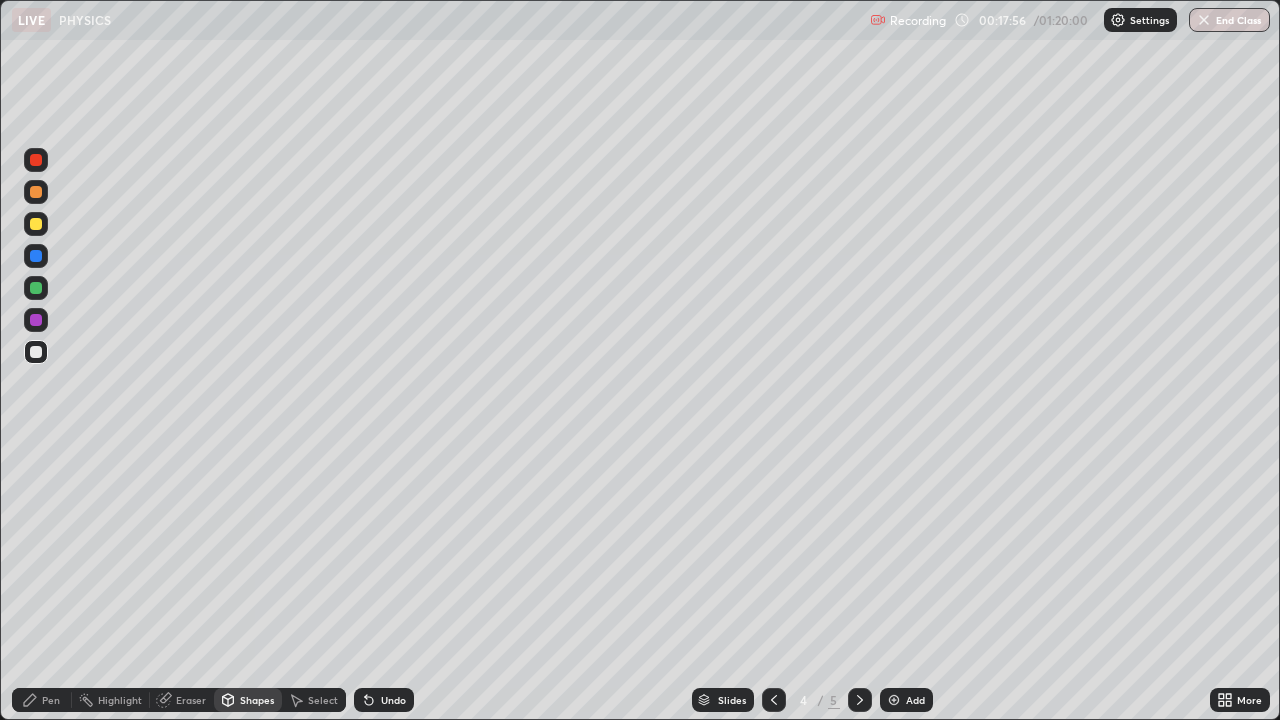 click at bounding box center [36, 352] 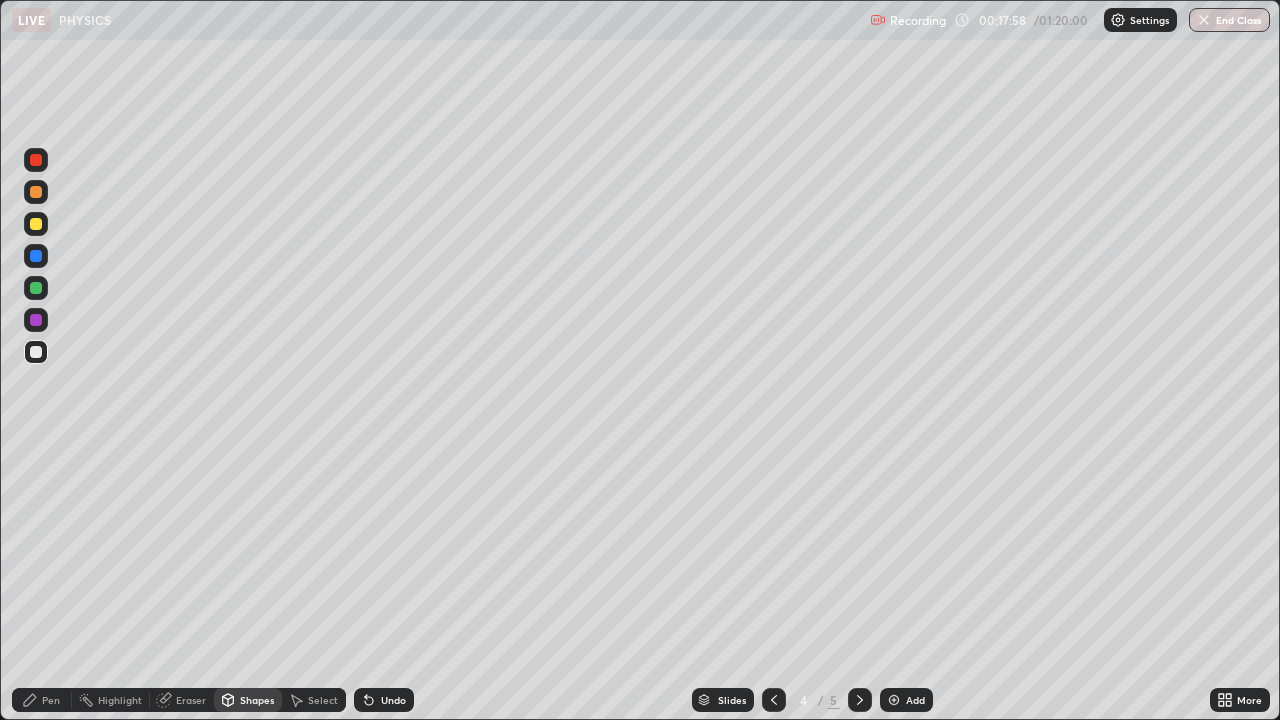 click at bounding box center (36, 352) 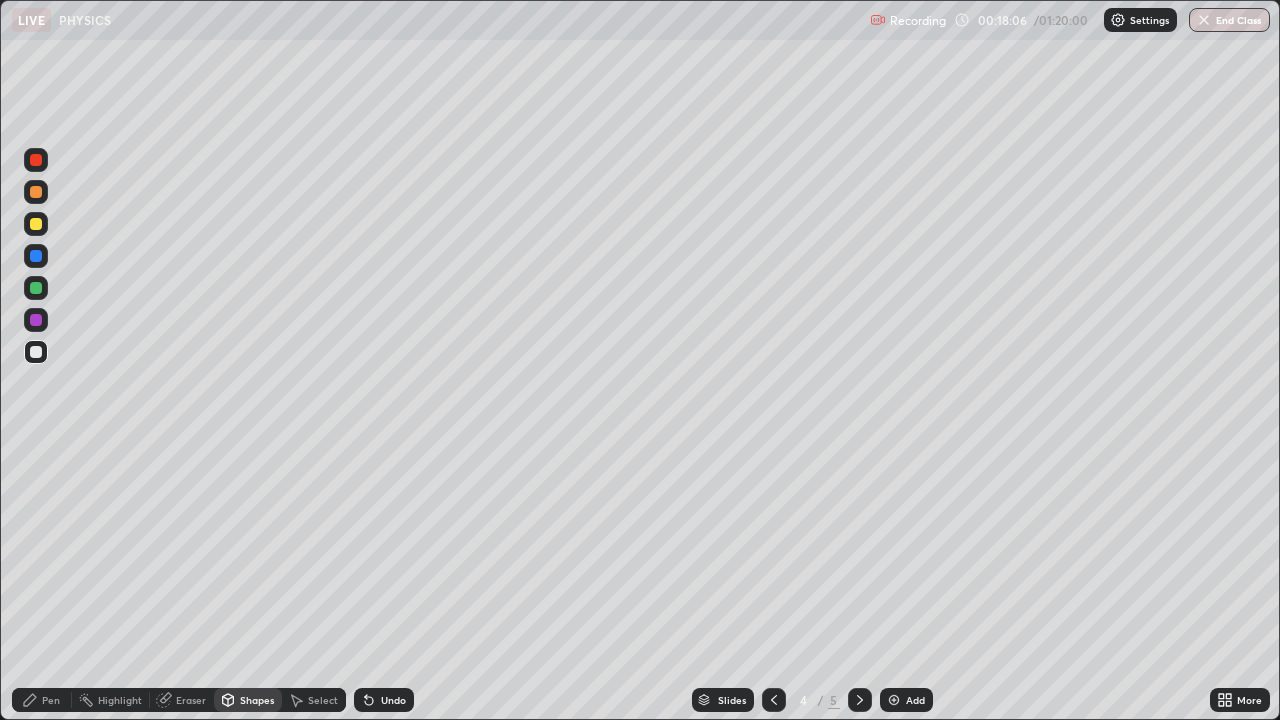 click on "Undo" at bounding box center (384, 700) 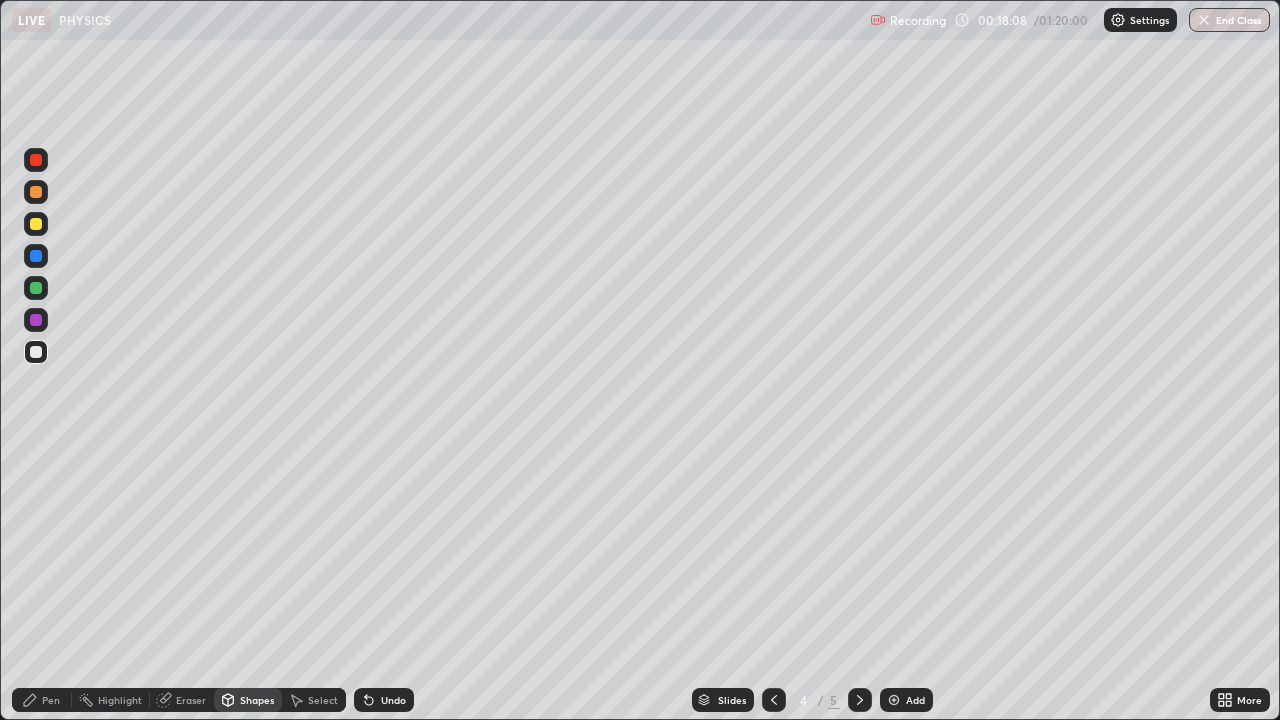 click 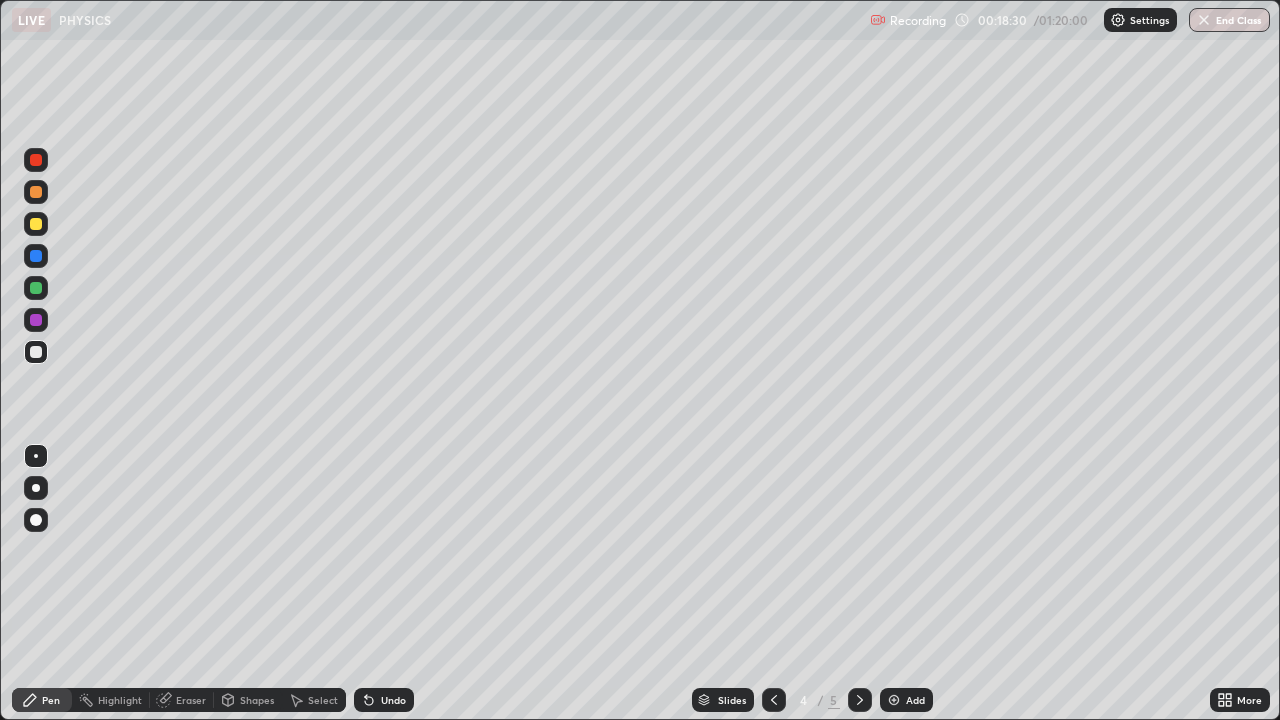 click on "Select" at bounding box center (323, 700) 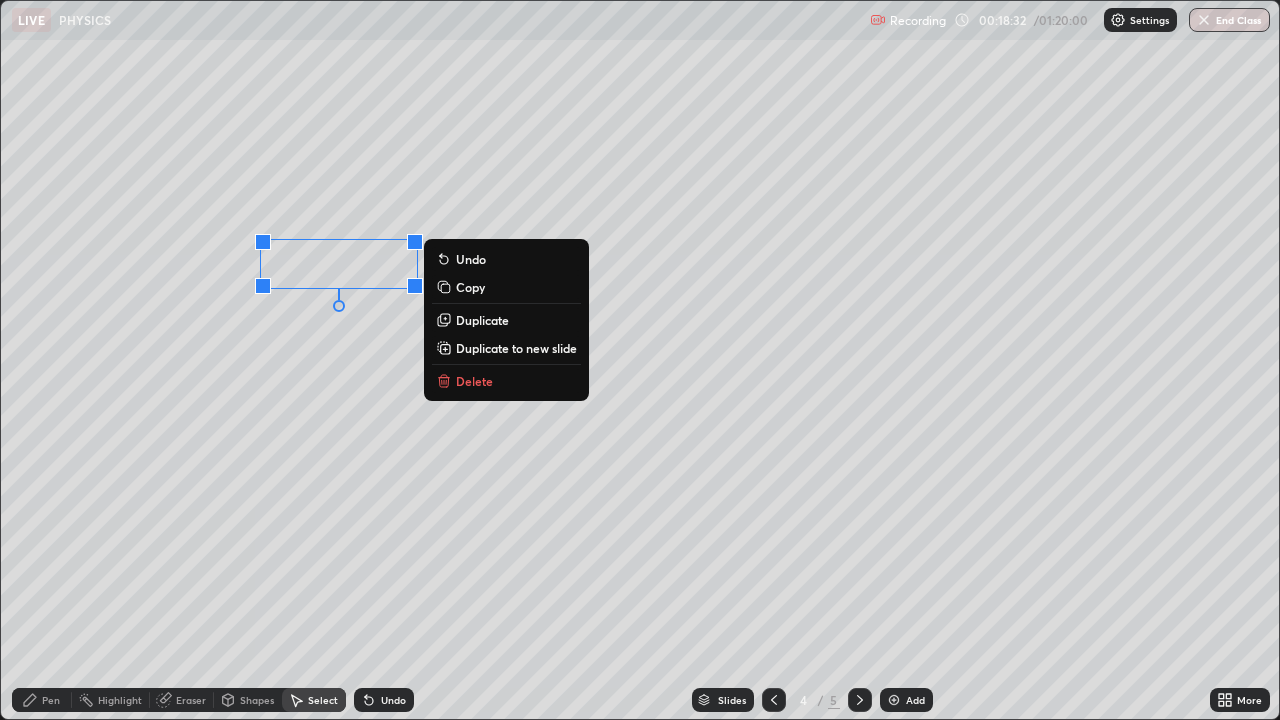 click on "Duplicate" at bounding box center (482, 320) 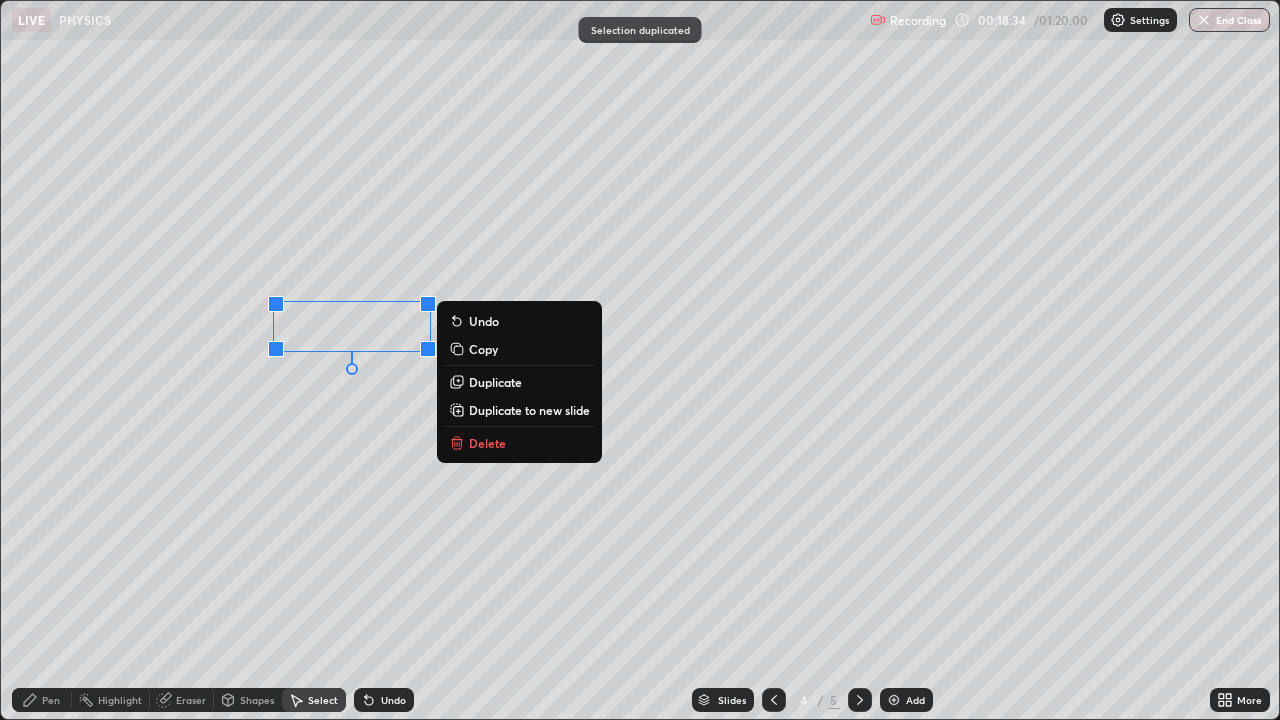 click on "0 ° Undo Copy Duplicate Duplicate to new slide Delete" at bounding box center [640, 360] 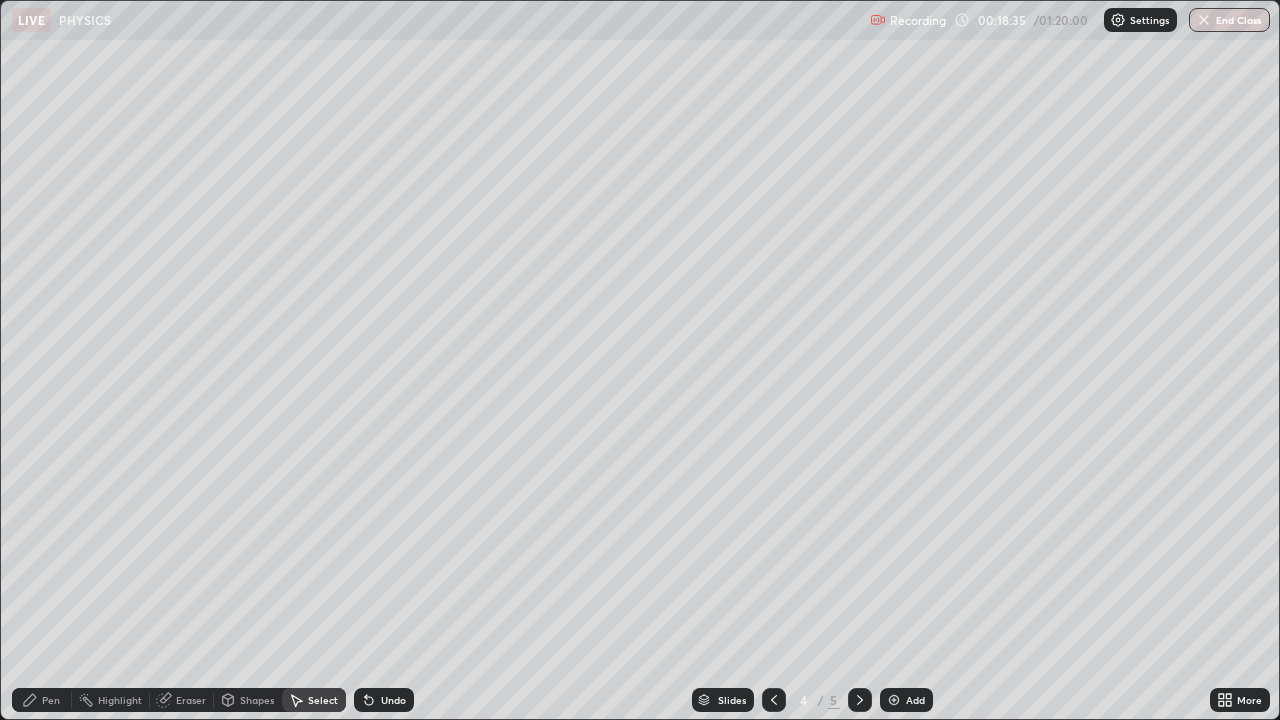 click on "Pen" at bounding box center (51, 700) 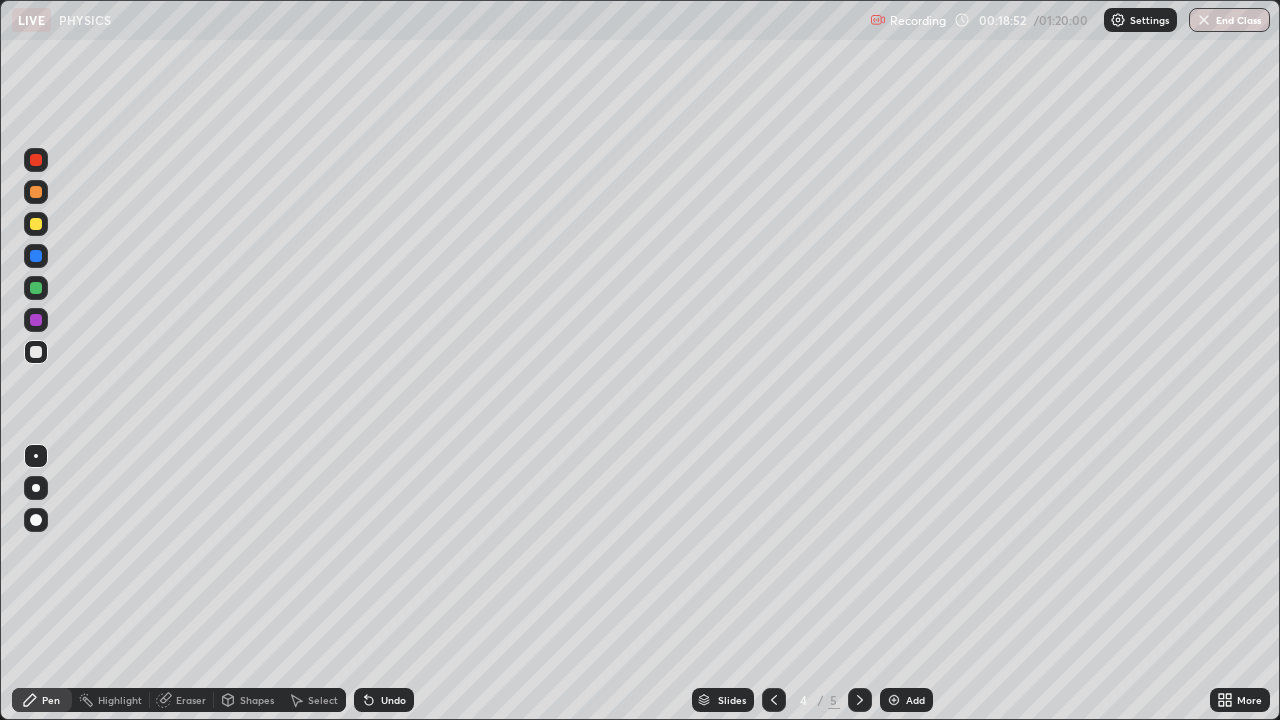 click on "Undo" at bounding box center (393, 700) 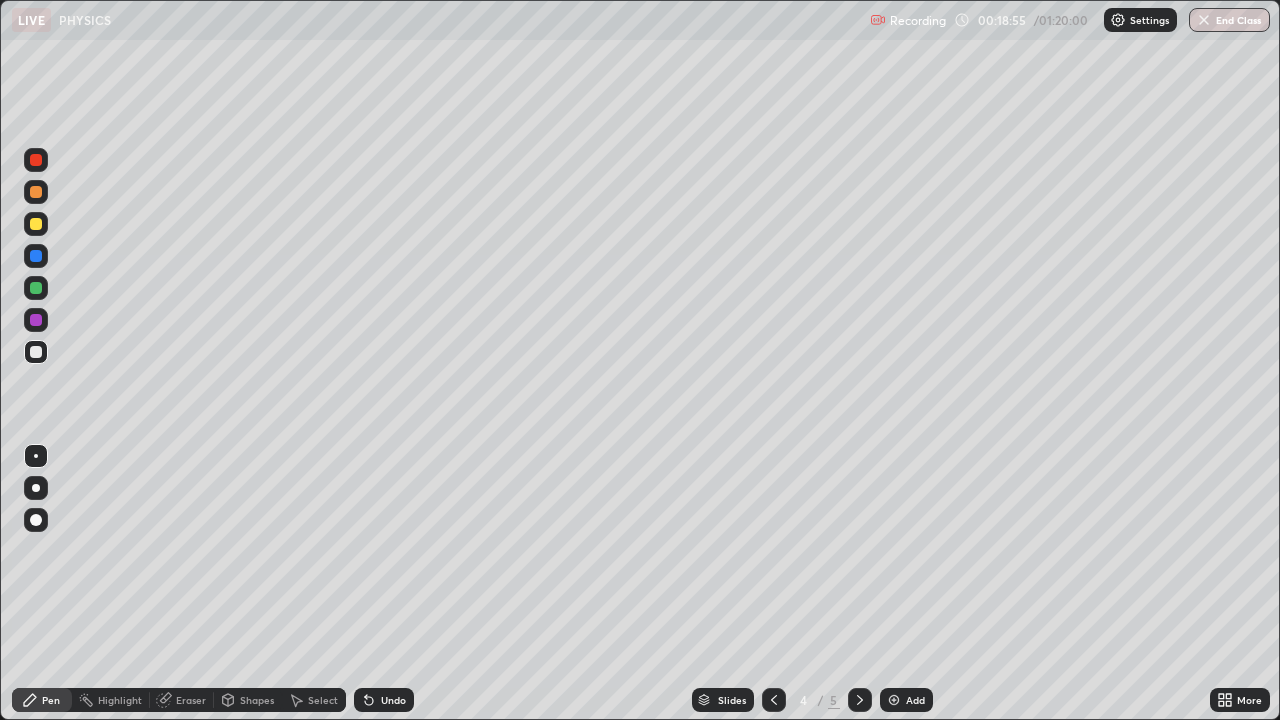 click on "Select" at bounding box center [323, 700] 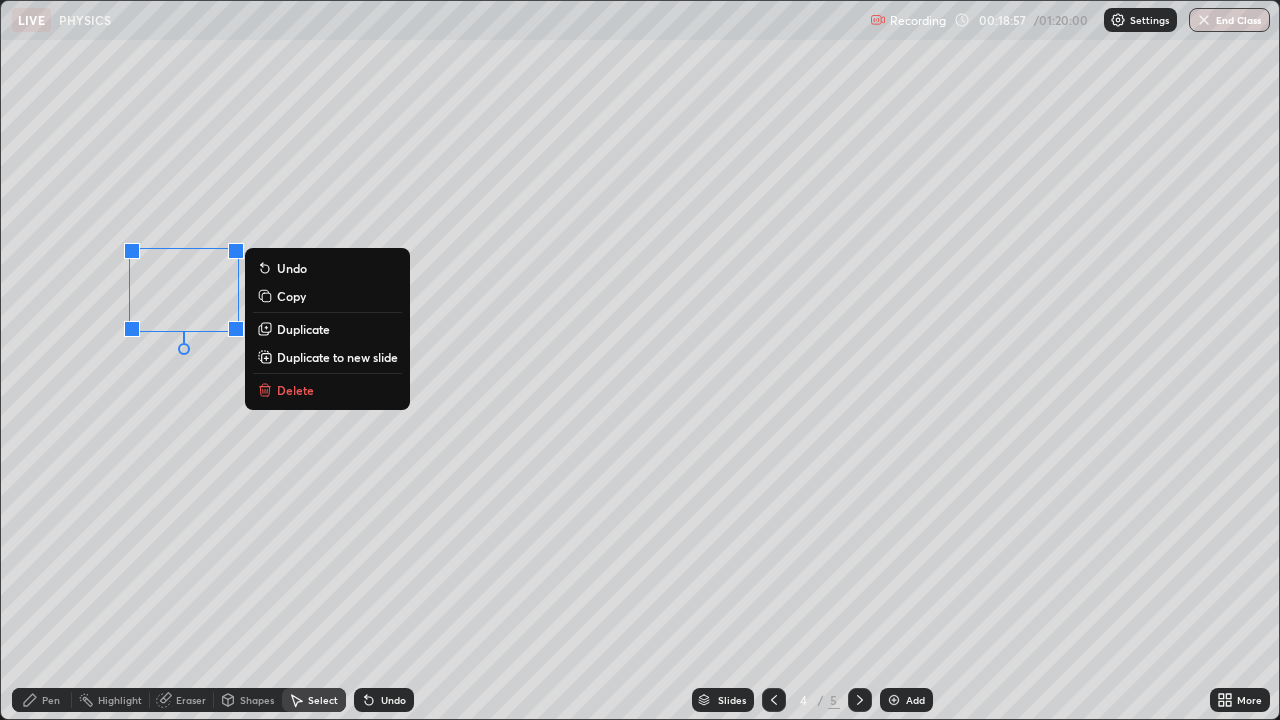 click on "Duplicate" at bounding box center (303, 329) 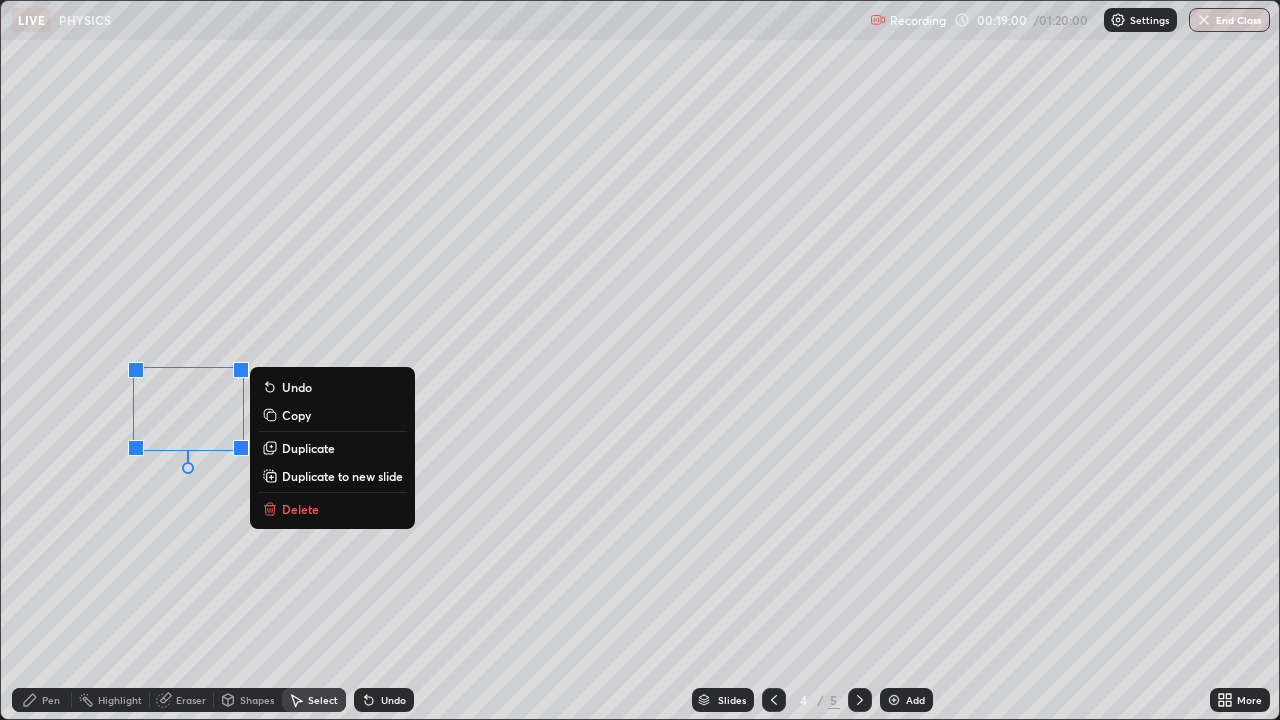 click on "0 ° Undo Copy Duplicate Duplicate to new slide Delete" at bounding box center (640, 360) 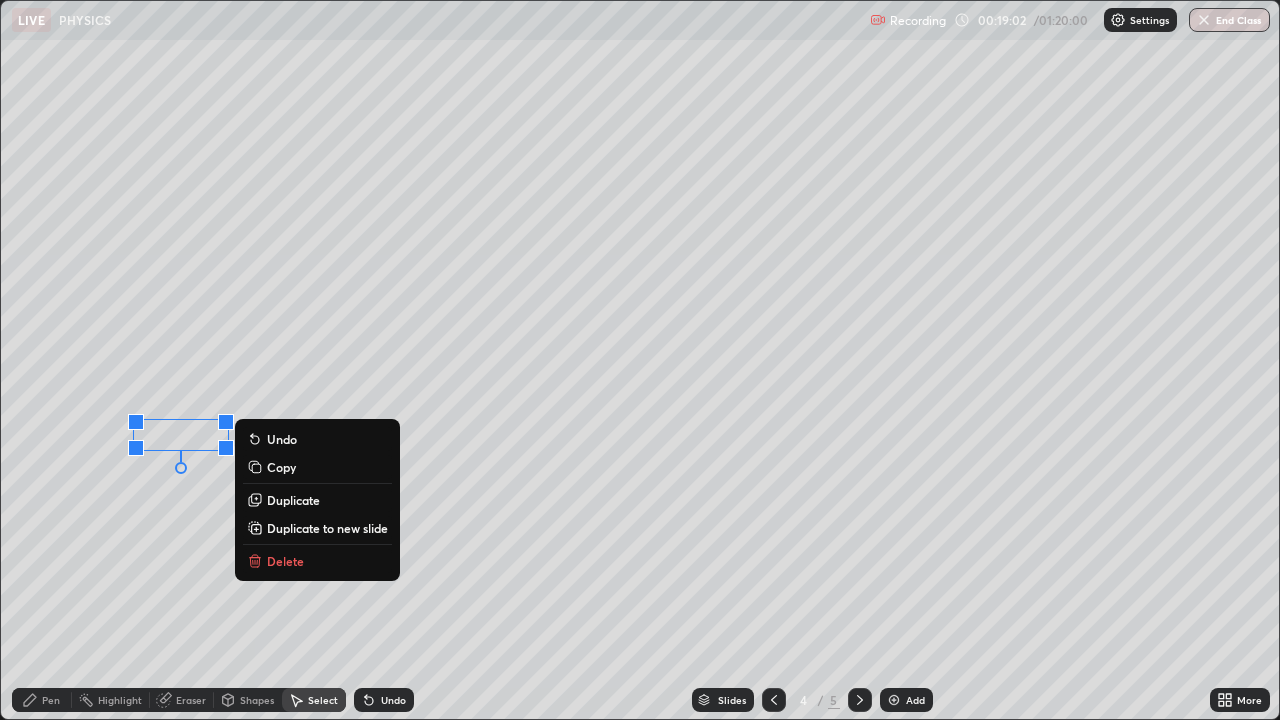 click on "Delete" at bounding box center (285, 561) 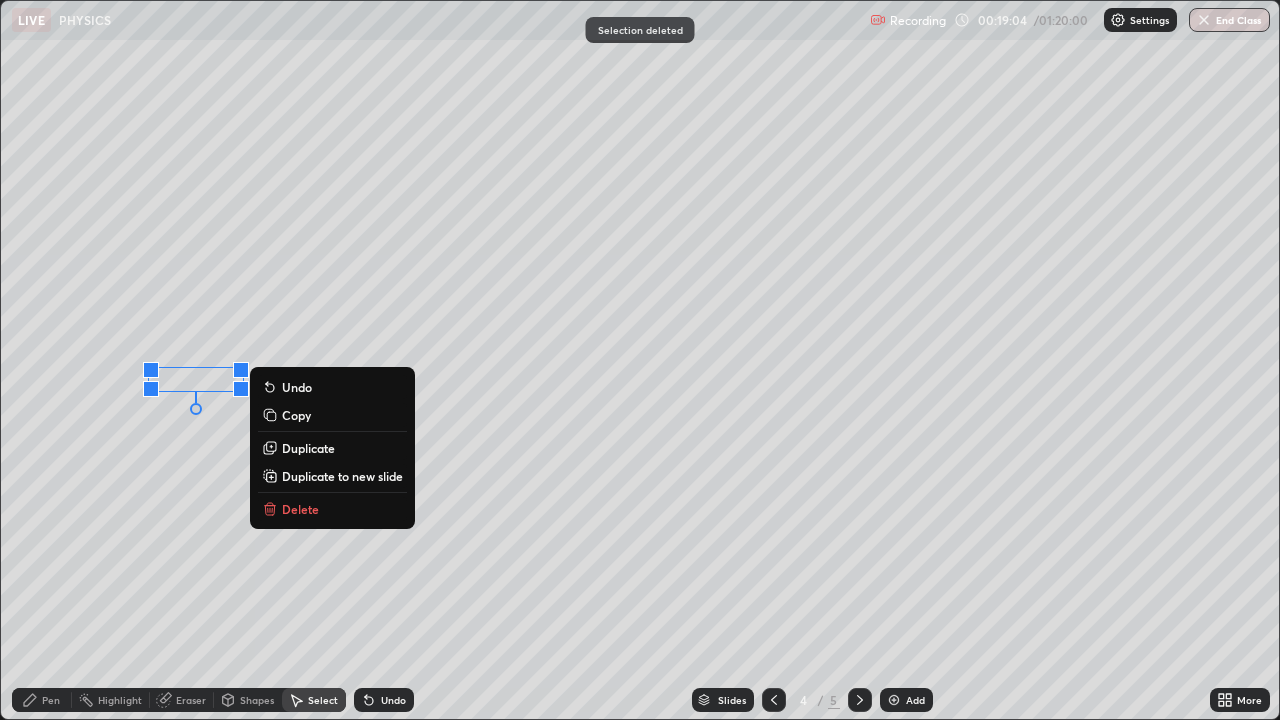 click on "Duplicate" at bounding box center (308, 448) 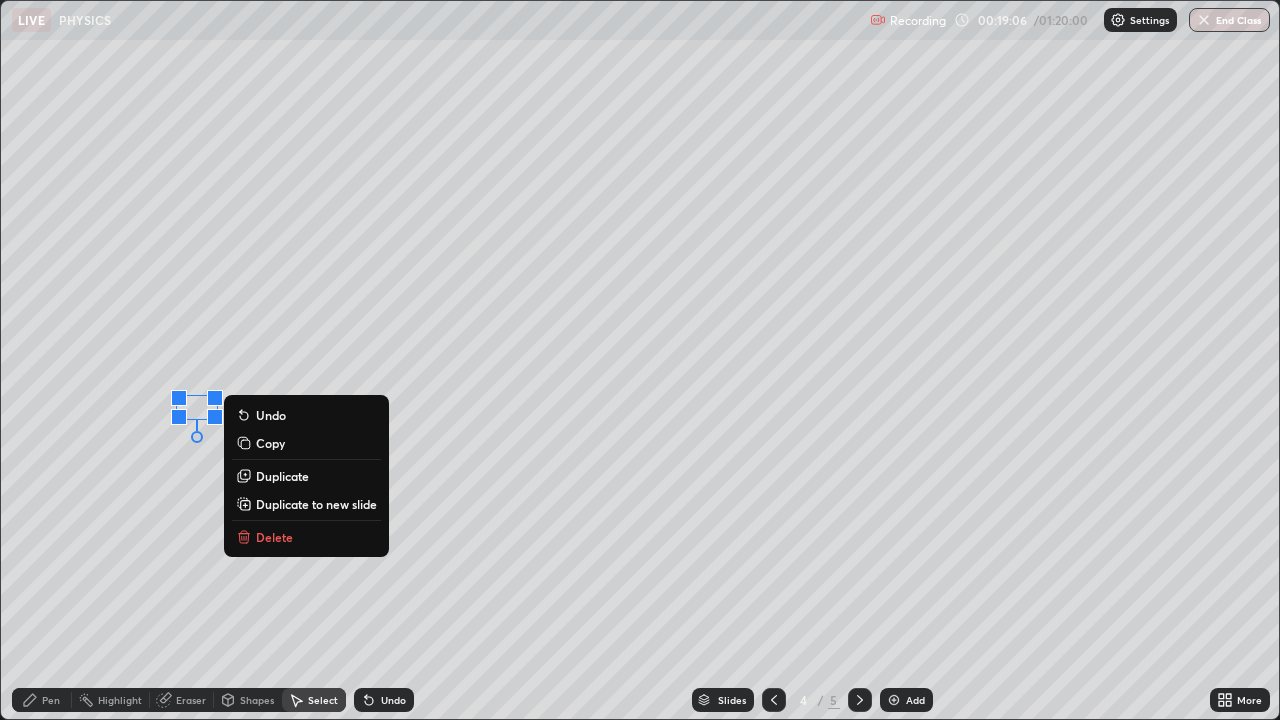 click on "Undo" at bounding box center (384, 700) 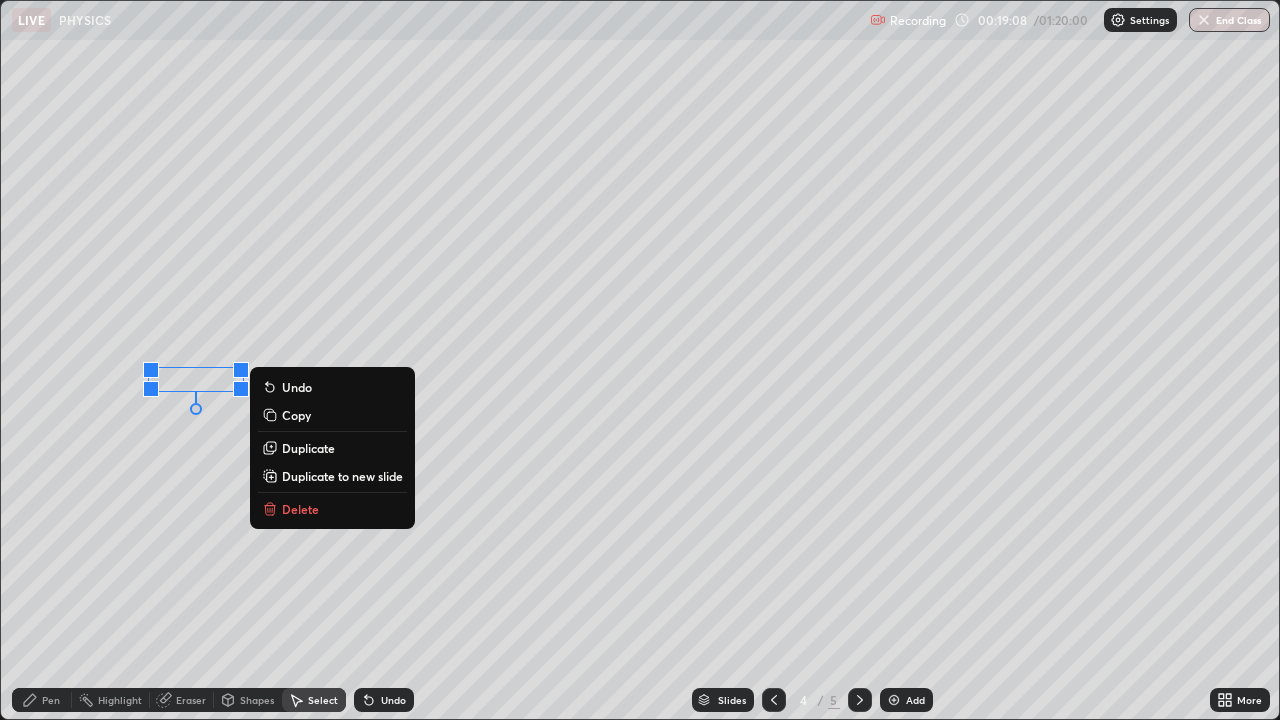 click on "Duplicate" at bounding box center (308, 448) 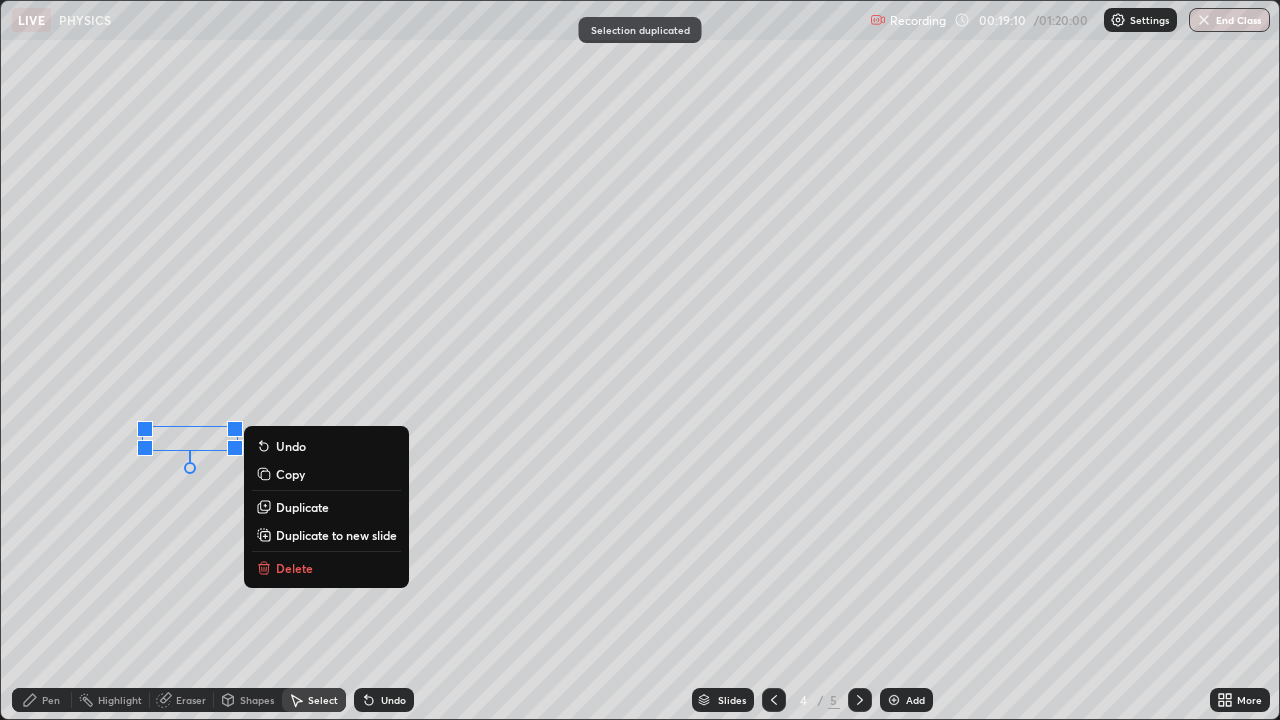 click on "0 ° Undo Copy Duplicate Duplicate to new slide Delete" at bounding box center (640, 360) 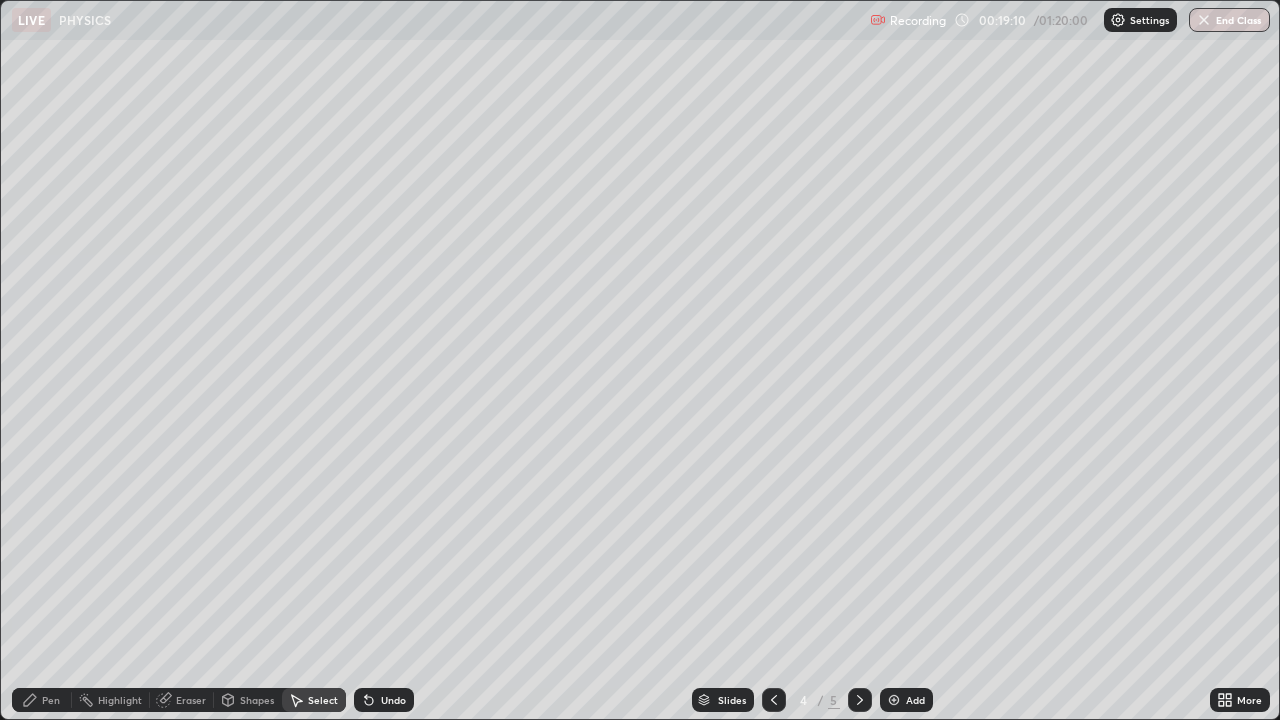click on "Pen" at bounding box center [51, 700] 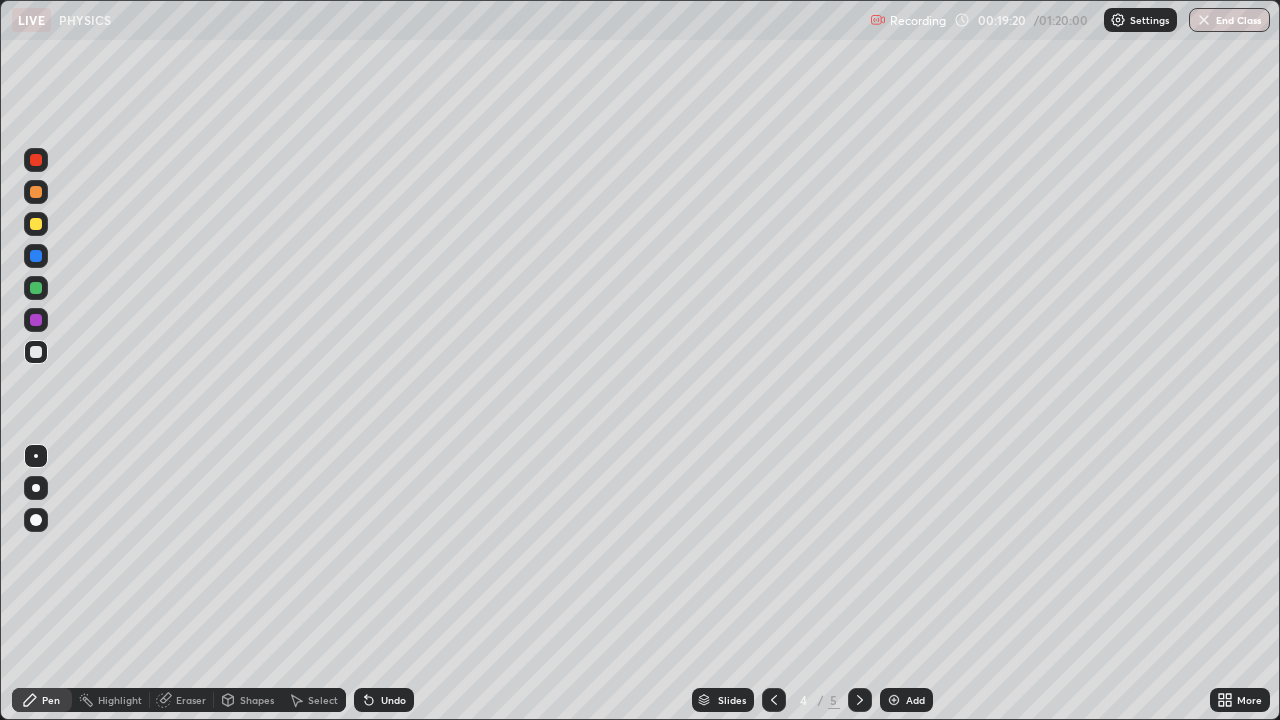 click on "Select" at bounding box center (323, 700) 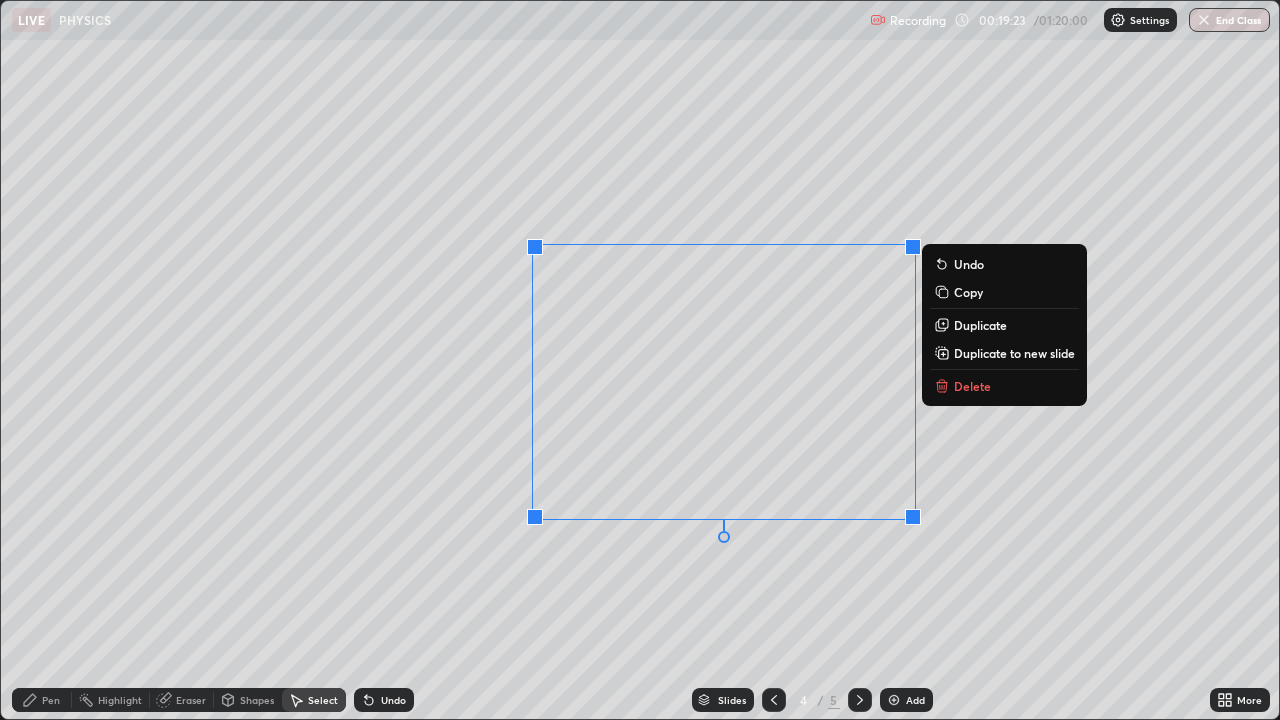 click on "Delete" at bounding box center [972, 386] 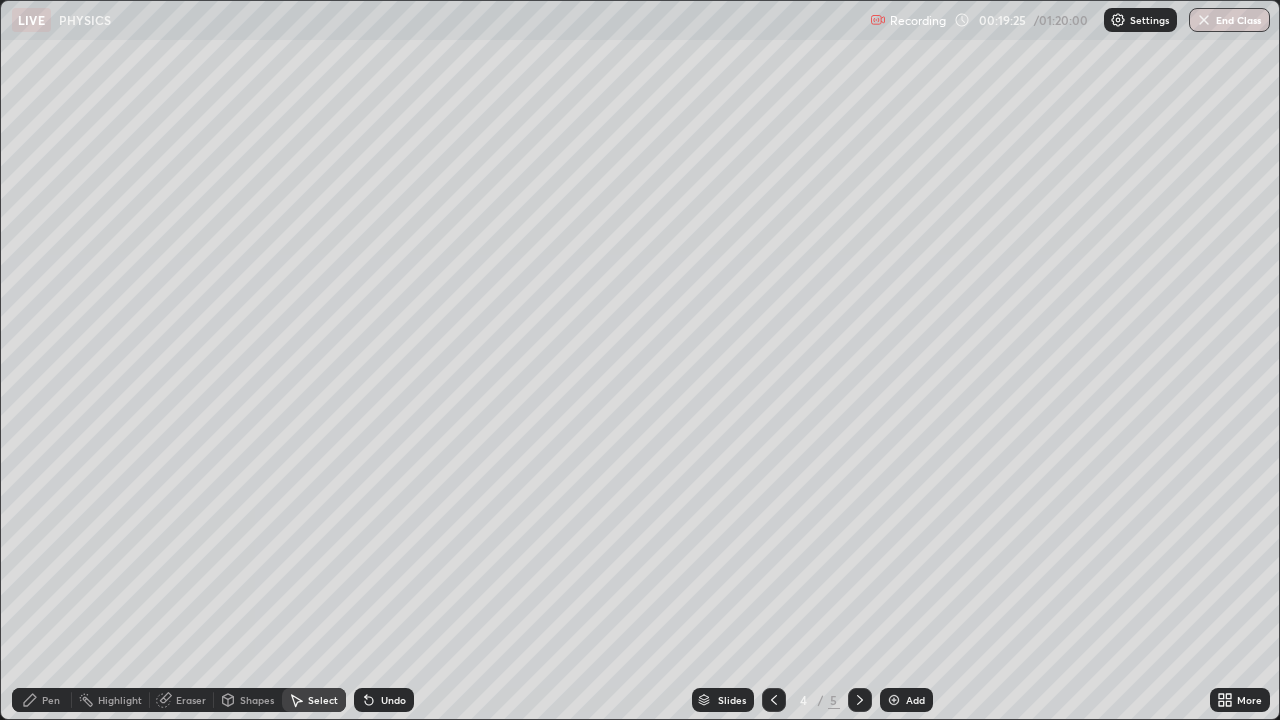 click on "Pen" at bounding box center (51, 700) 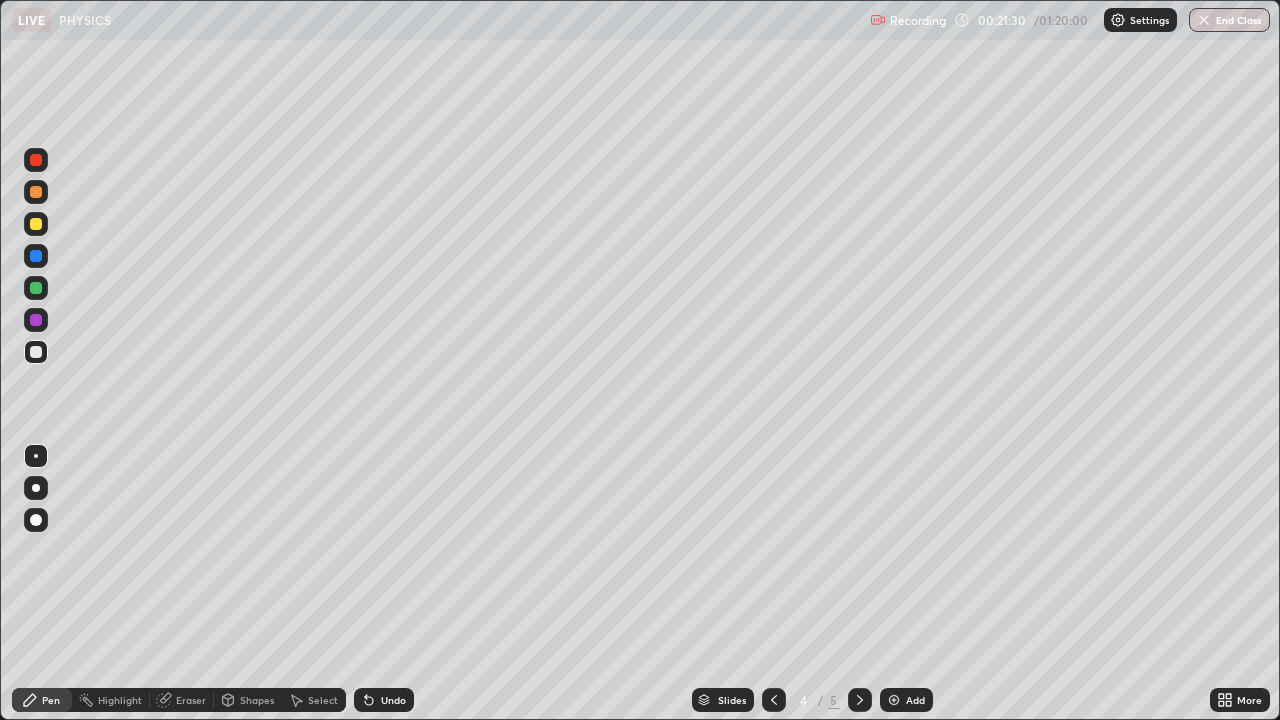 click on "Undo" at bounding box center (393, 700) 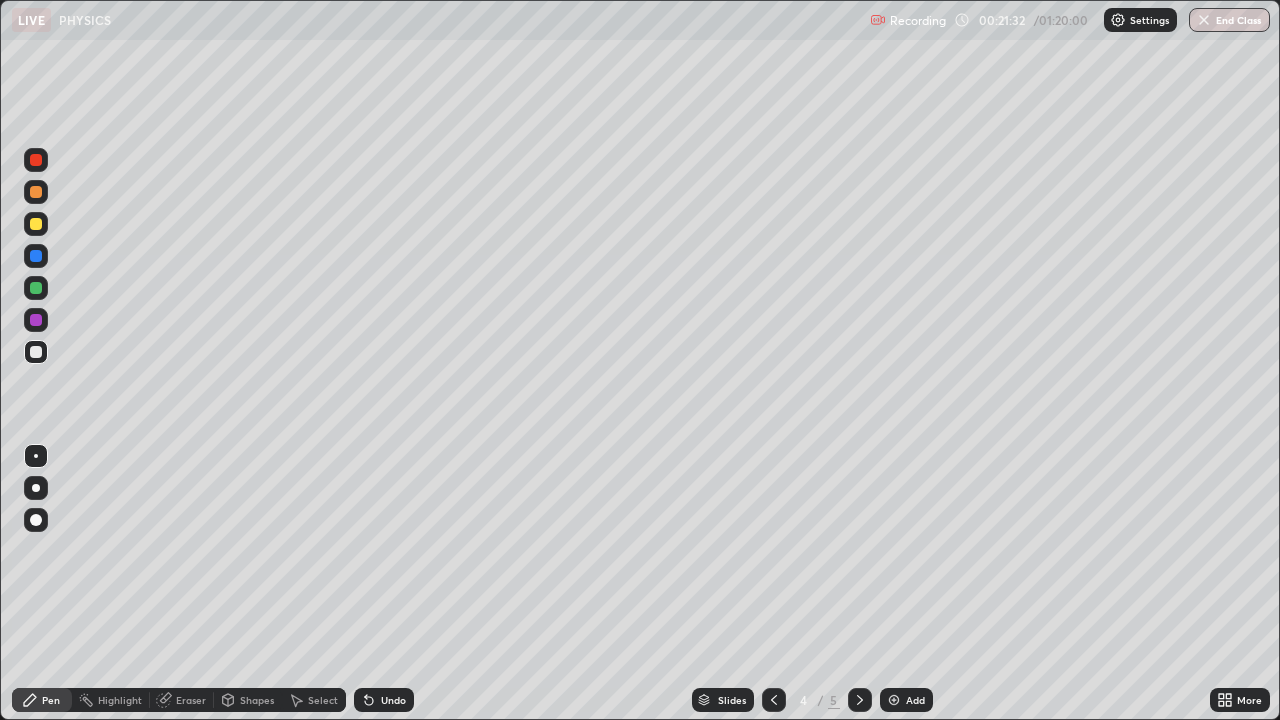 click at bounding box center (36, 224) 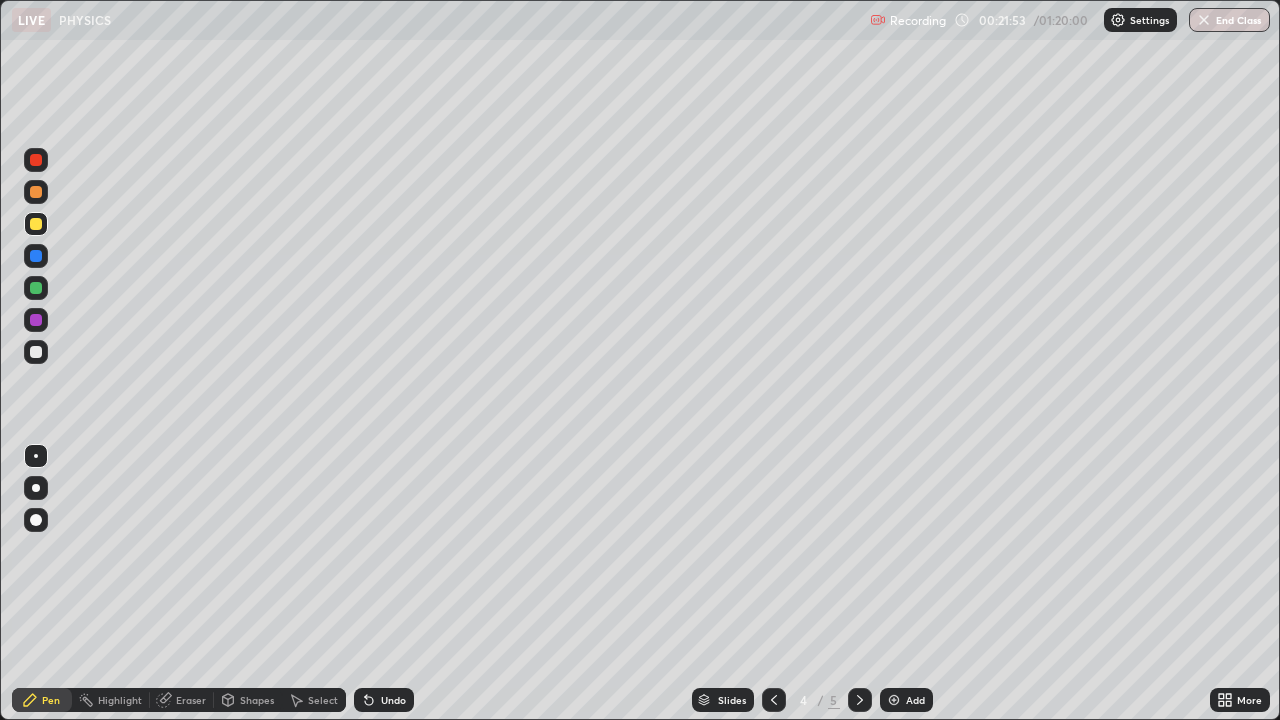 click on "Undo" at bounding box center [393, 700] 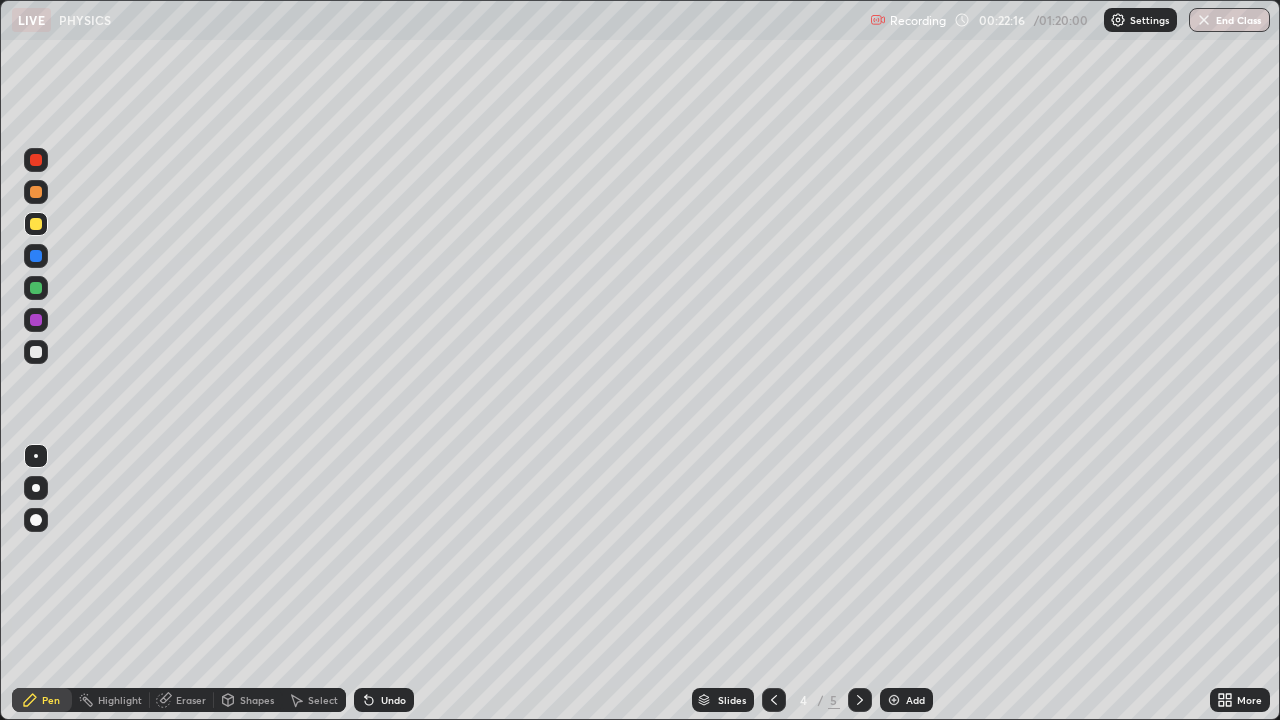 click at bounding box center (36, 352) 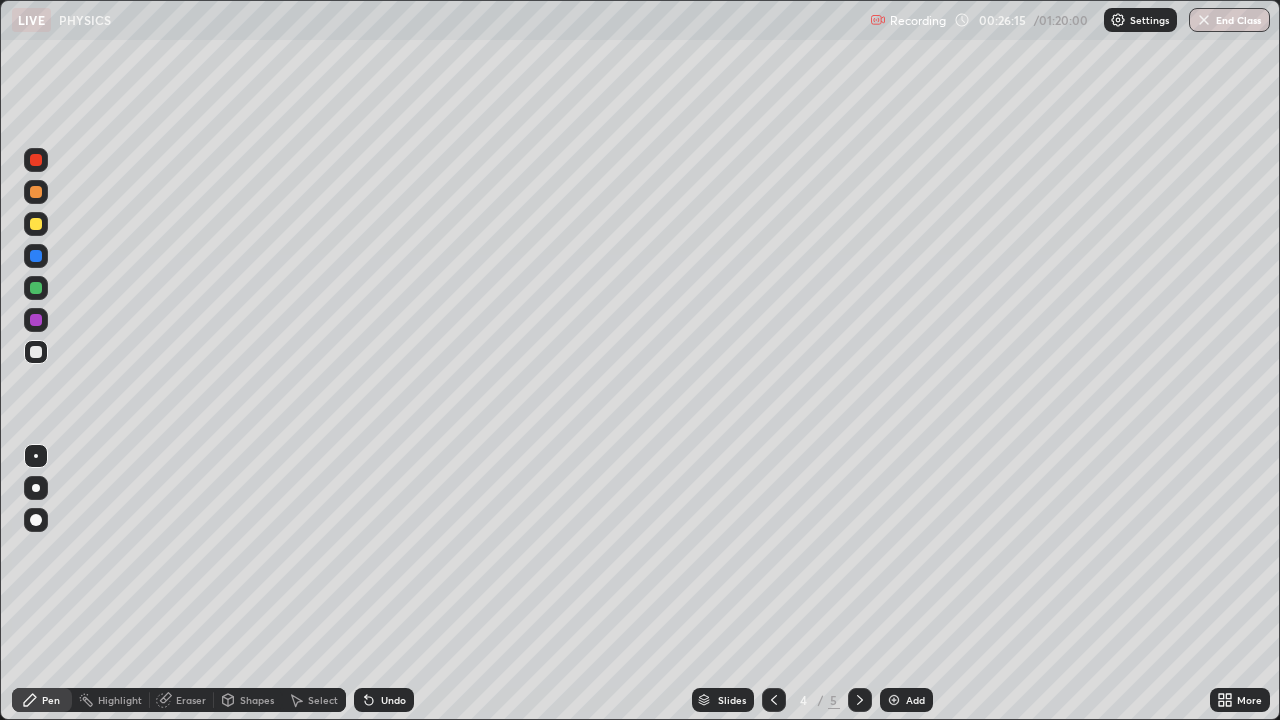 click on "Add" at bounding box center (906, 700) 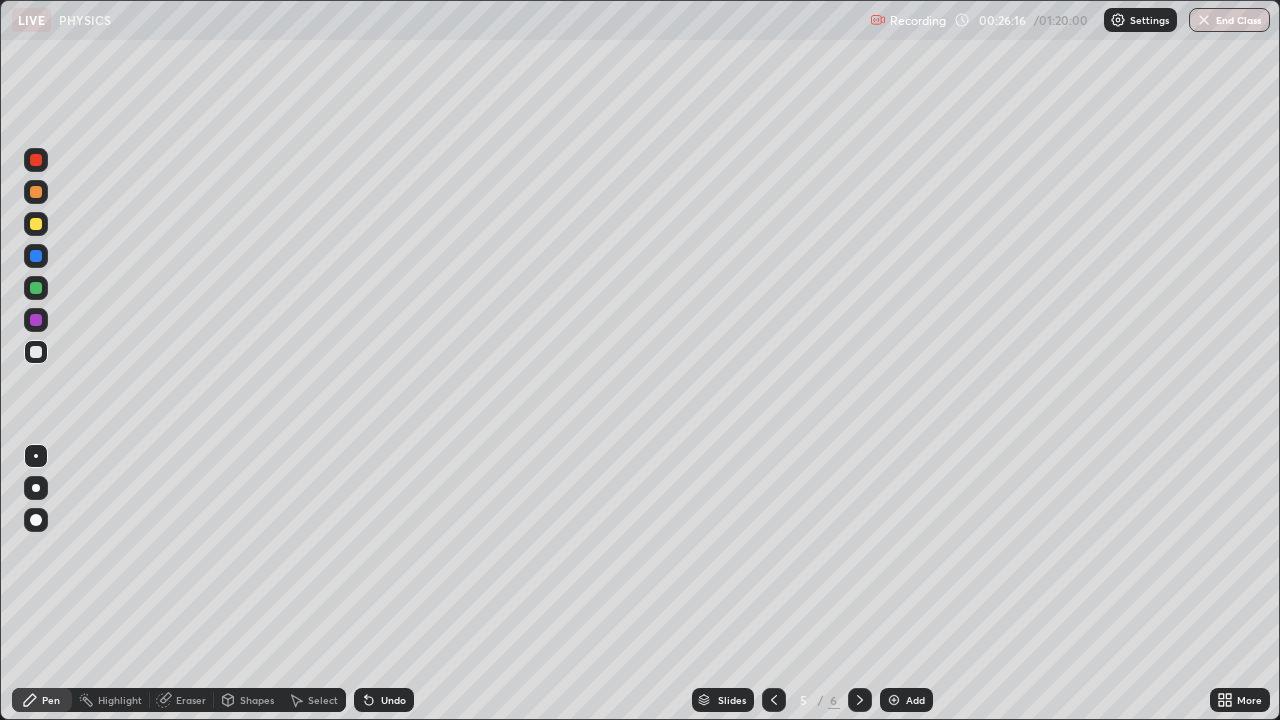 click at bounding box center [36, 352] 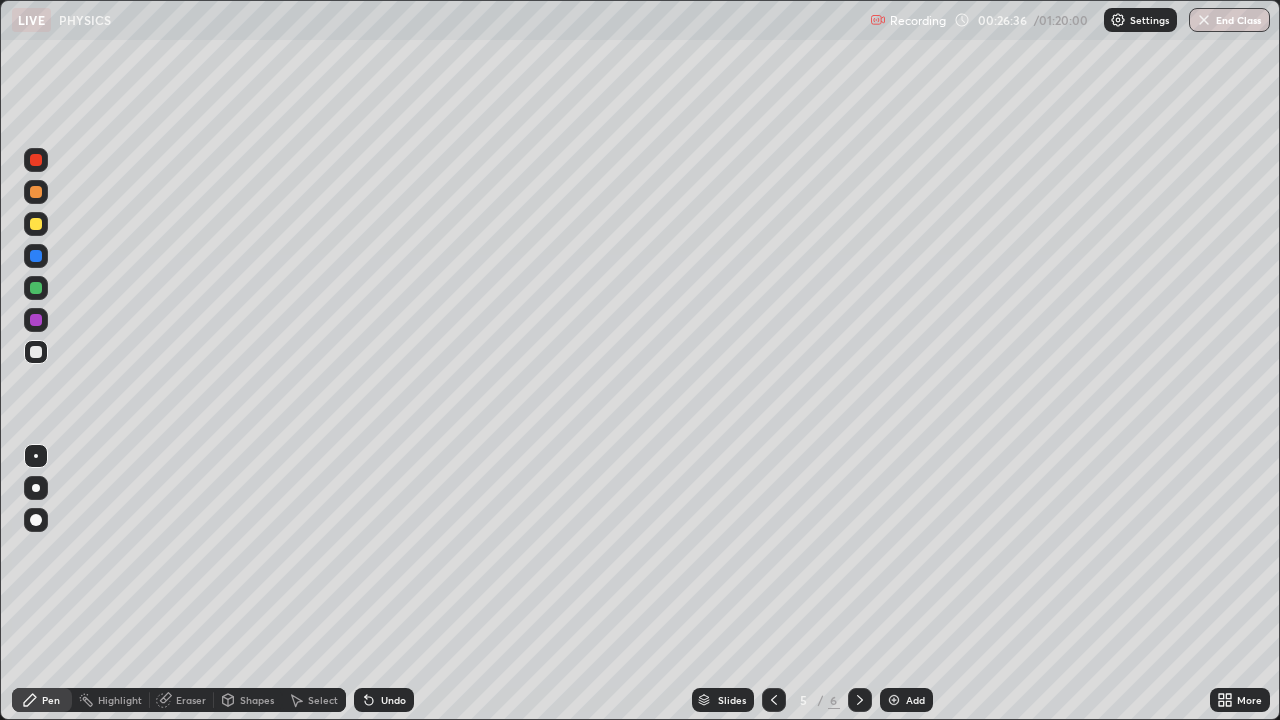 click on "Undo" at bounding box center [393, 700] 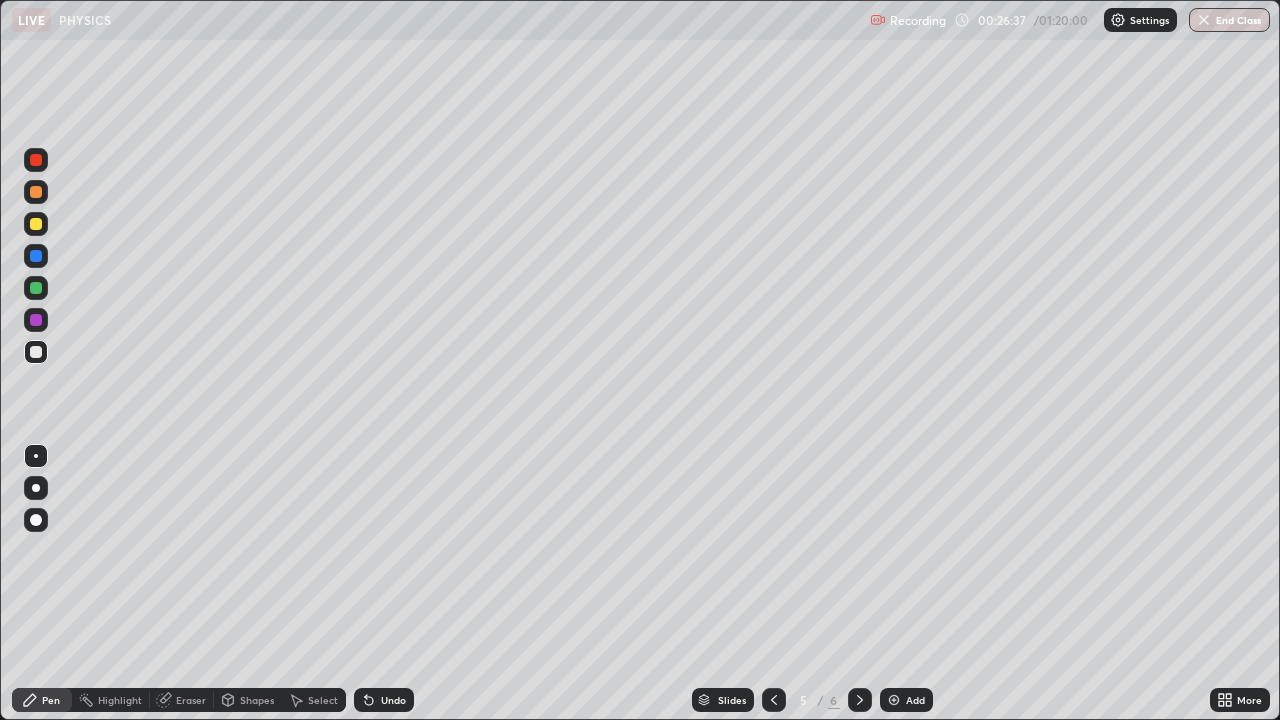 click on "Undo" at bounding box center [384, 700] 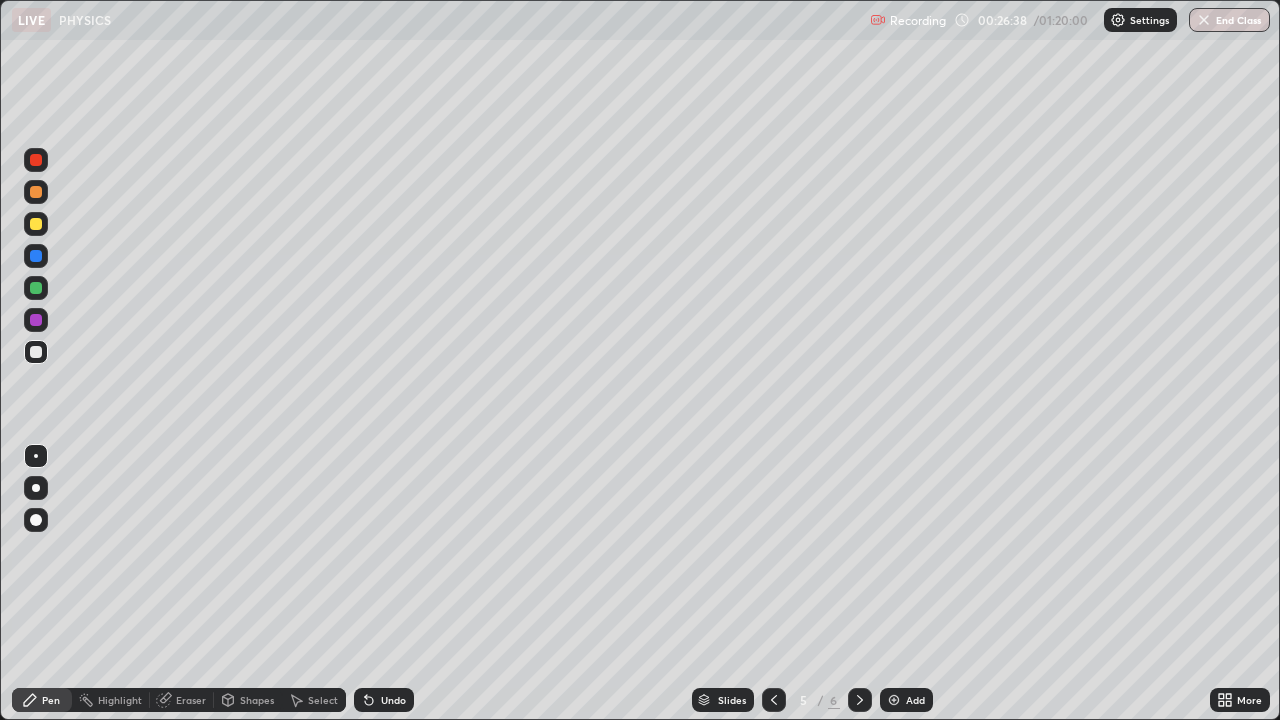 click on "Undo" at bounding box center [384, 700] 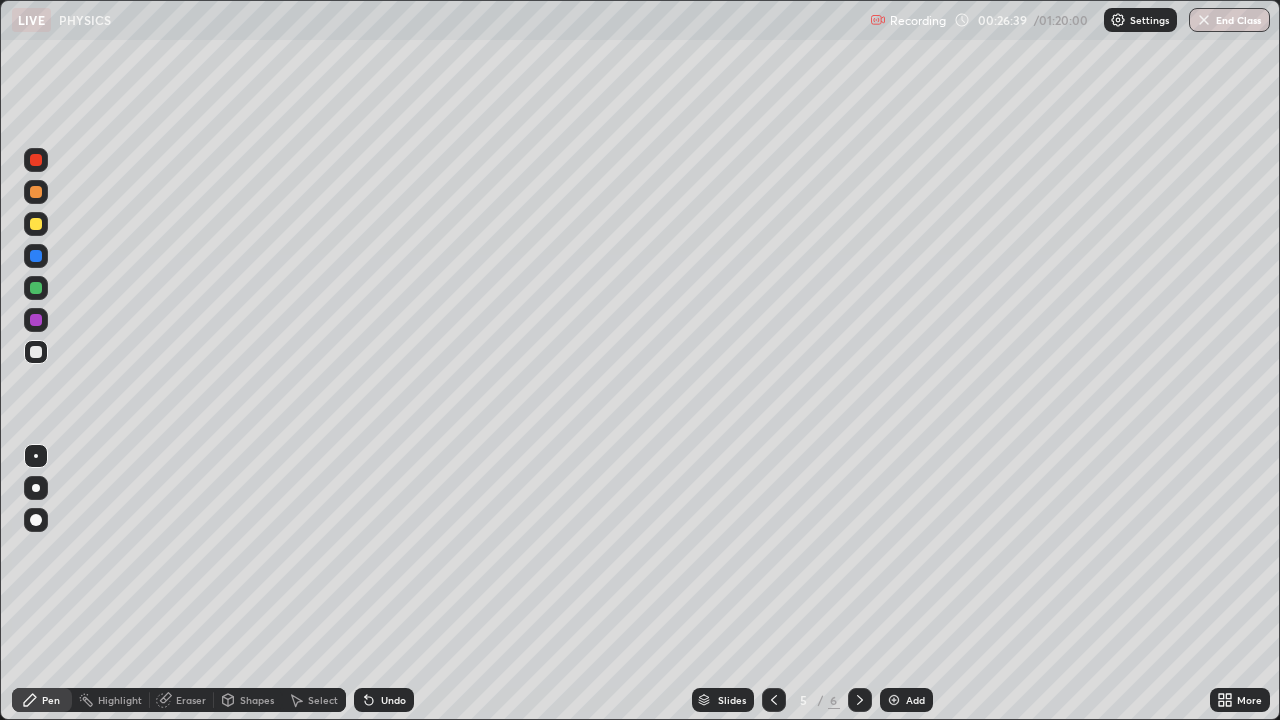 click on "Undo" at bounding box center [393, 700] 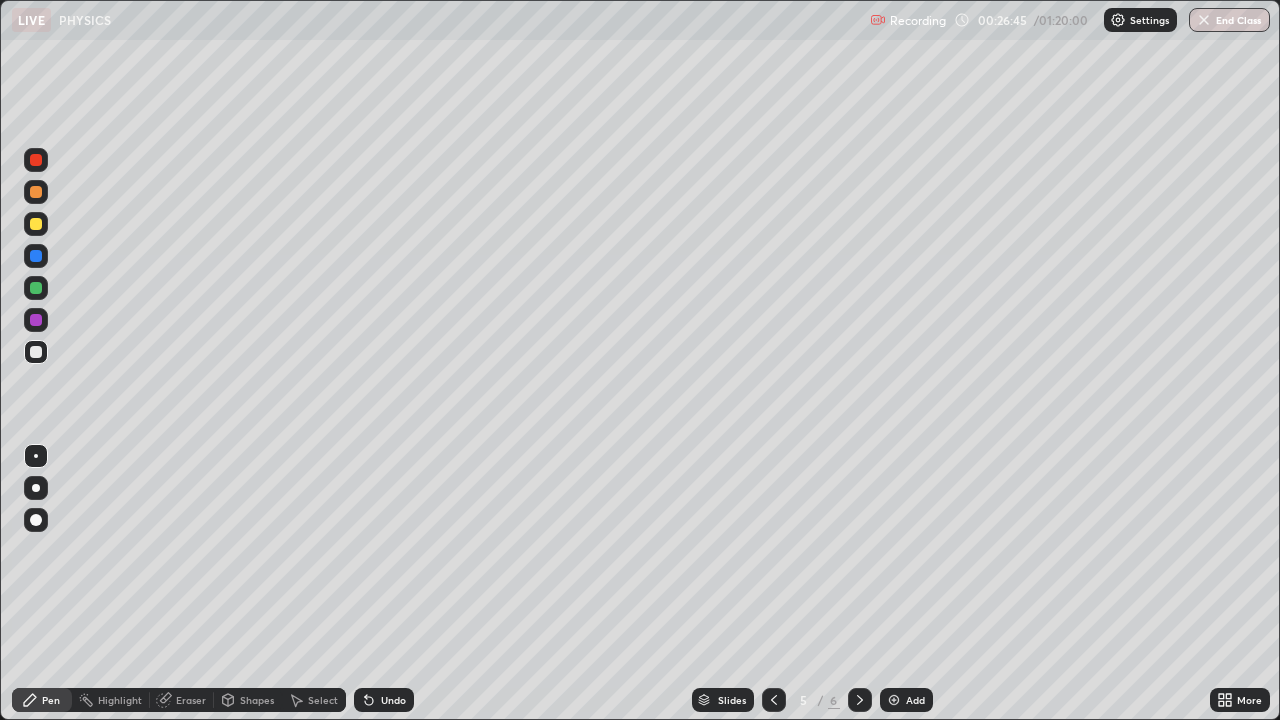 click on "Select" at bounding box center [323, 700] 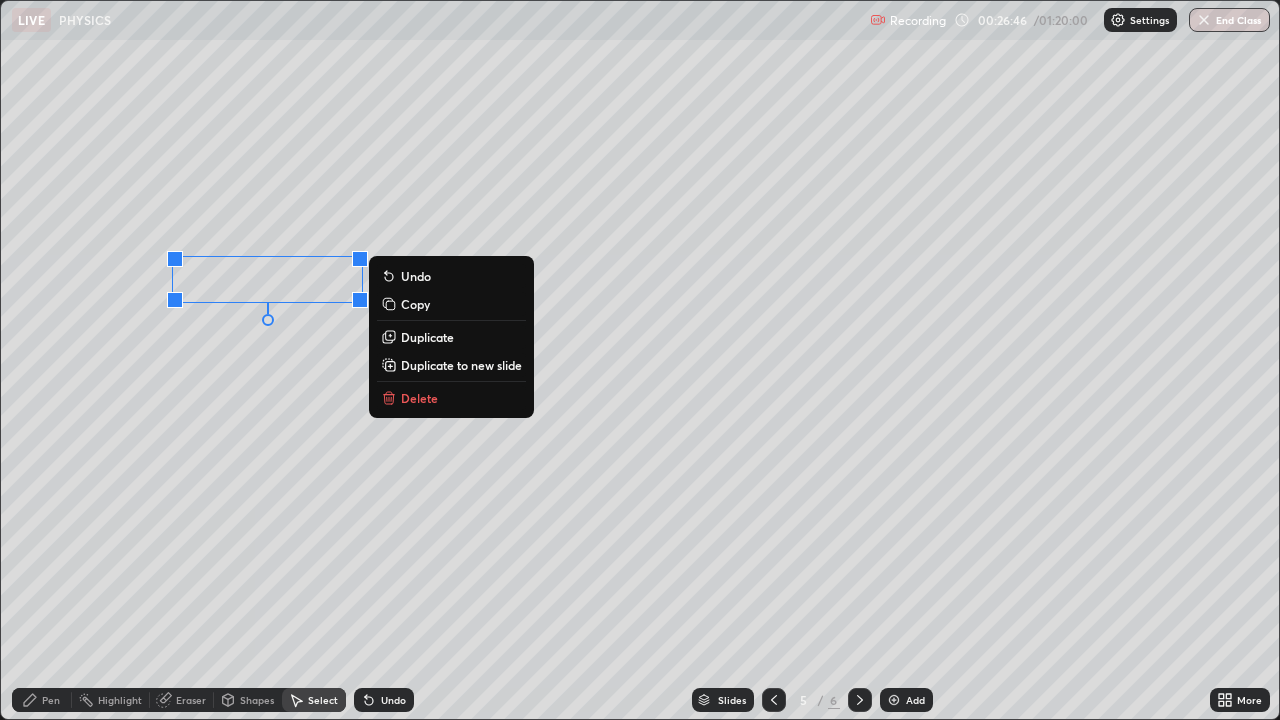 click on "Duplicate" at bounding box center [427, 337] 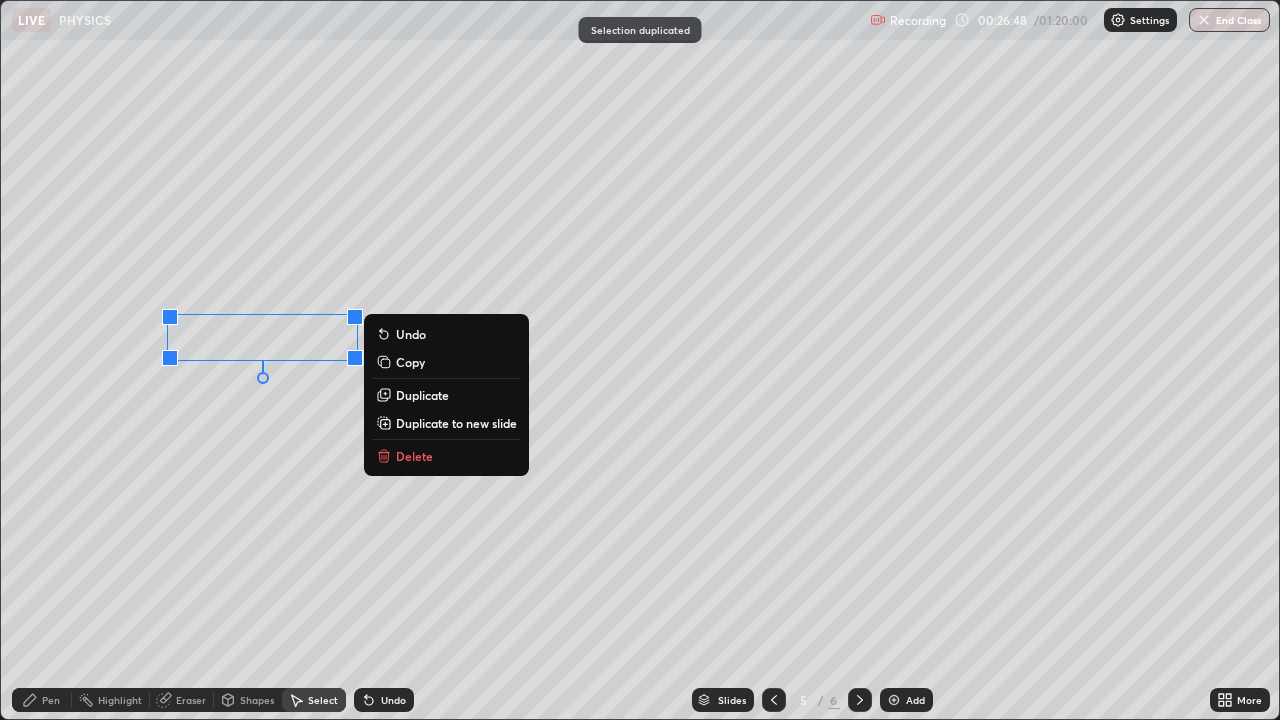 click on "0 ° Undo Copy Duplicate Duplicate to new slide Delete" at bounding box center [640, 360] 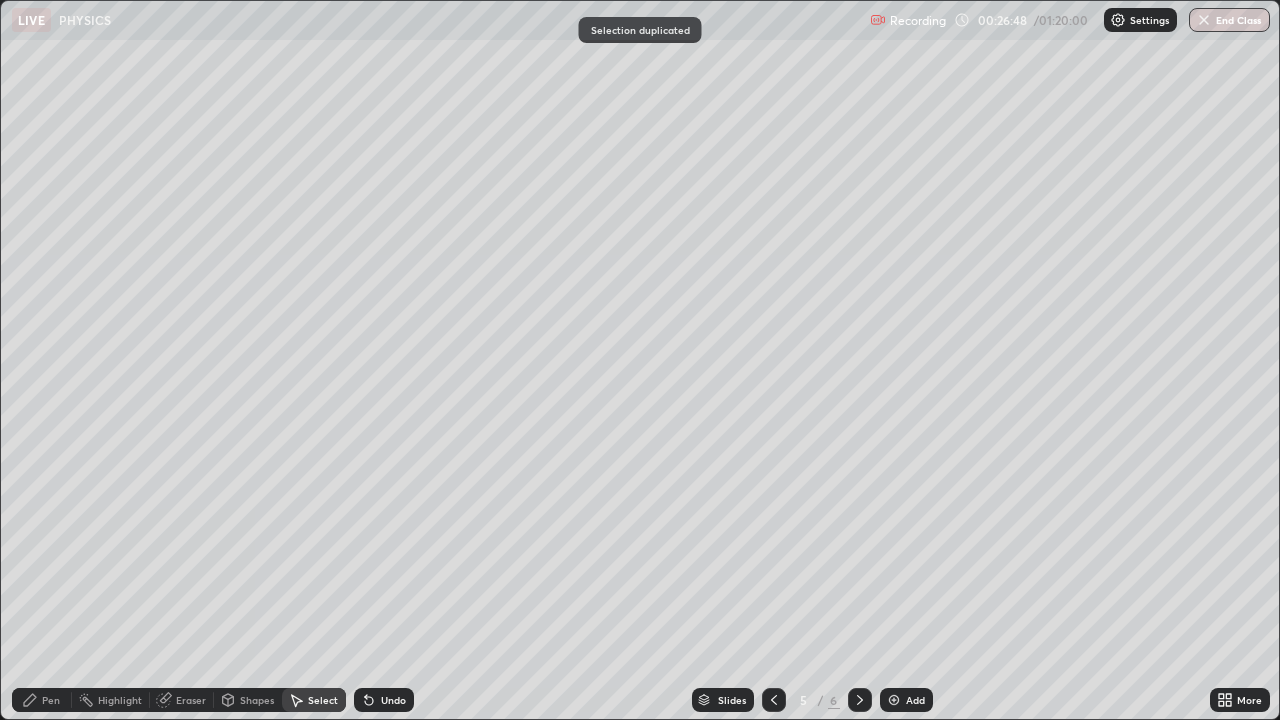click on "Pen" at bounding box center (42, 700) 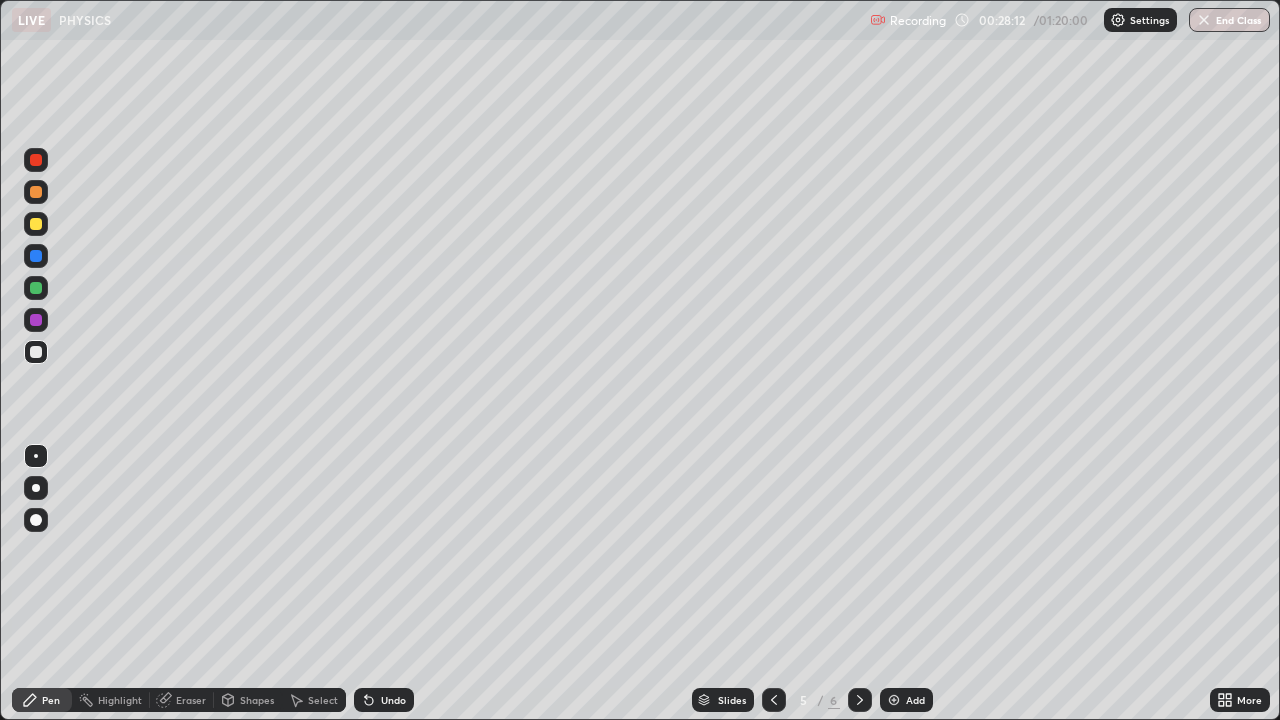 click on "Undo" at bounding box center [393, 700] 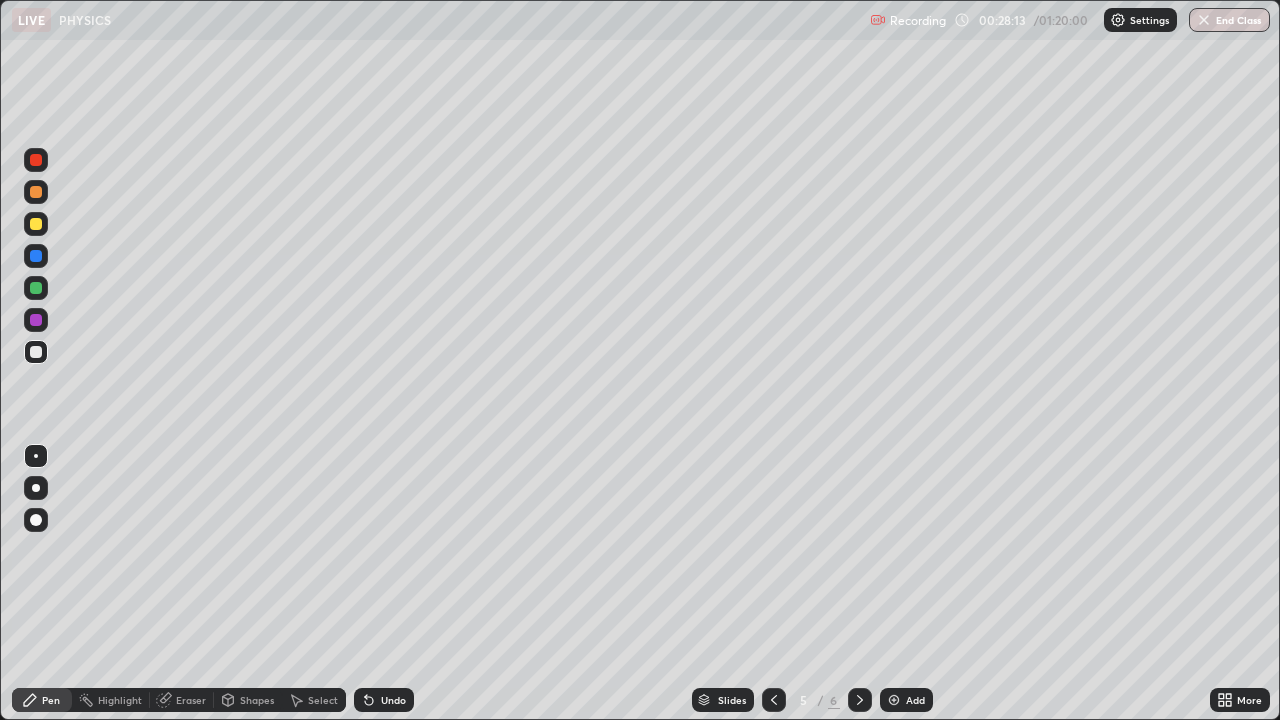 click on "Undo" at bounding box center (393, 700) 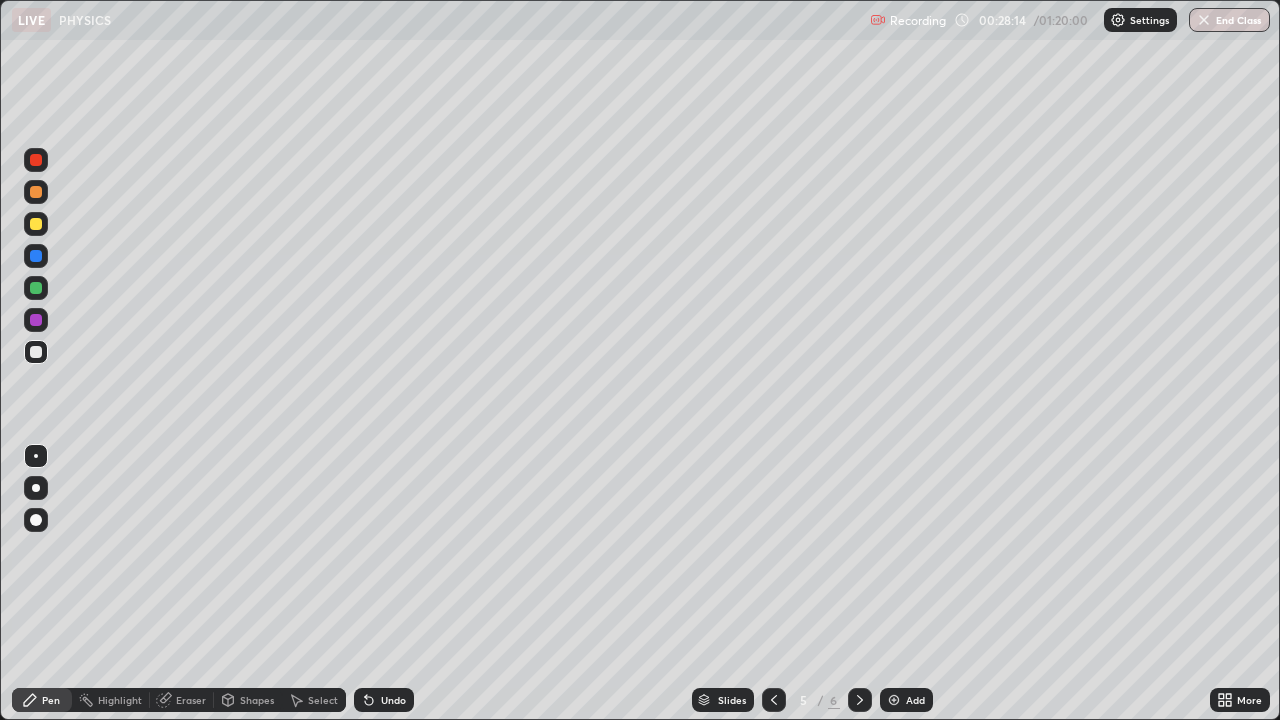 click on "Undo" at bounding box center [393, 700] 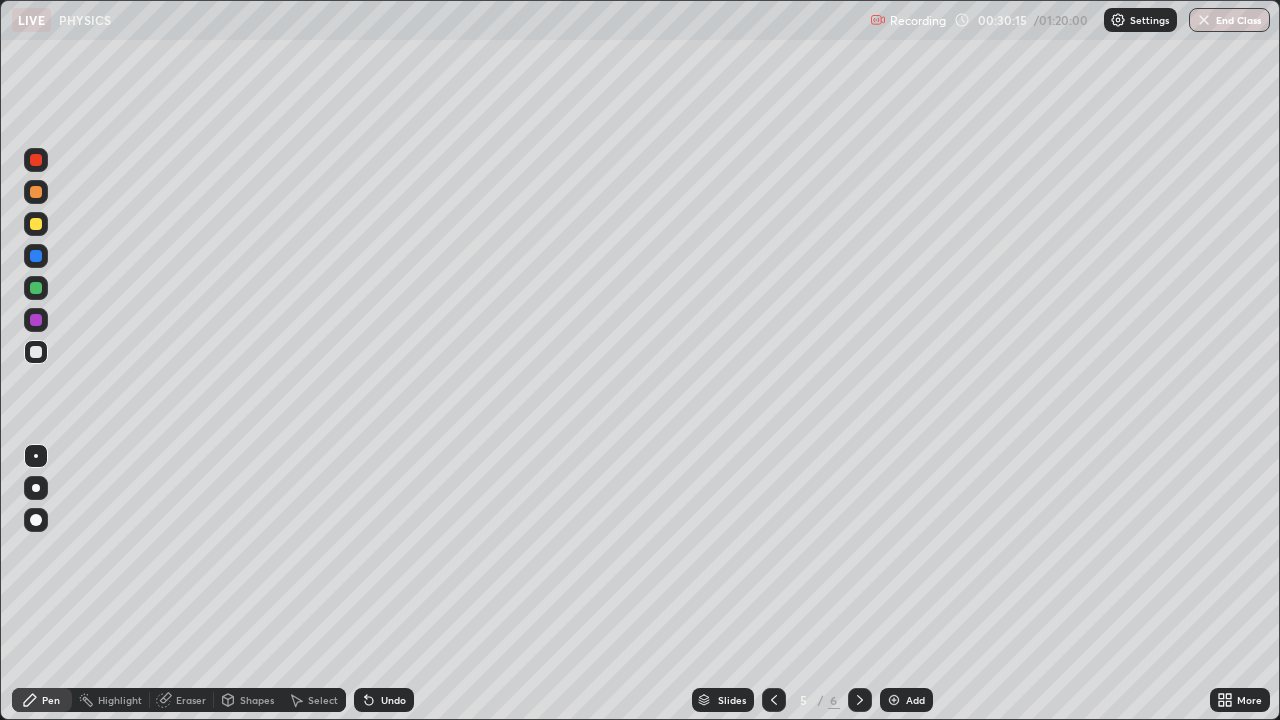 click 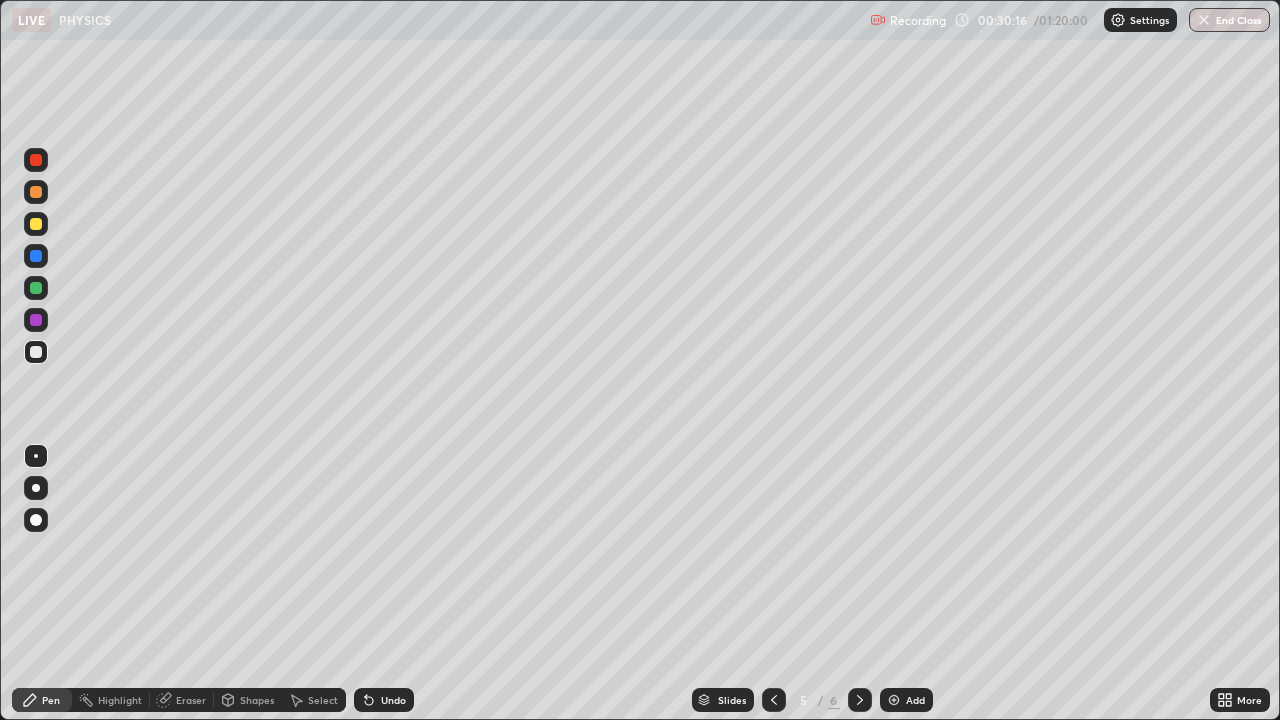 click on "Undo" at bounding box center (384, 700) 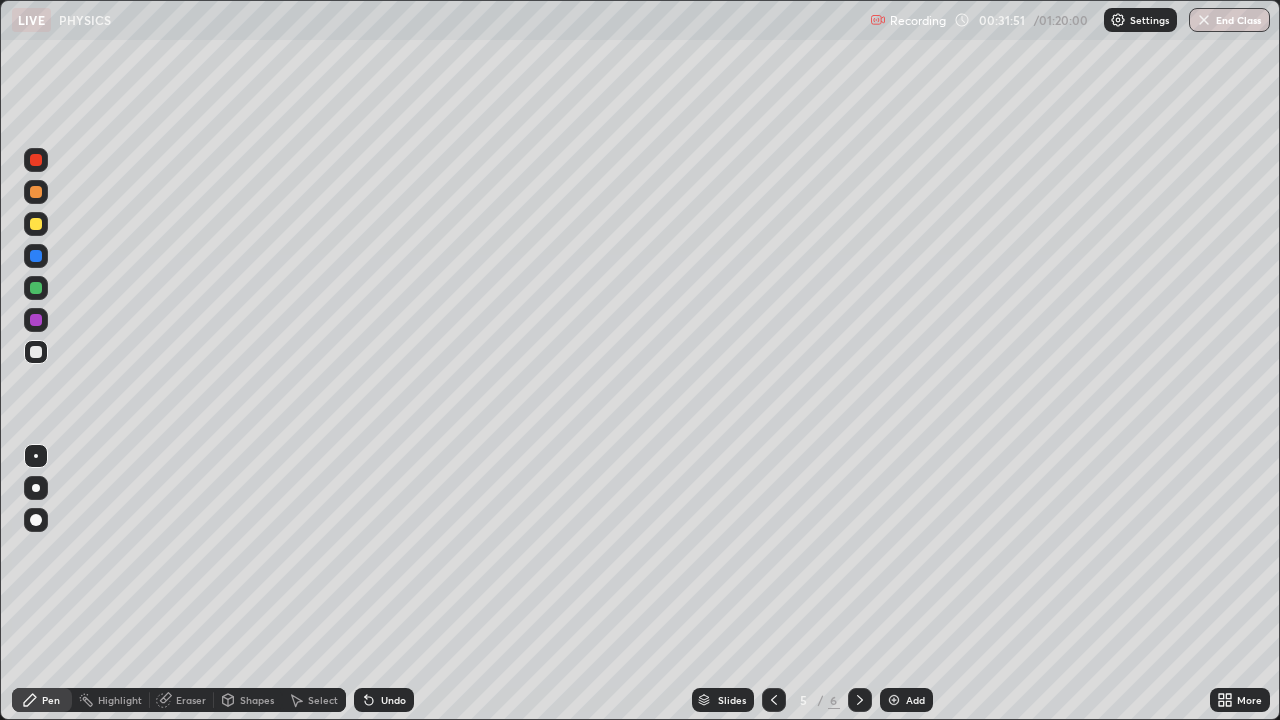 click on "Undo" at bounding box center (384, 700) 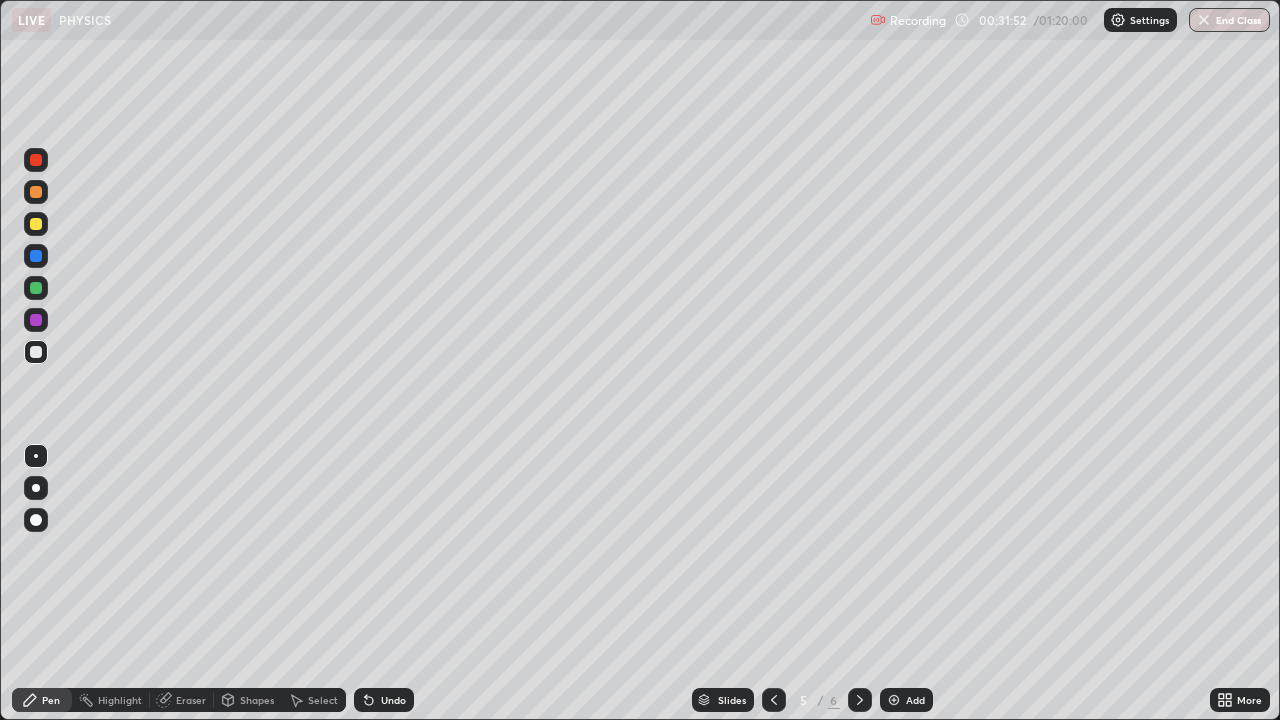 click on "Undo" at bounding box center [384, 700] 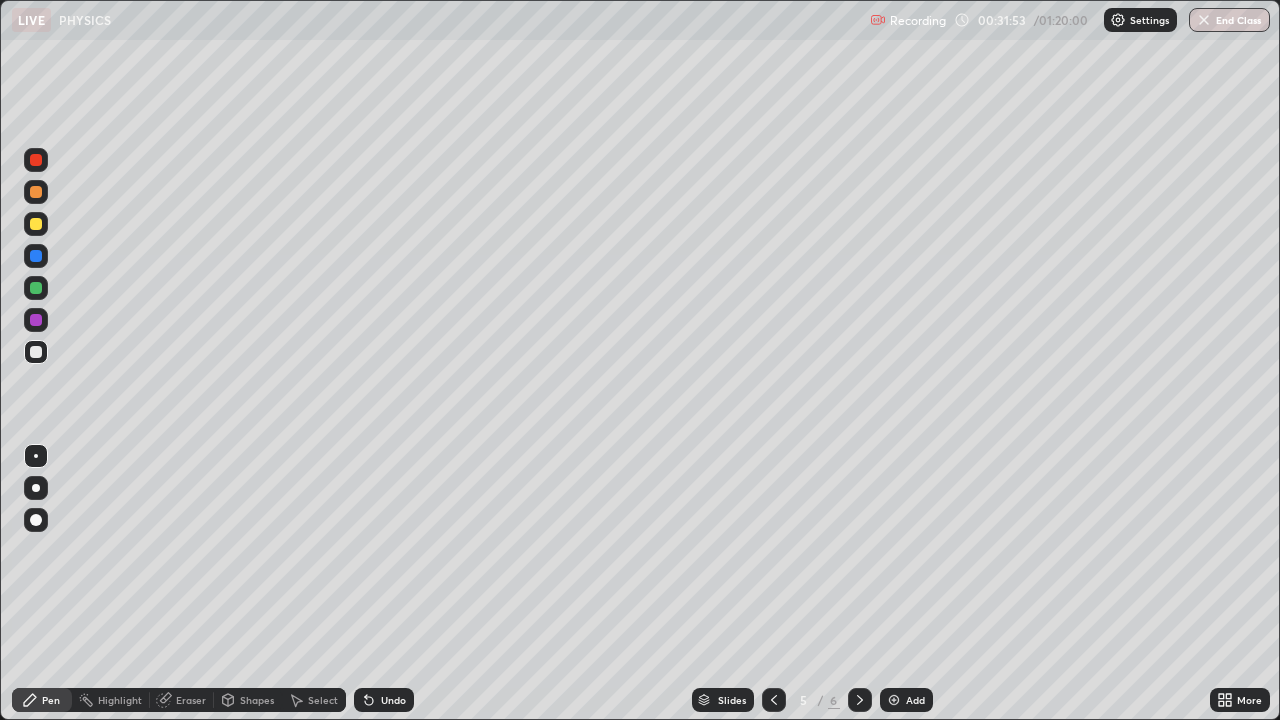 click on "Undo" at bounding box center [384, 700] 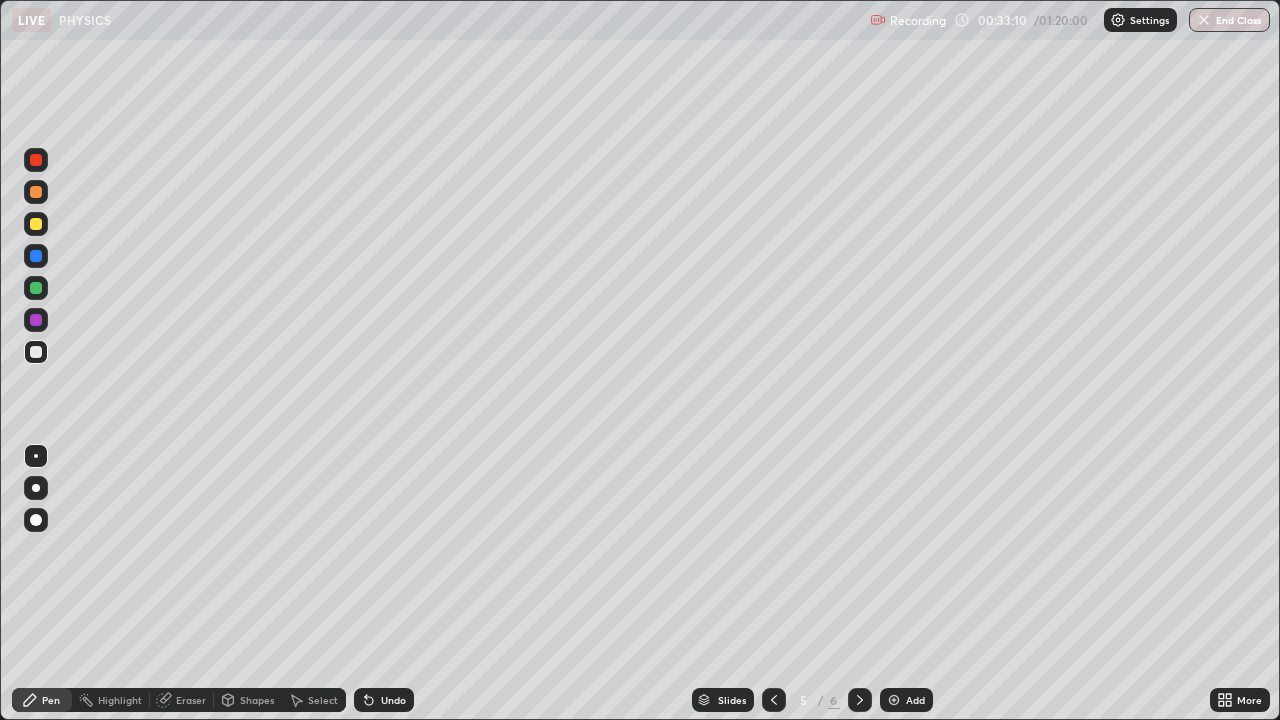 click on "Undo" at bounding box center (393, 700) 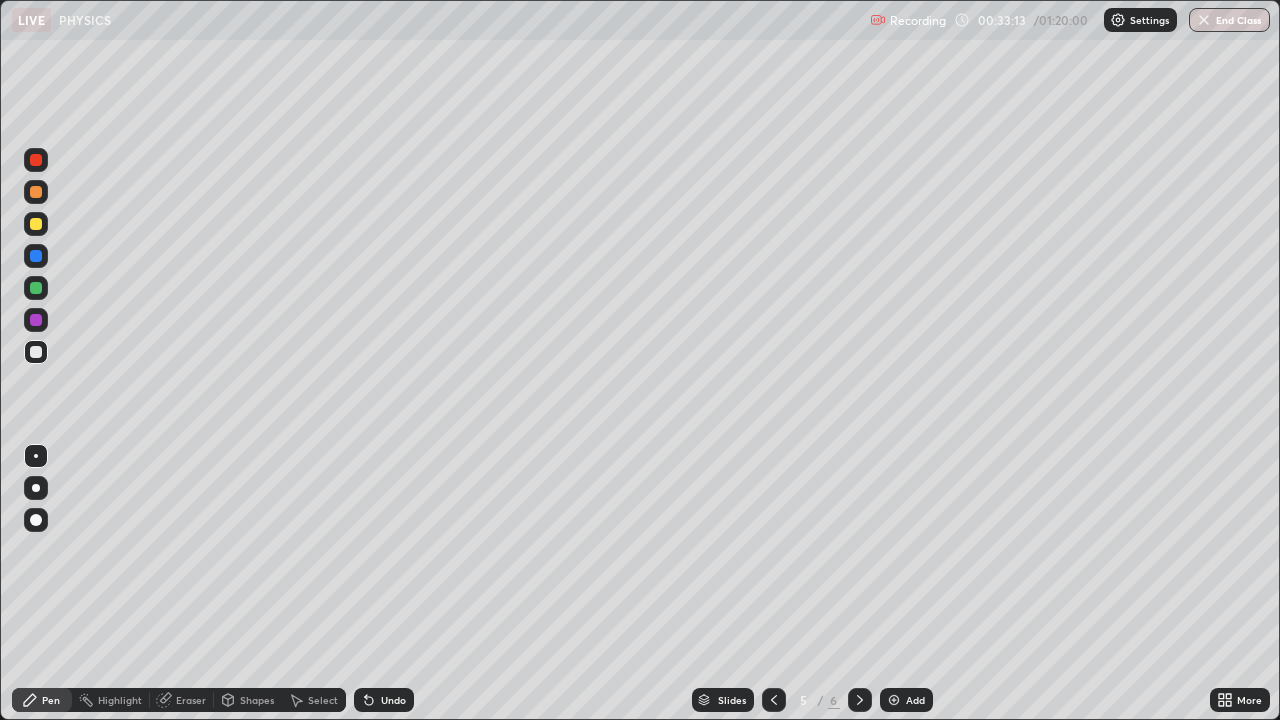click on "Undo" at bounding box center [393, 700] 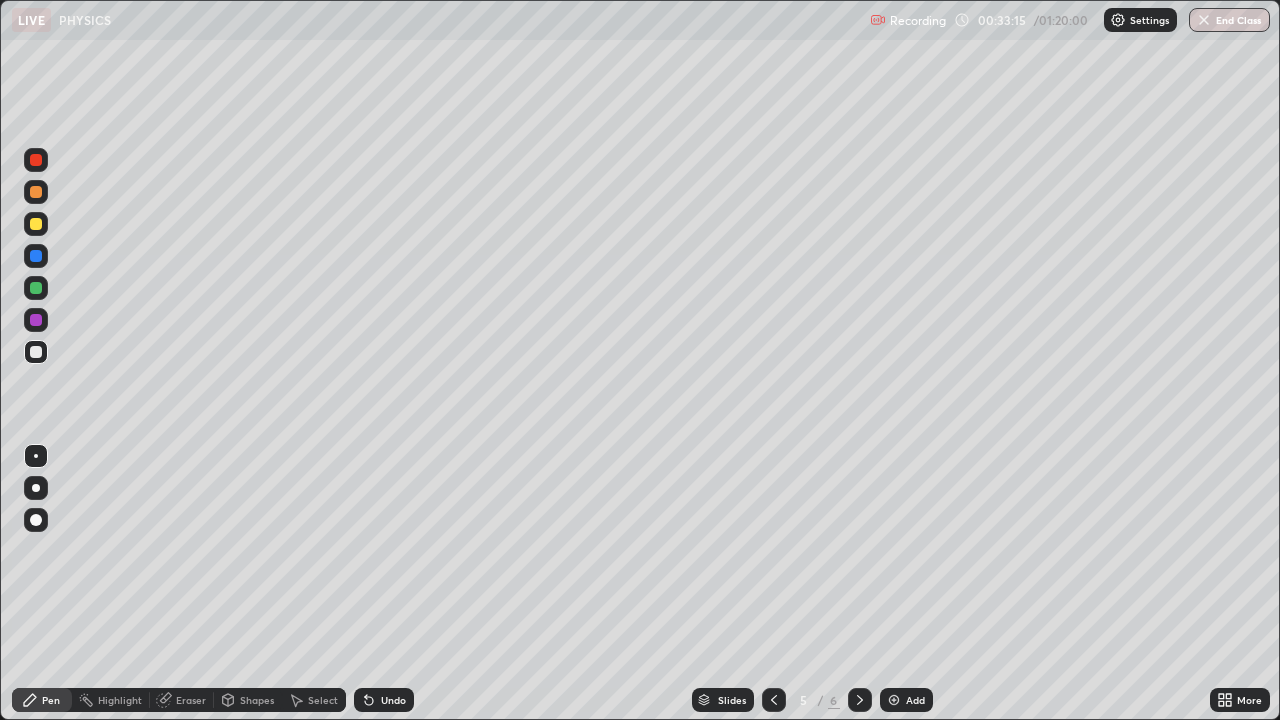 click on "Undo" at bounding box center (384, 700) 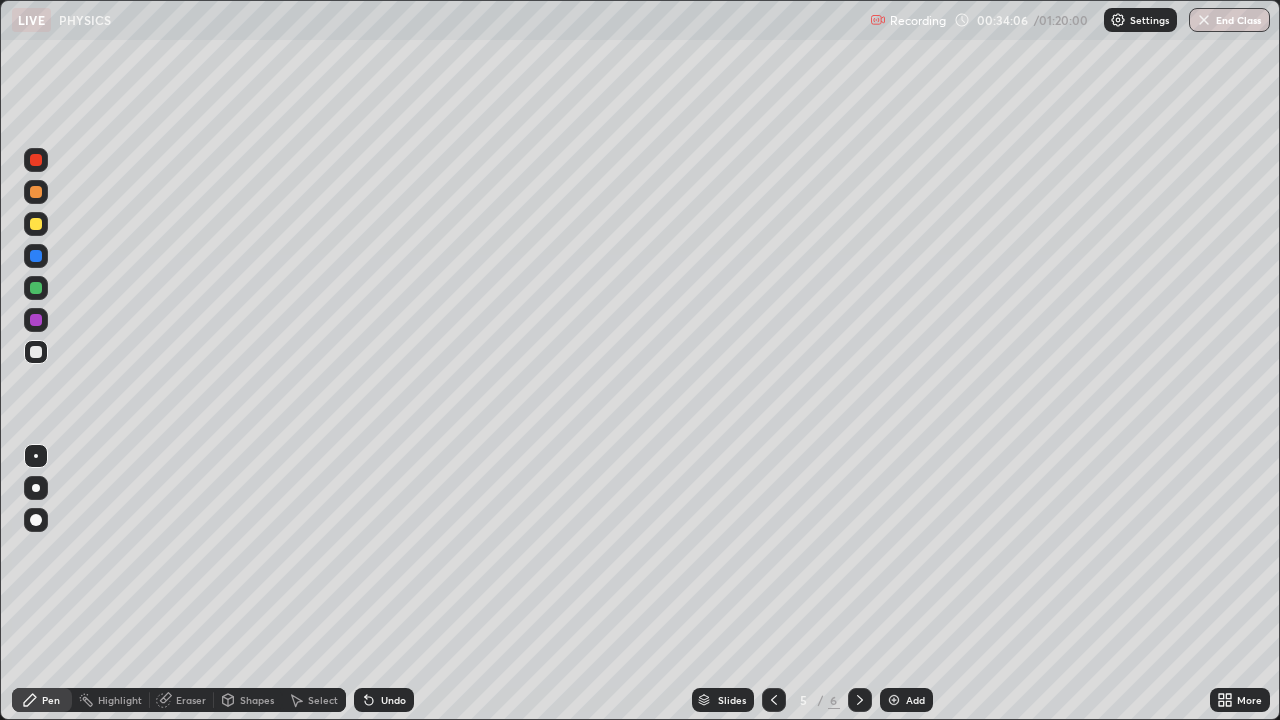 click on "Undo" at bounding box center [393, 700] 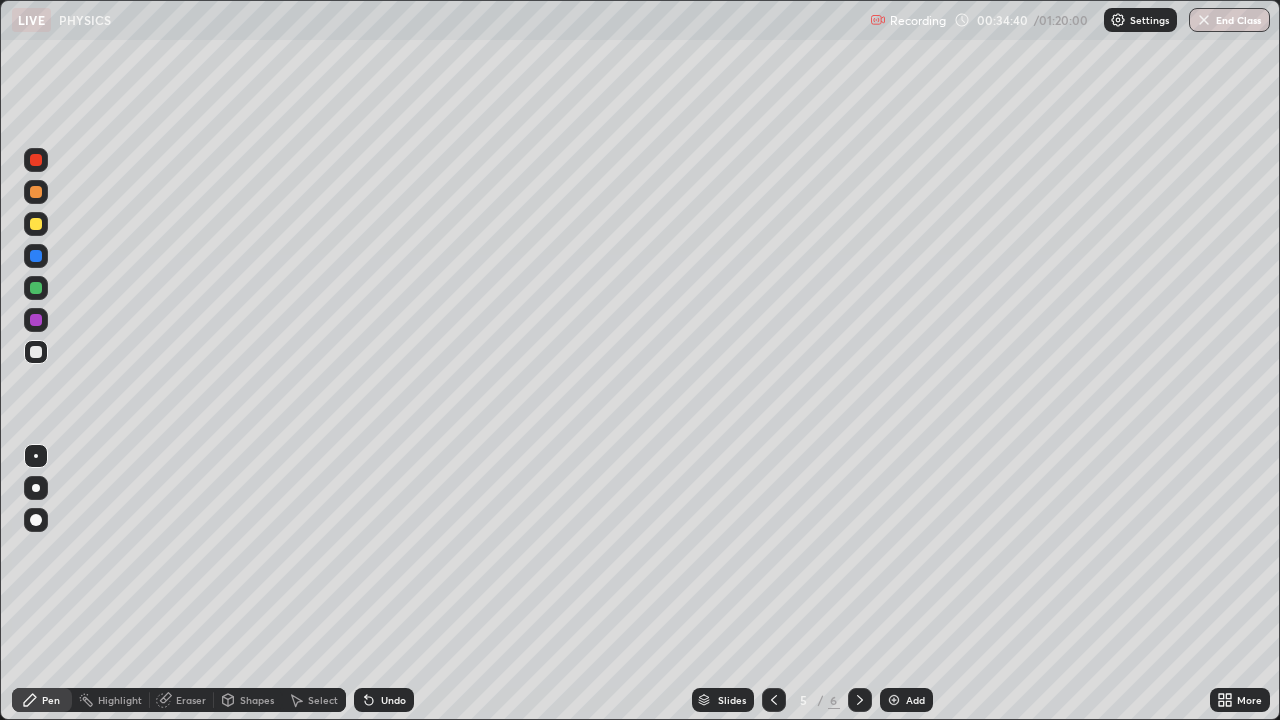 click on "Select" at bounding box center [323, 700] 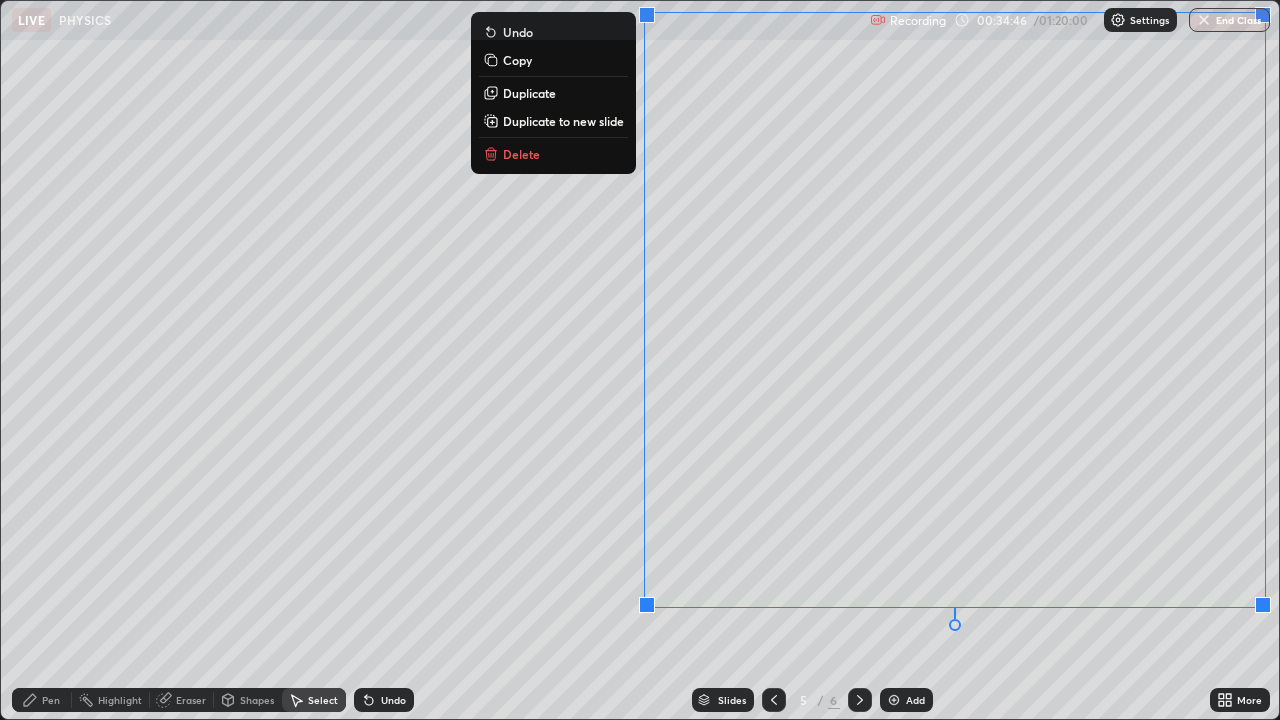 click on "0 ° Undo Copy Duplicate Duplicate to new slide Delete" at bounding box center [640, 360] 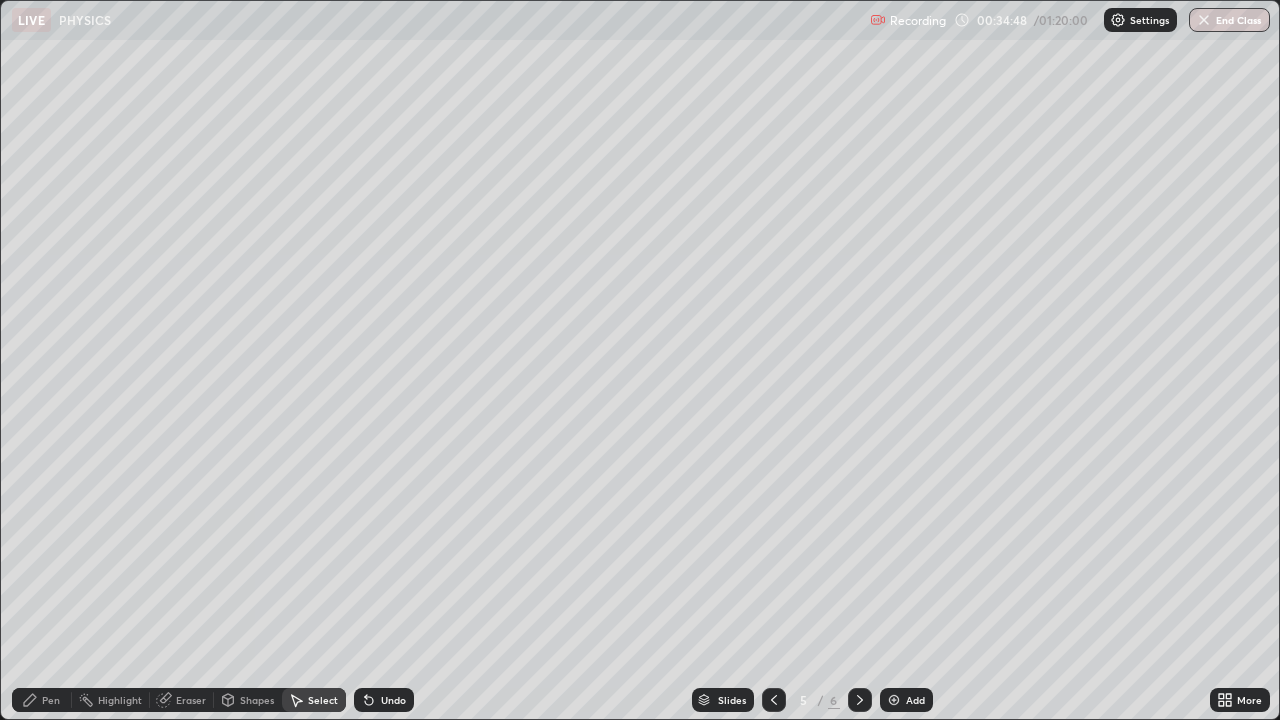 click on "Pen" at bounding box center [42, 700] 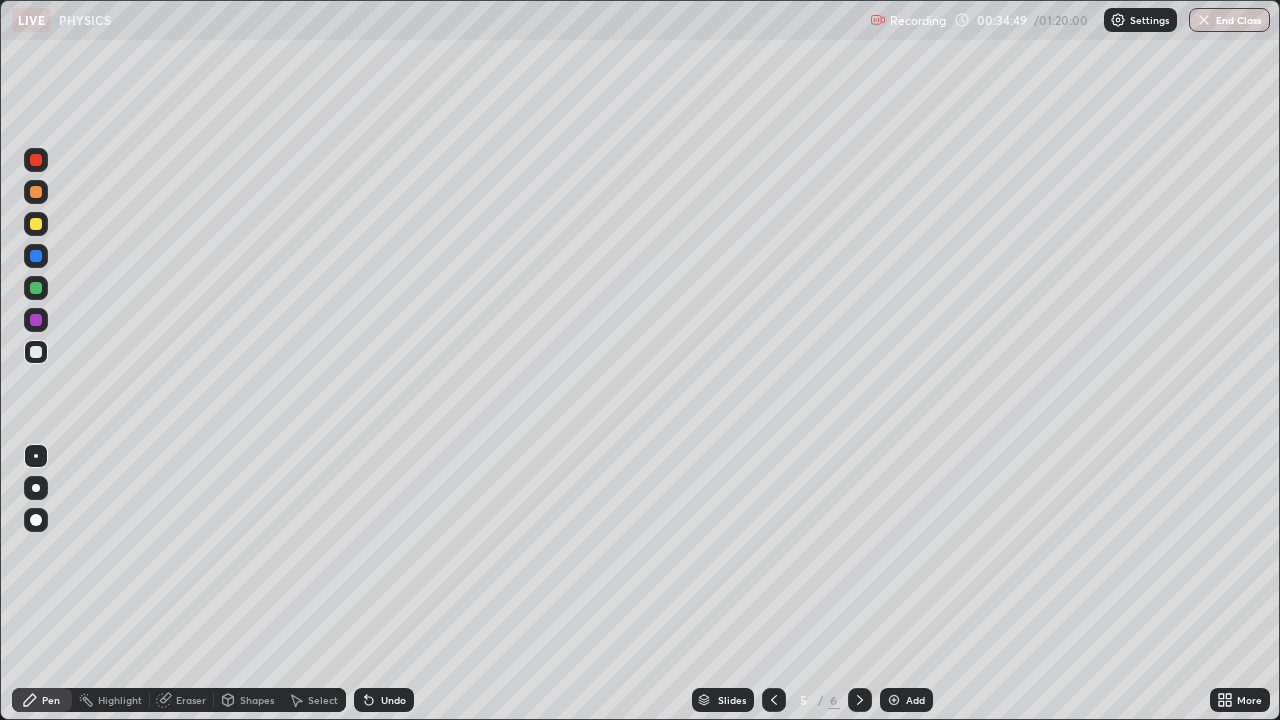 click at bounding box center [36, 224] 